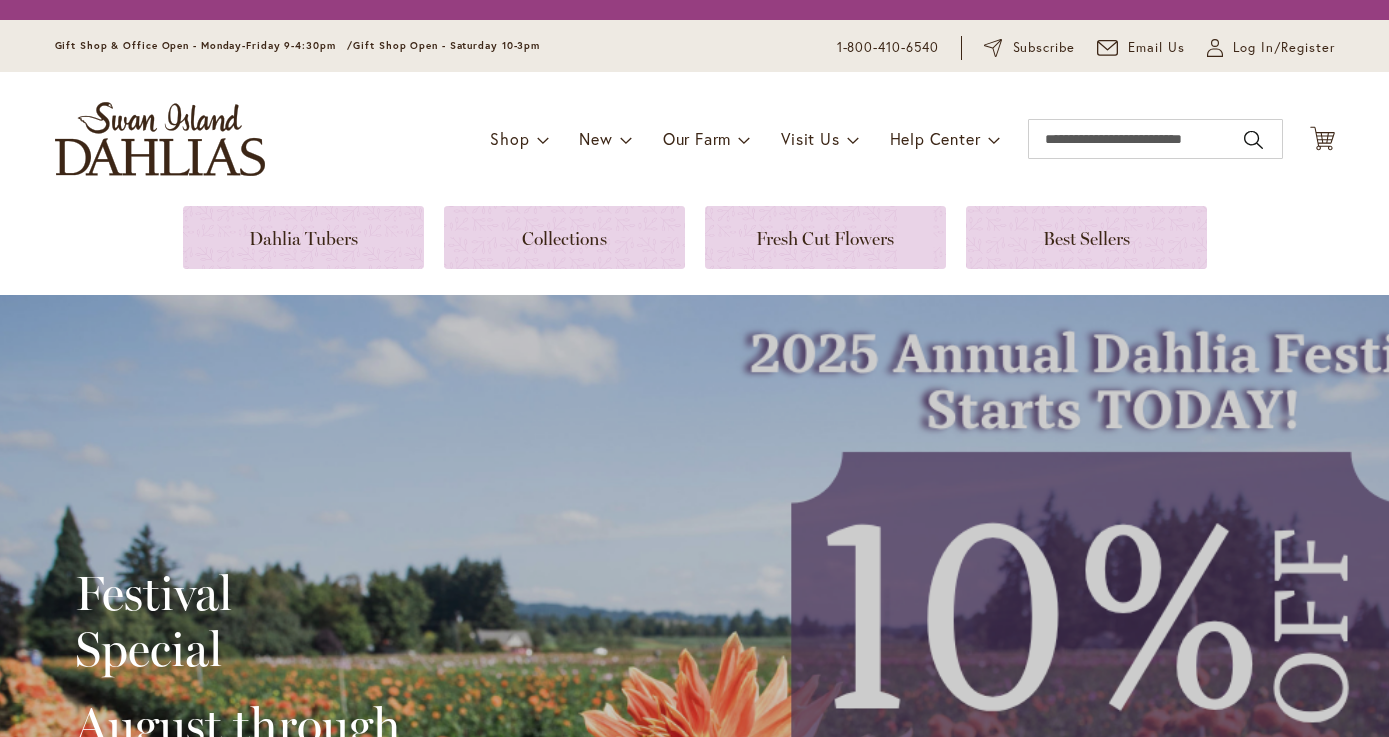 scroll, scrollTop: 0, scrollLeft: 0, axis: both 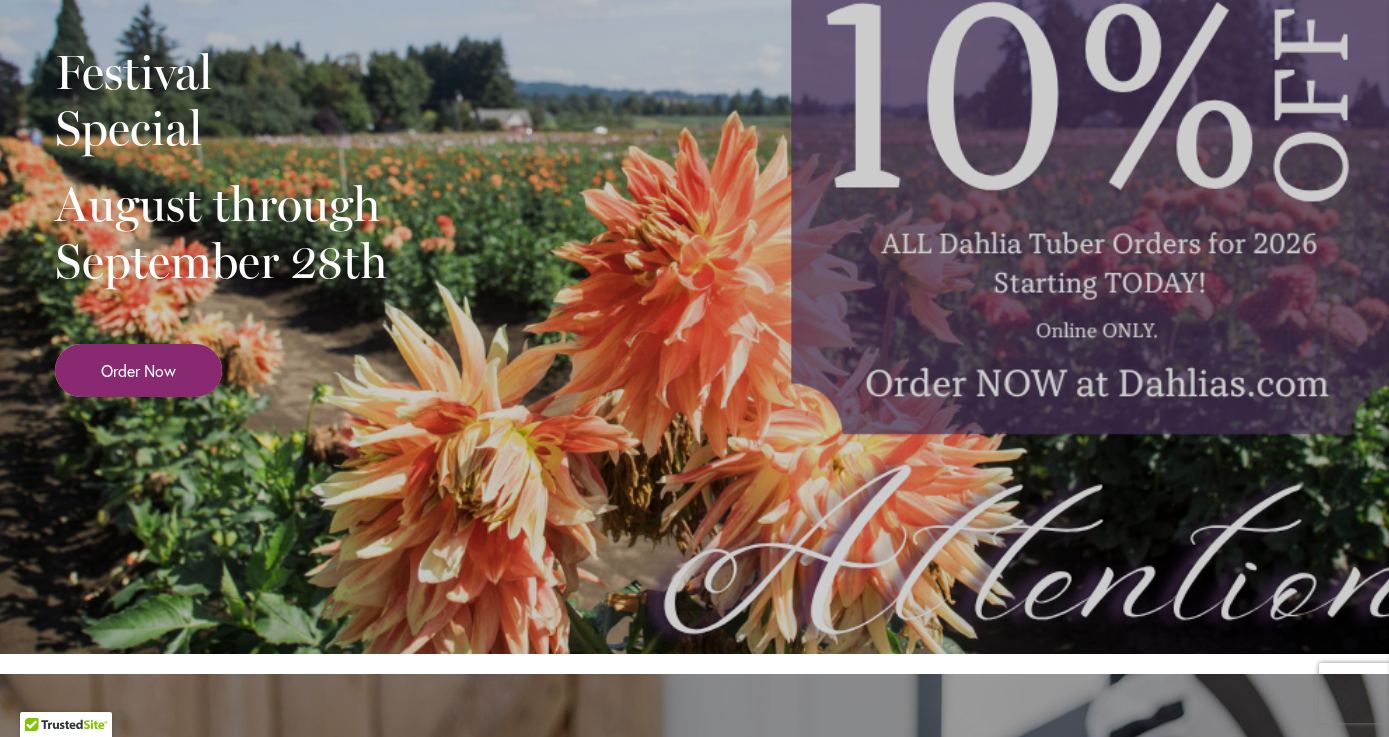 click on "Order Now" at bounding box center (138, 370) 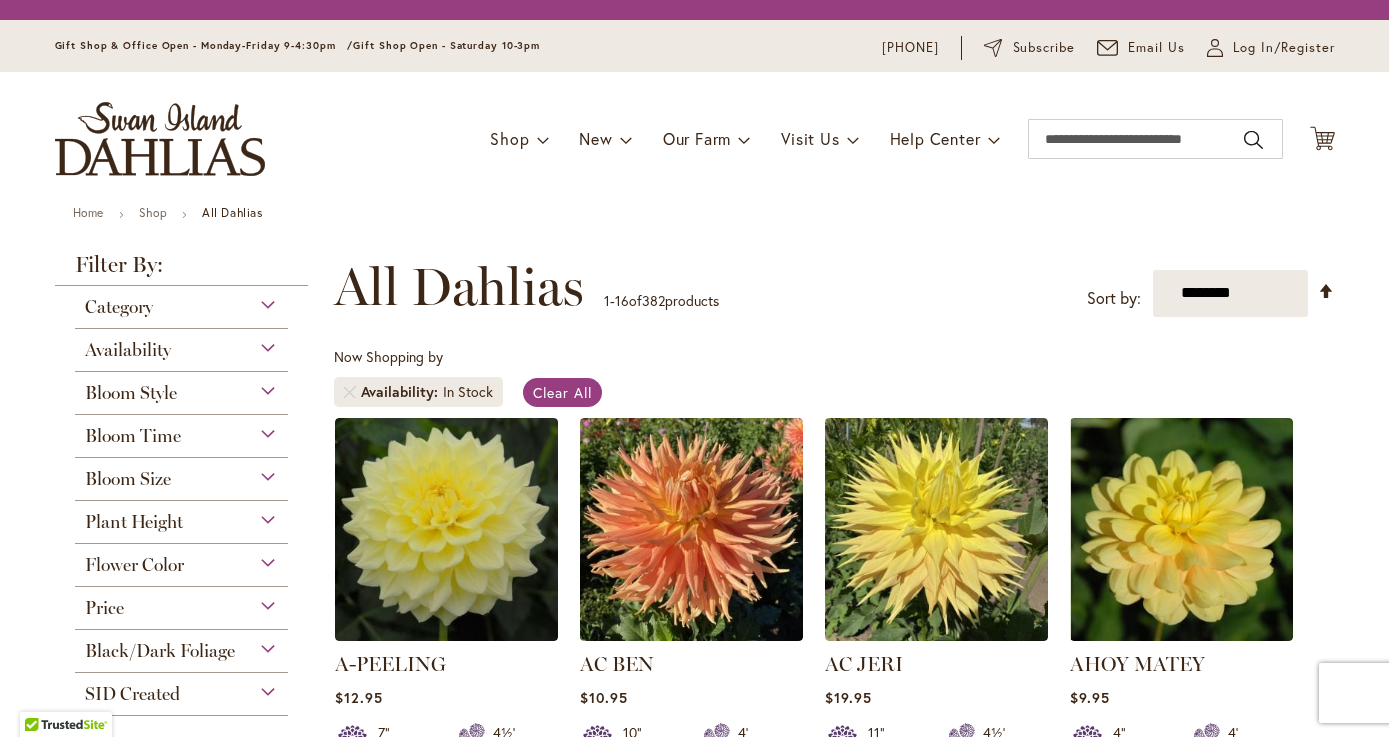 scroll, scrollTop: 0, scrollLeft: 0, axis: both 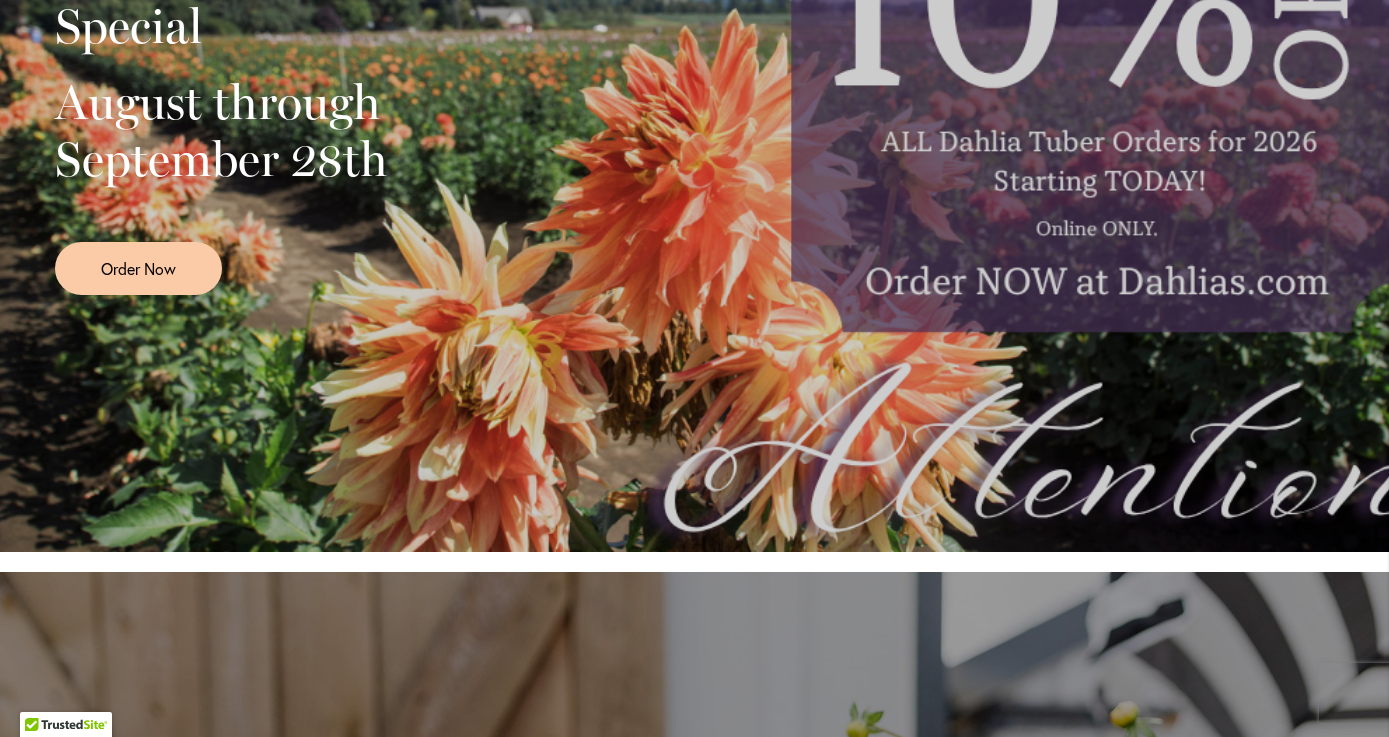 click on "Festival Special
August through September 28th
Order Now" at bounding box center [695, 112] 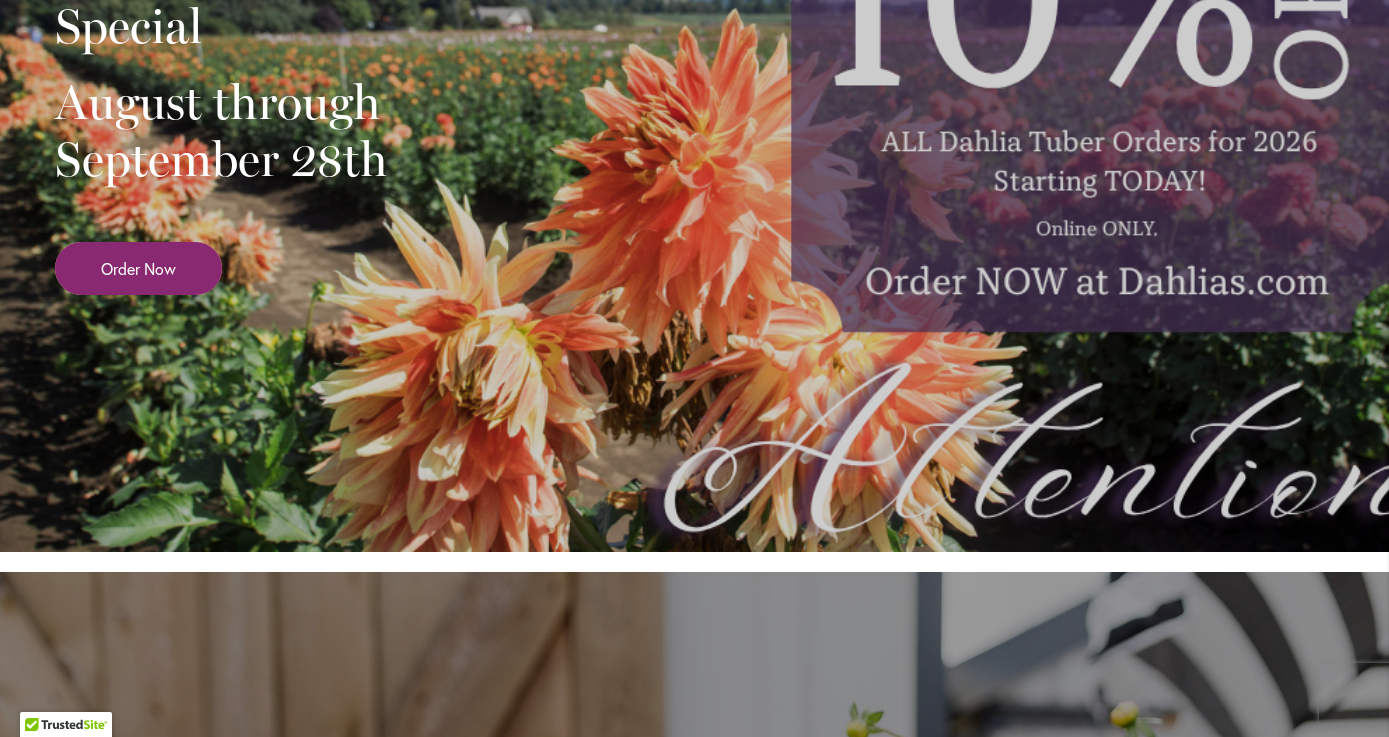 click on "Order Now" at bounding box center [138, 268] 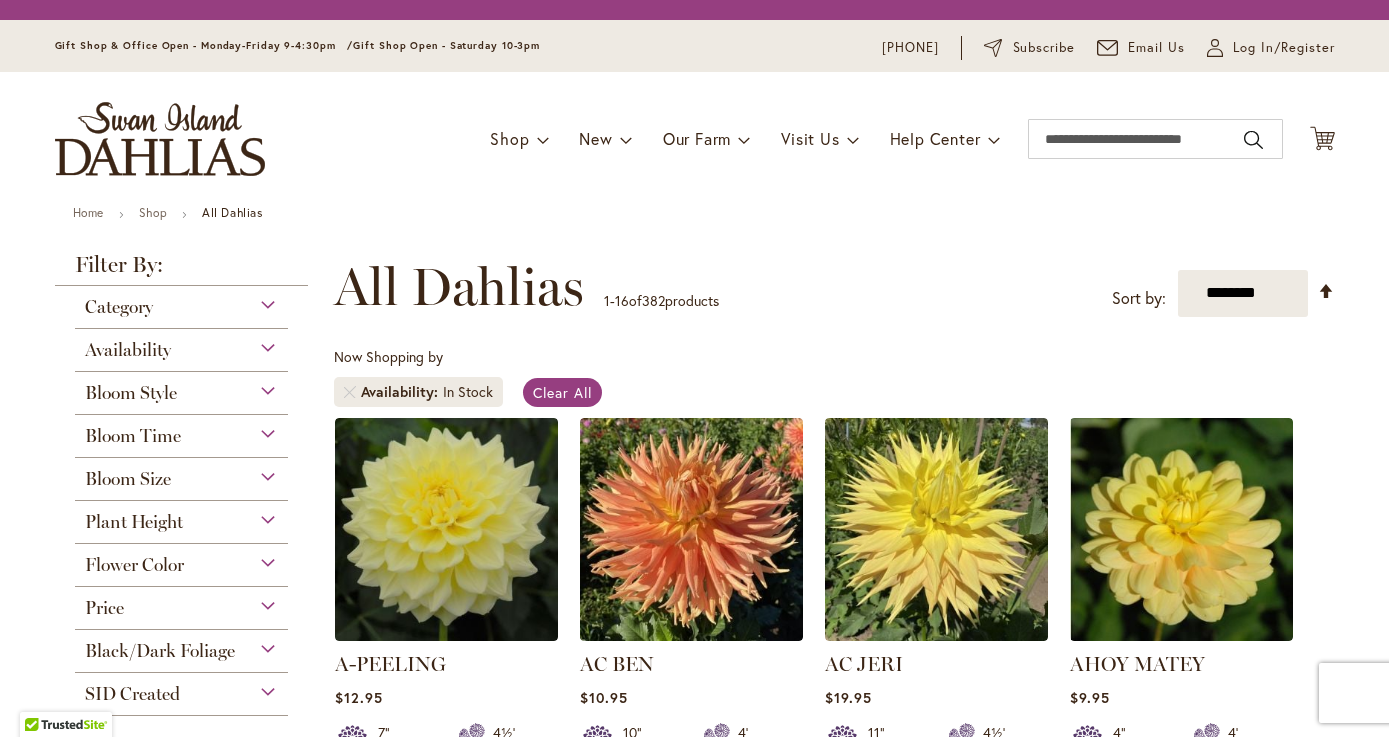 scroll, scrollTop: 0, scrollLeft: 0, axis: both 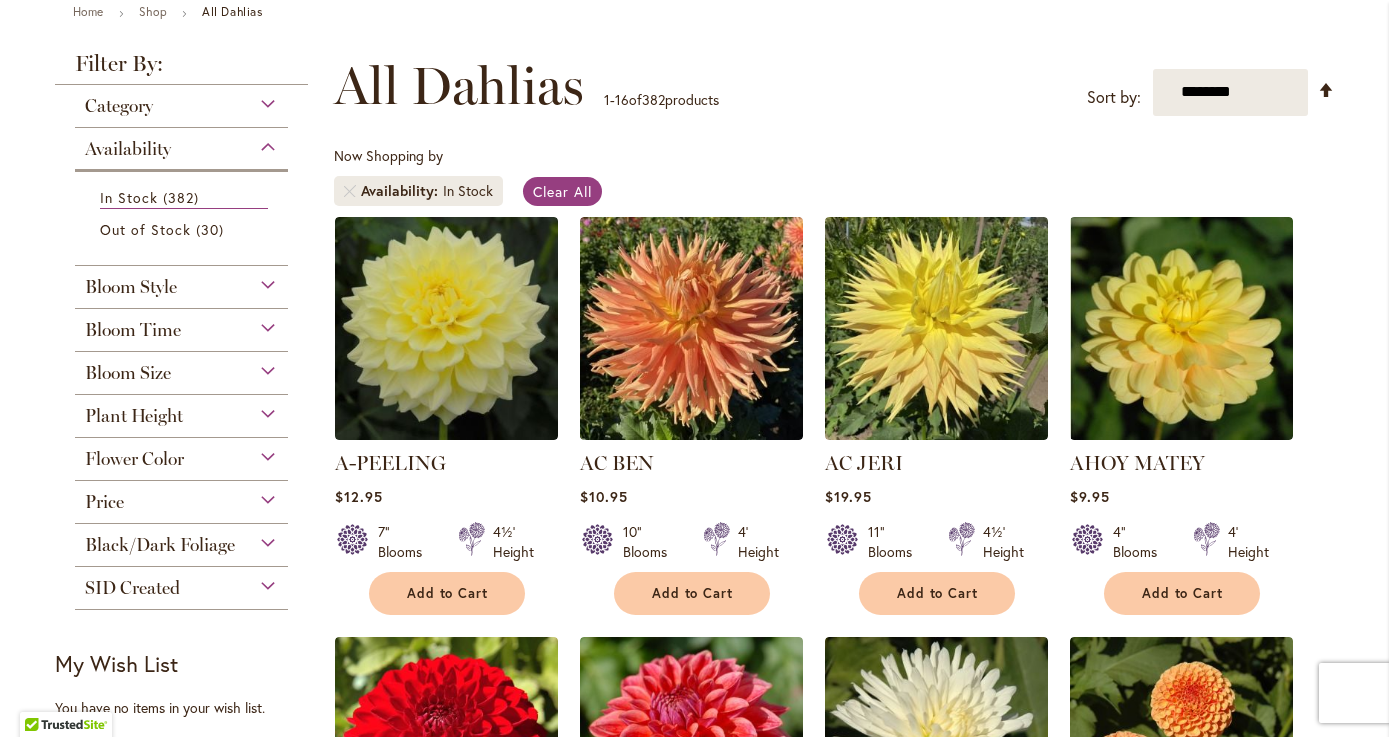 click on "Bloom Style" at bounding box center (131, 287) 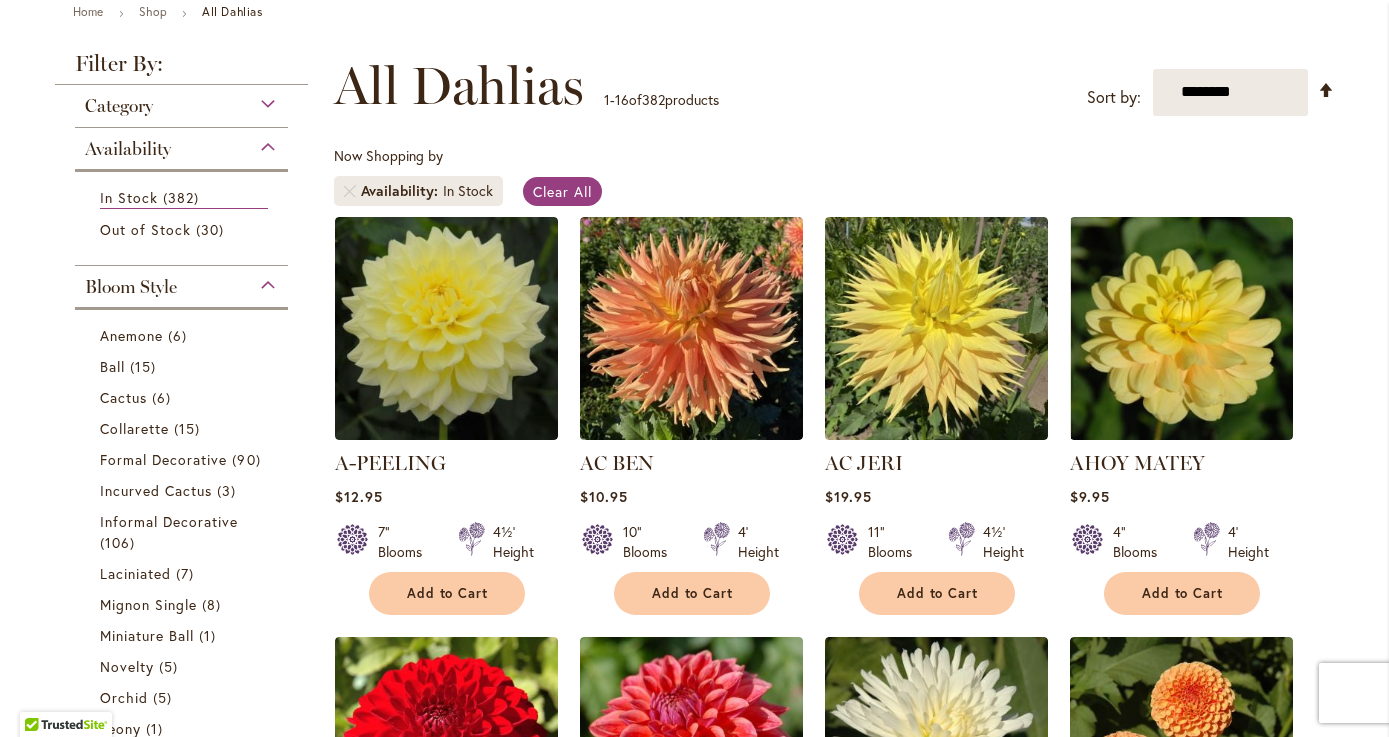 scroll, scrollTop: 504, scrollLeft: 0, axis: vertical 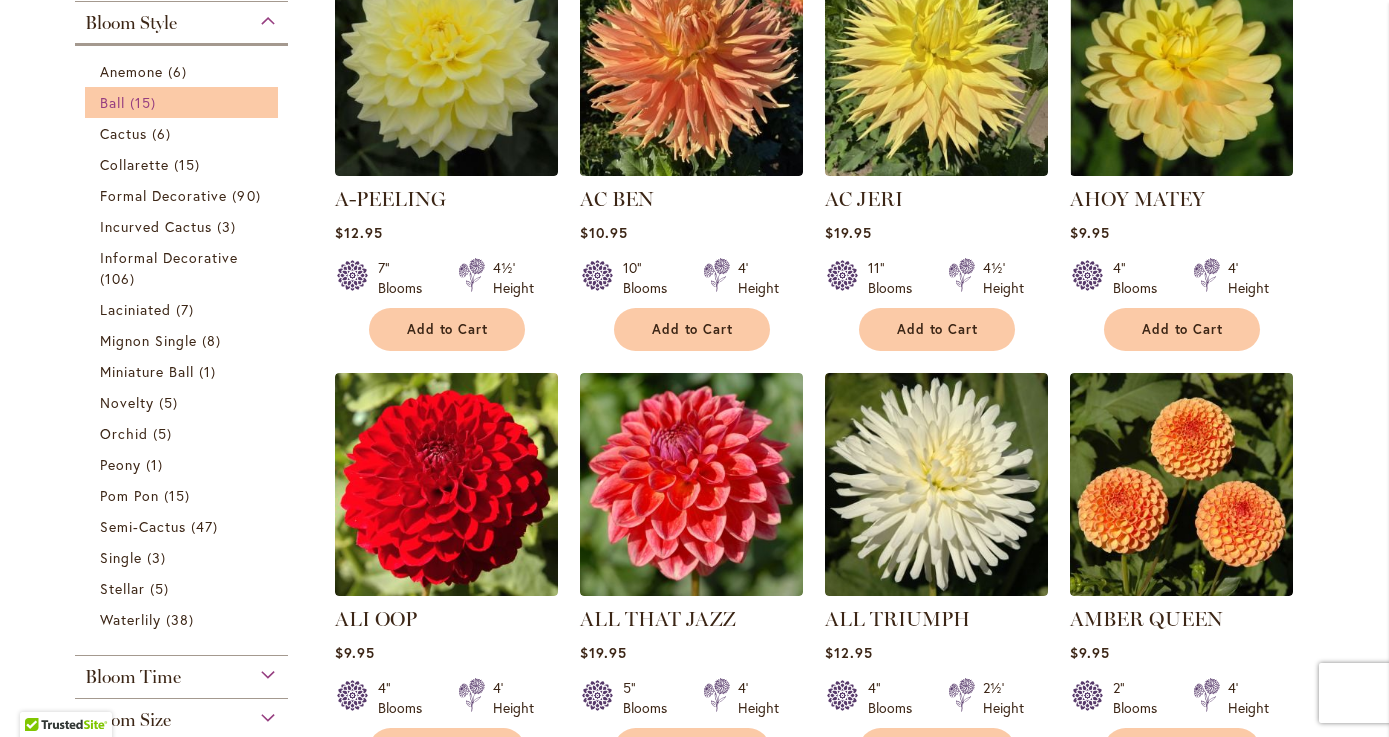 click on "Ball
15
items" at bounding box center (184, 102) 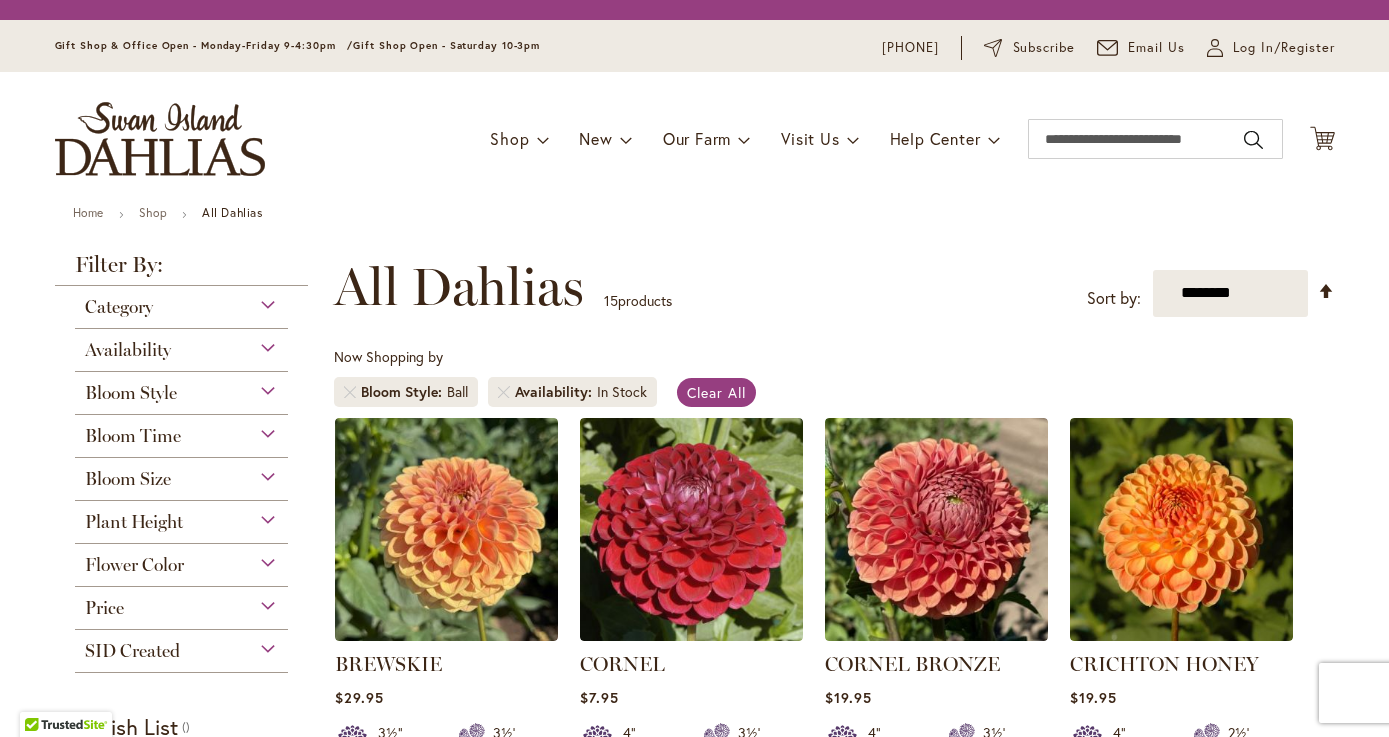 scroll, scrollTop: 0, scrollLeft: 0, axis: both 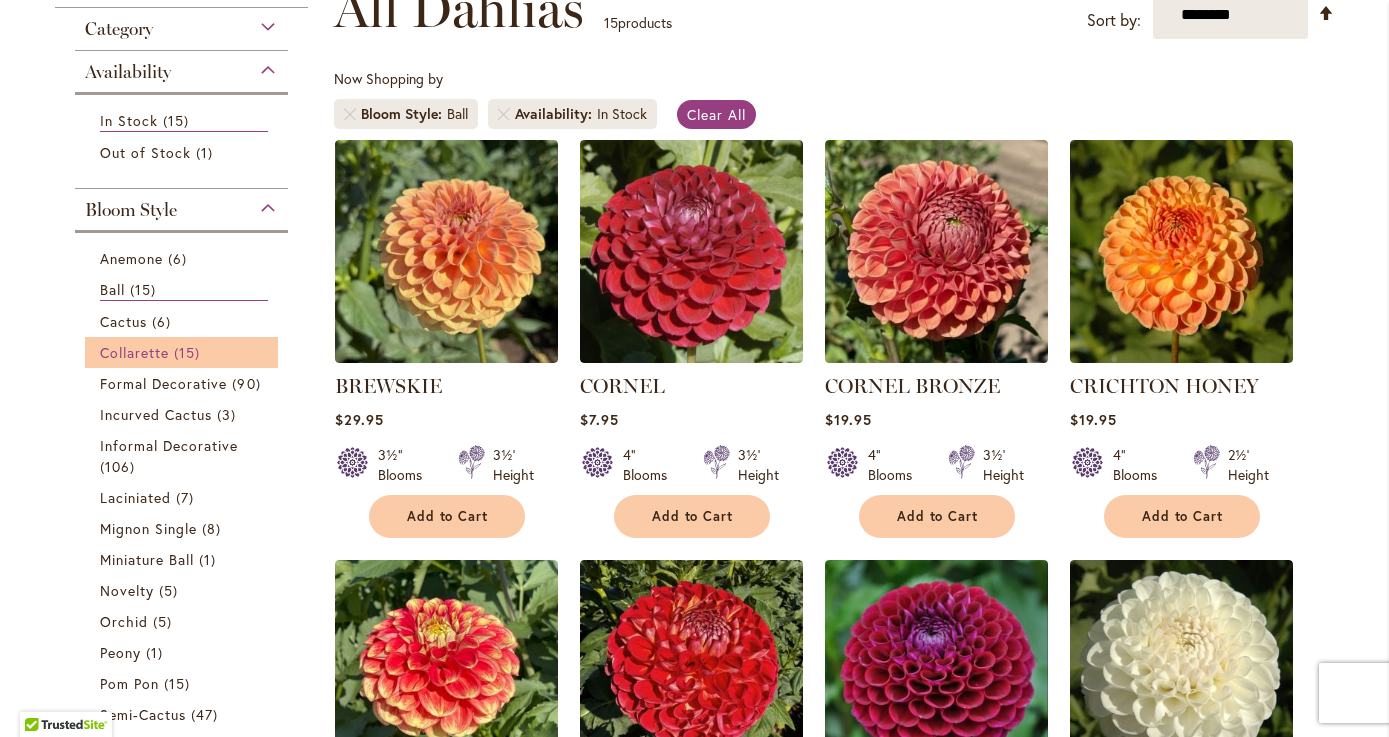 click on "Collarette" at bounding box center (135, 352) 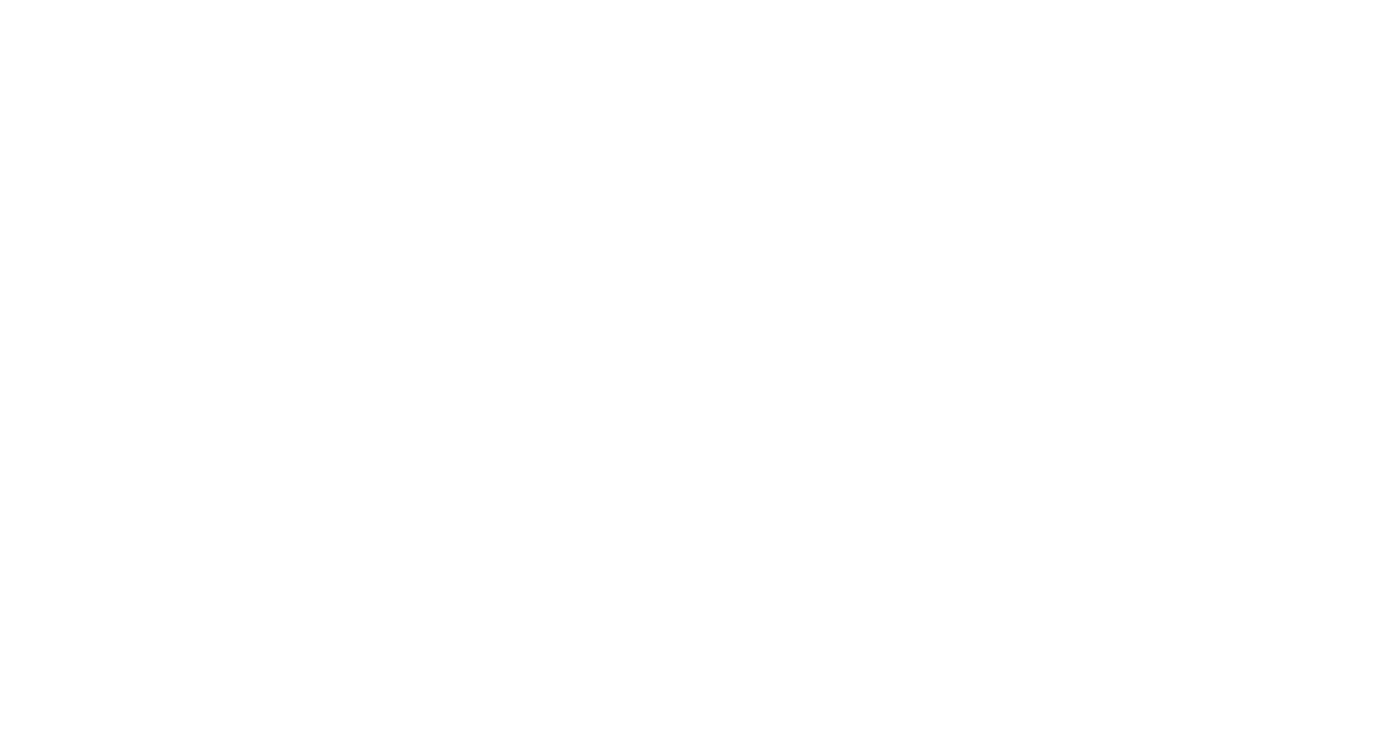 scroll, scrollTop: 0, scrollLeft: 0, axis: both 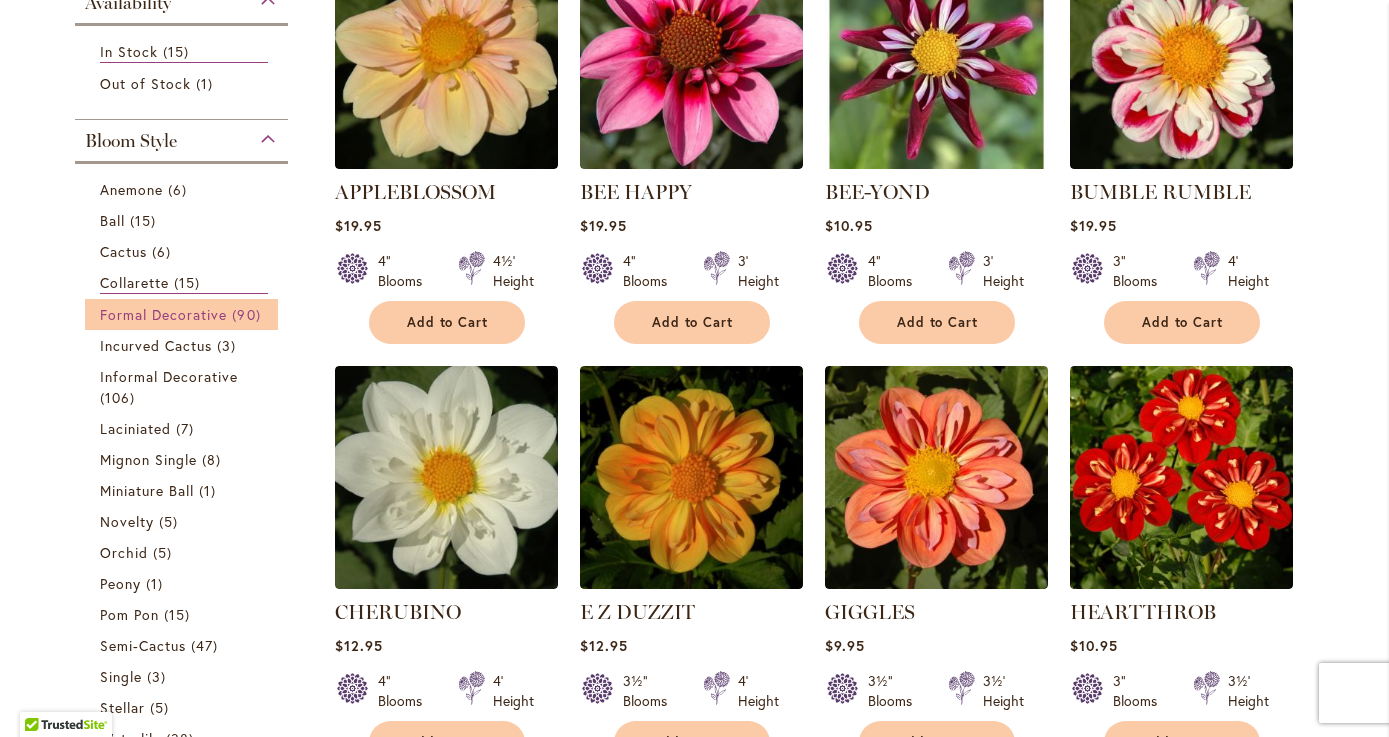 click on "Formal Decorative" at bounding box center (164, 314) 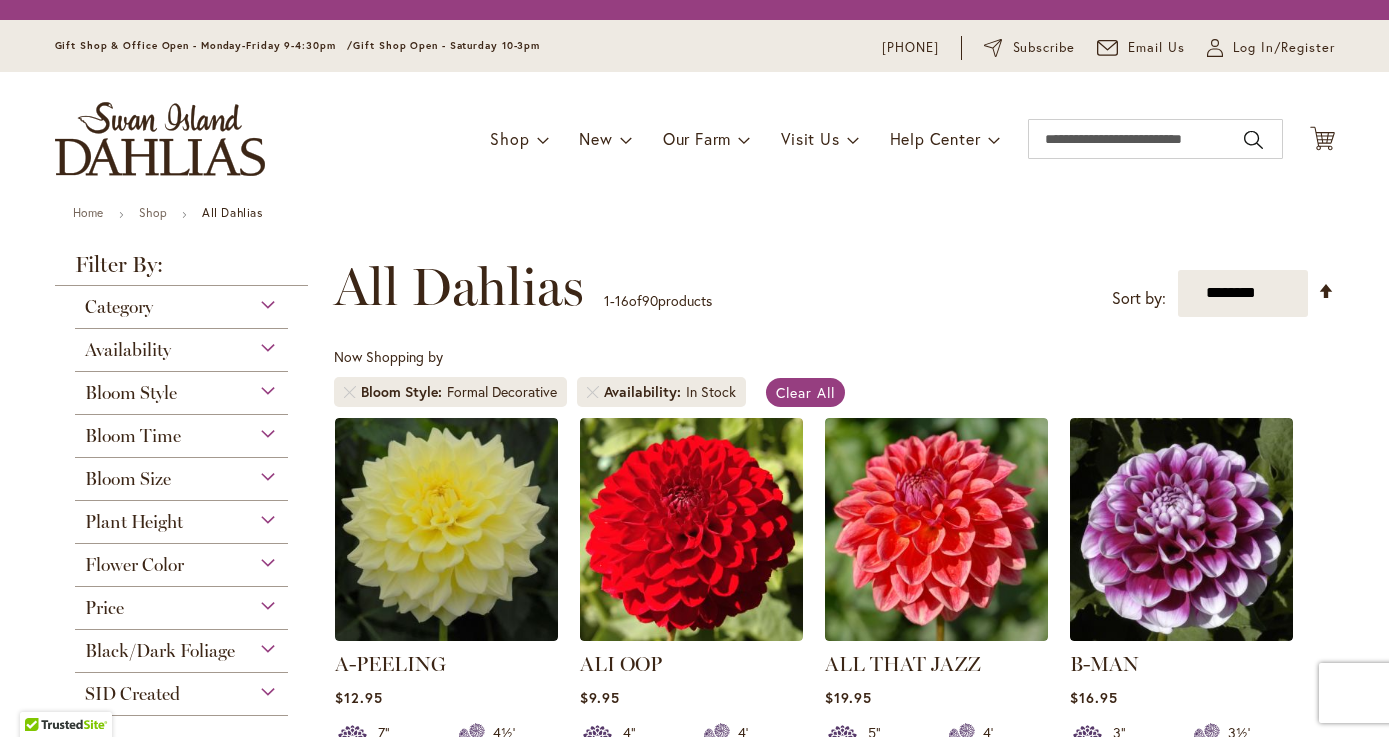 scroll, scrollTop: 0, scrollLeft: 0, axis: both 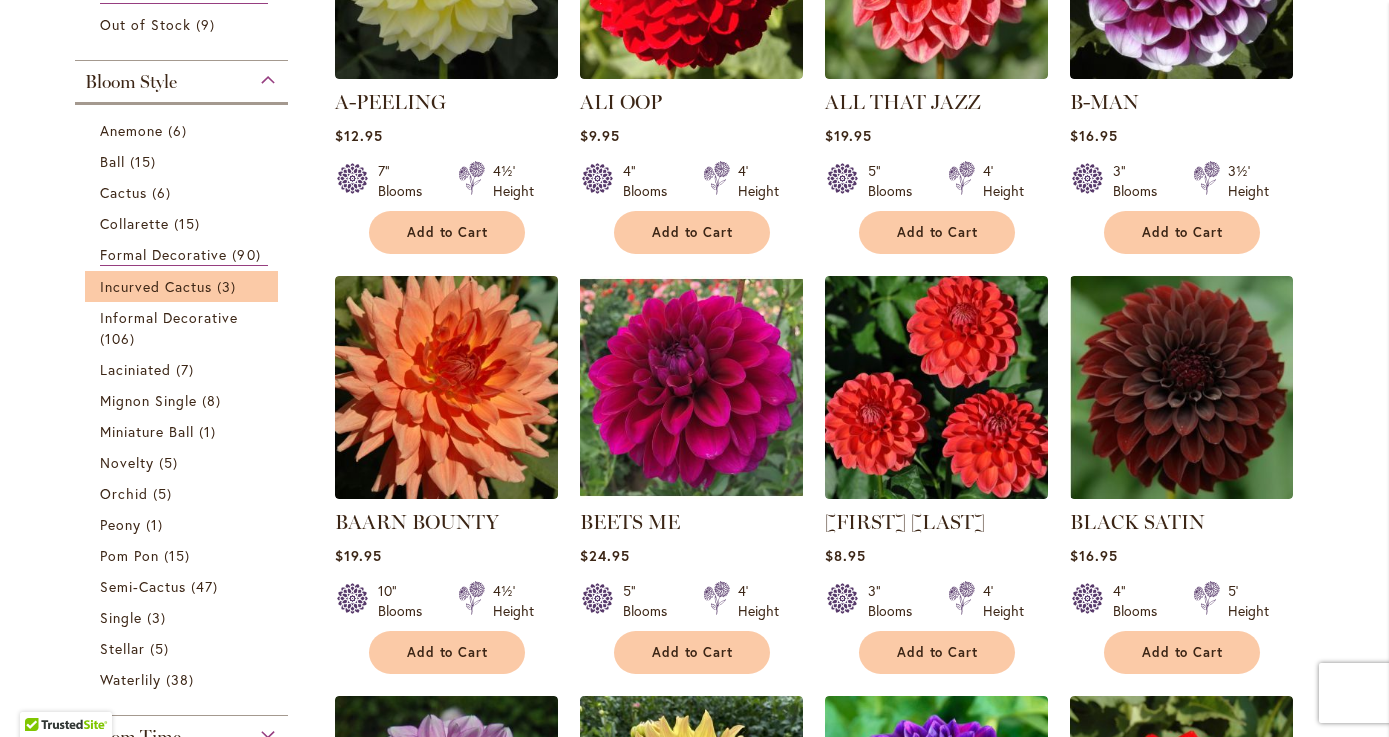 click on "Incurved Cactus
3
items" at bounding box center [182, 286] 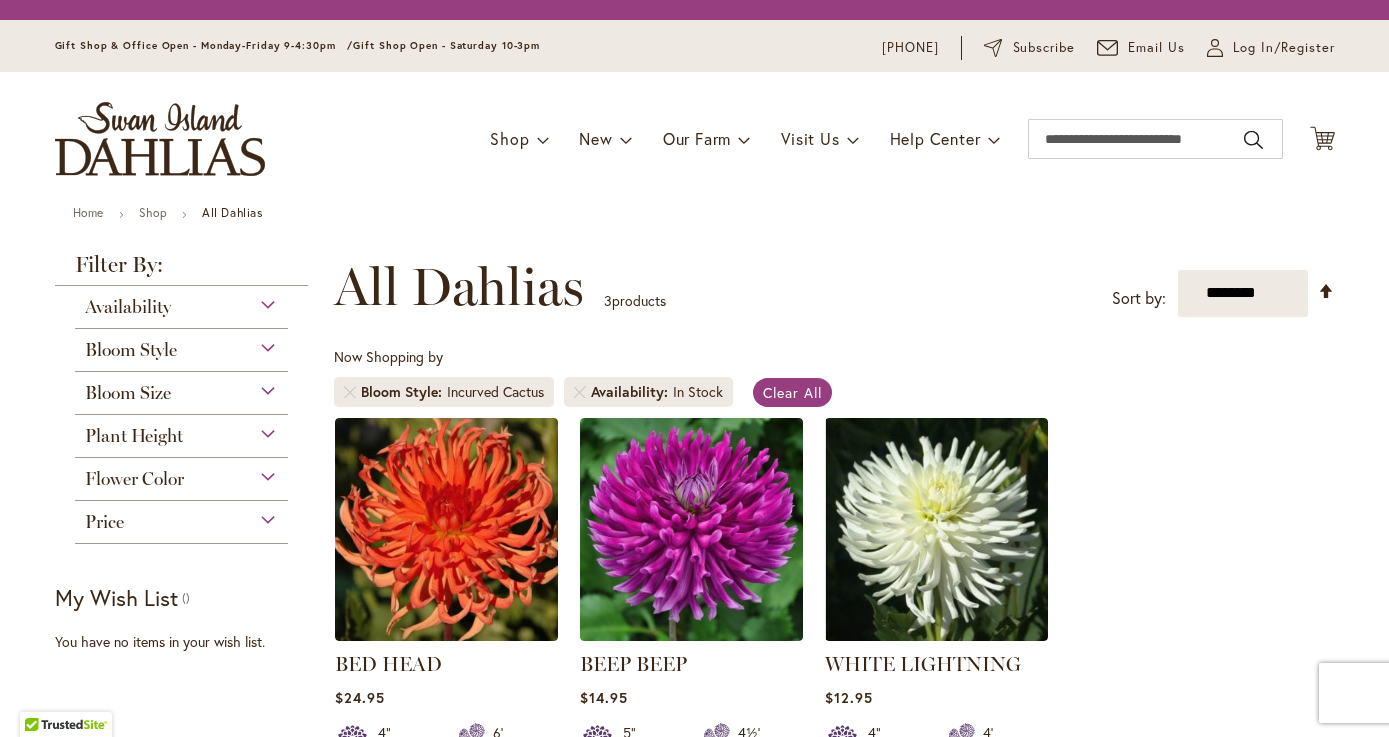 scroll, scrollTop: 0, scrollLeft: 0, axis: both 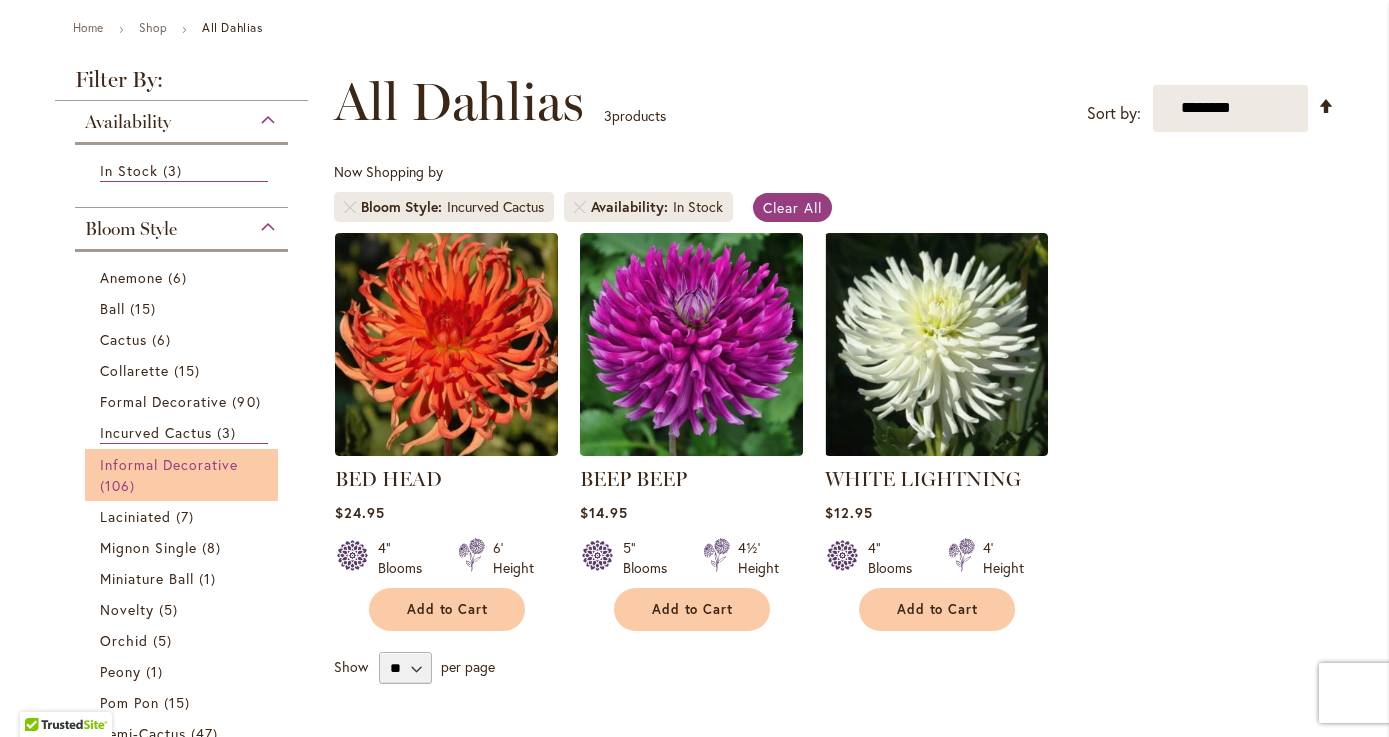 click on "Informal Decorative
106
items" at bounding box center (184, 475) 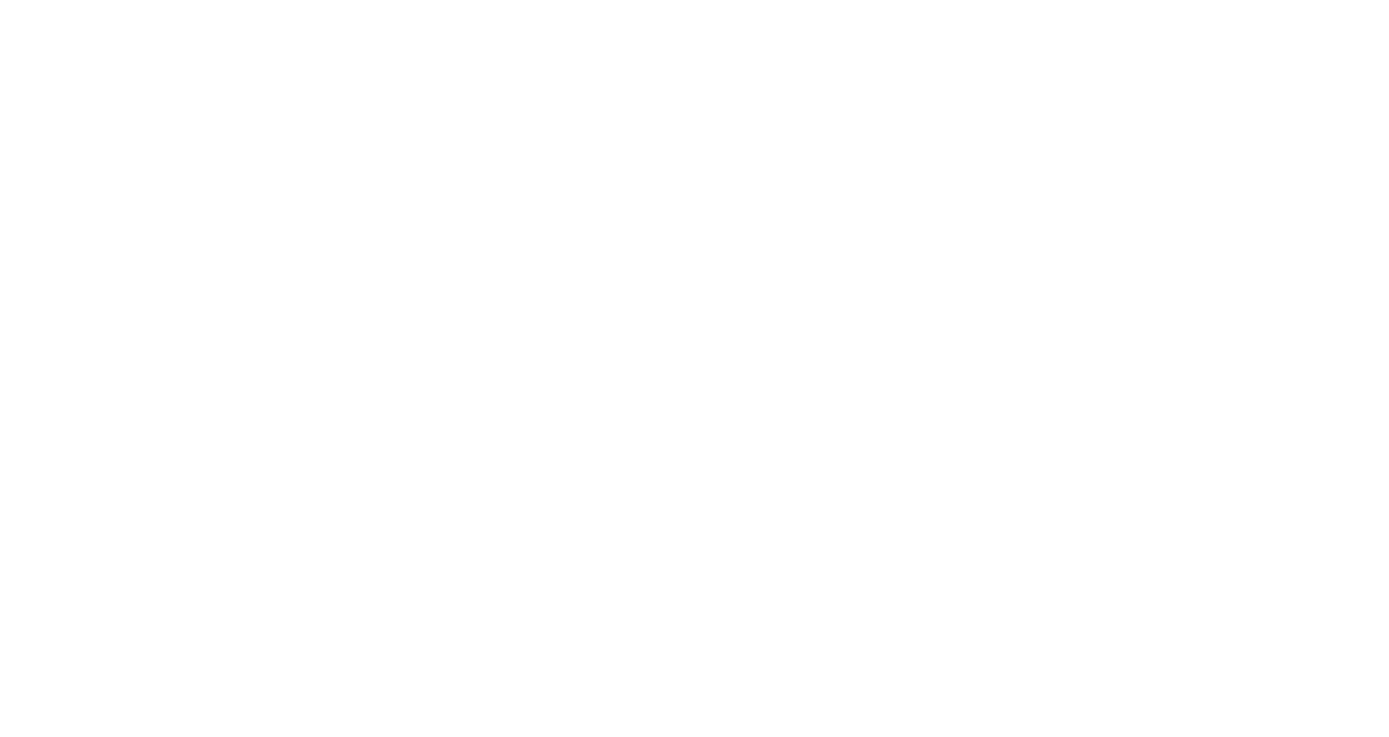 scroll, scrollTop: 0, scrollLeft: 0, axis: both 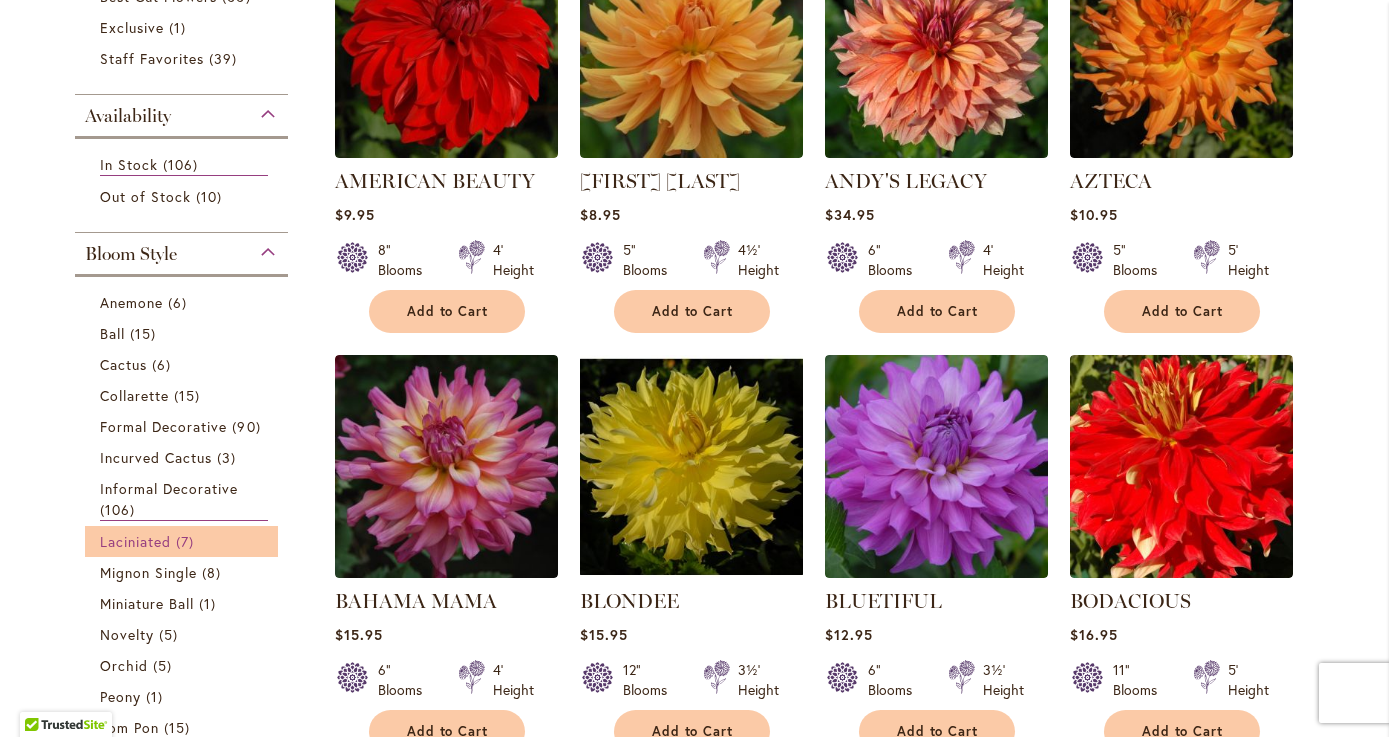 click on "7
items" at bounding box center [187, 541] 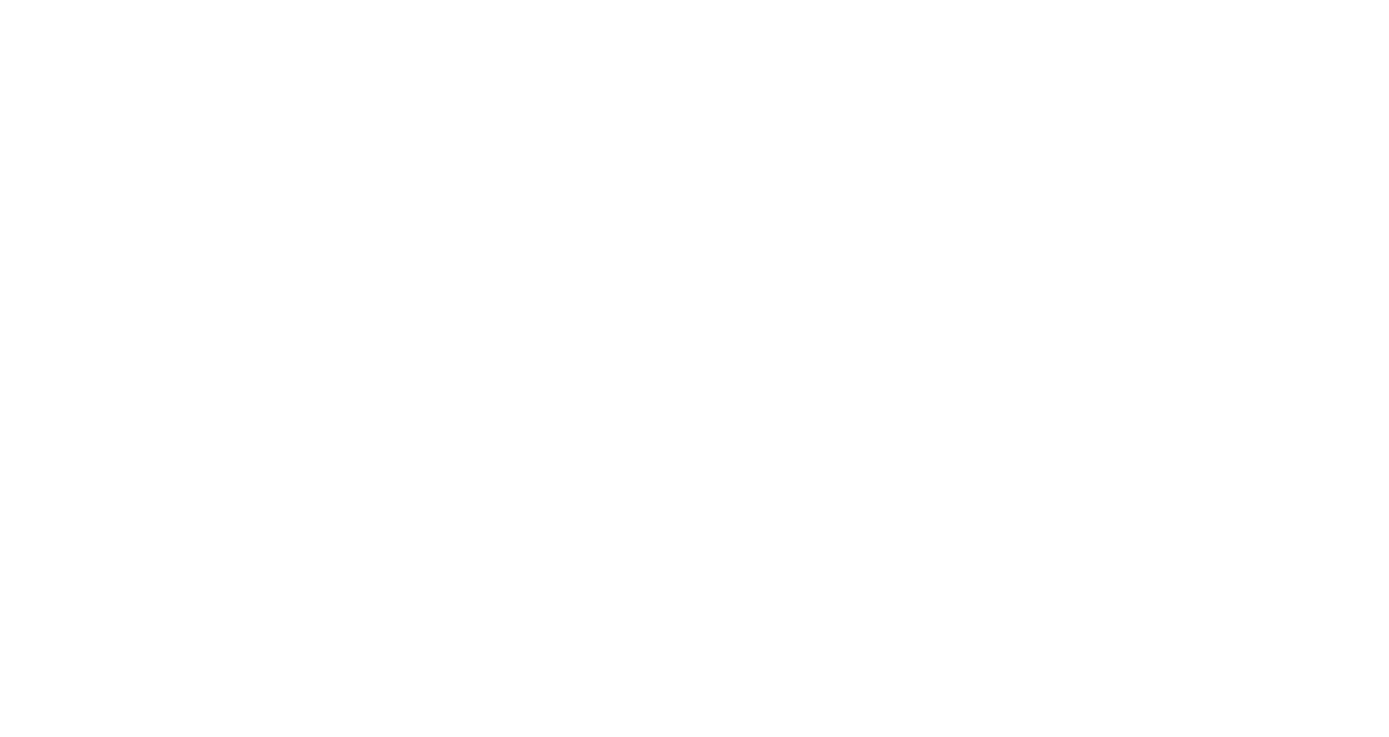 scroll, scrollTop: 0, scrollLeft: 0, axis: both 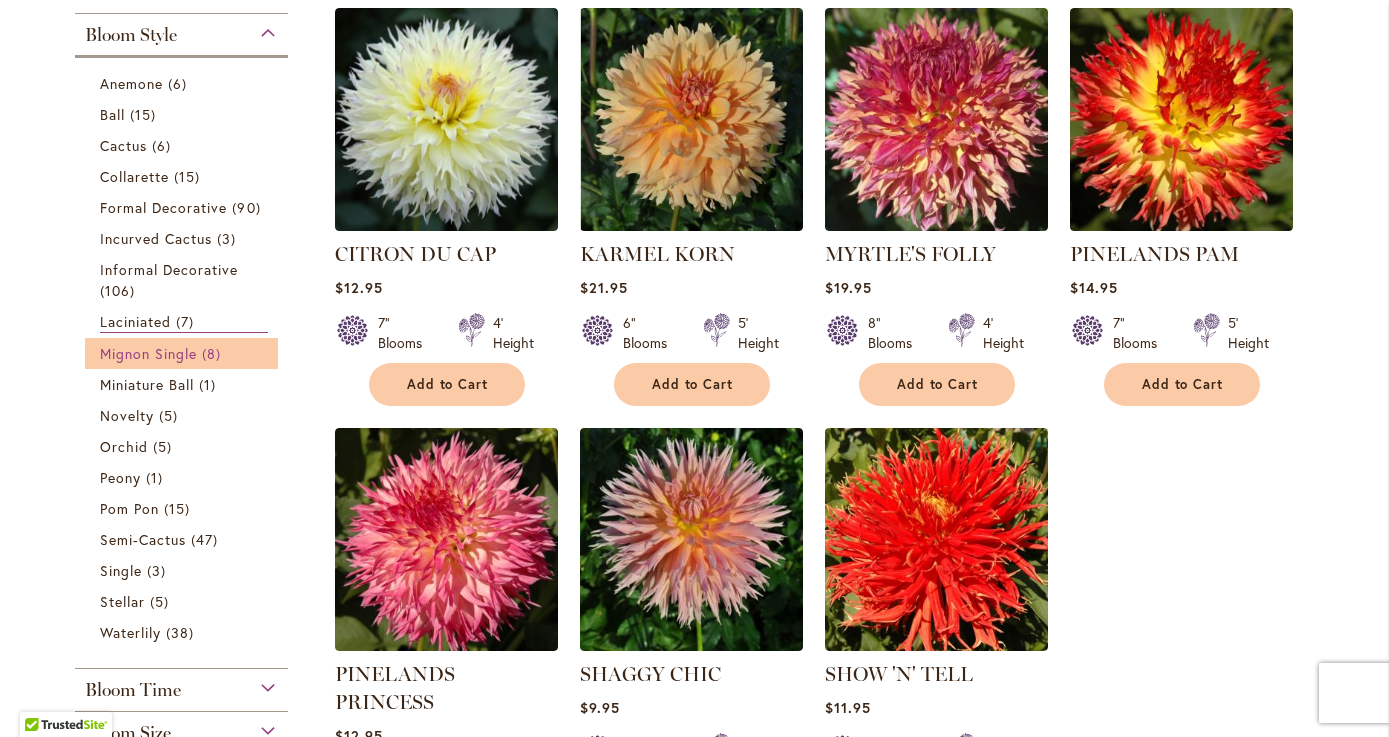 click on "8
items" at bounding box center [214, 353] 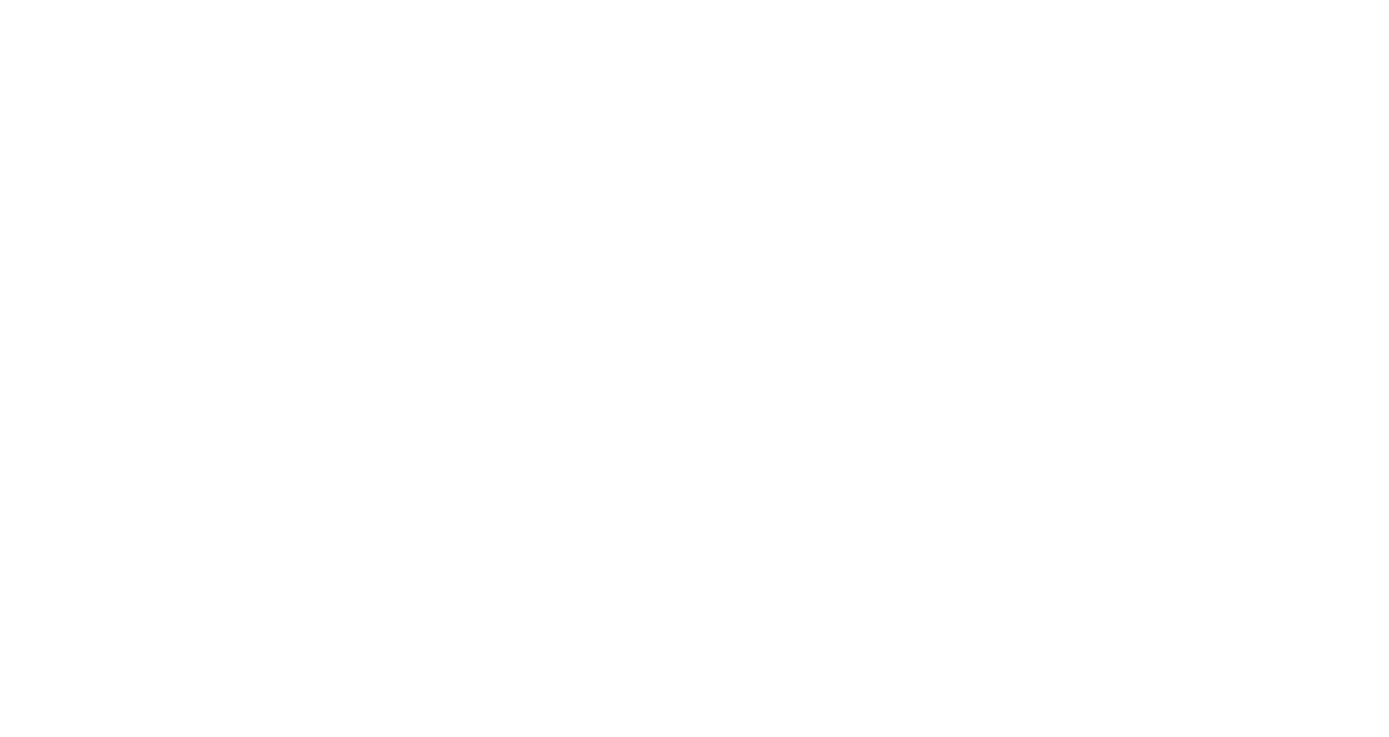 scroll, scrollTop: 0, scrollLeft: 0, axis: both 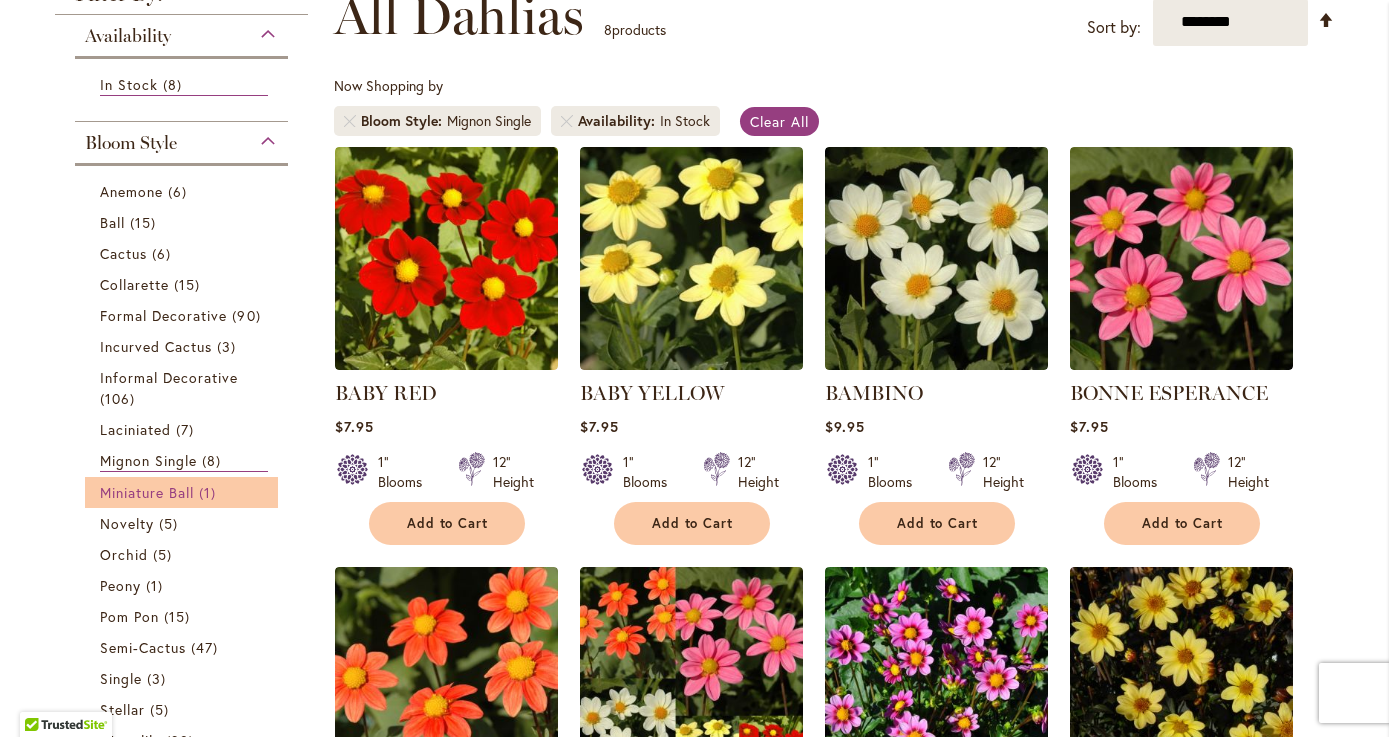 click on "Miniature Ball" at bounding box center [147, 492] 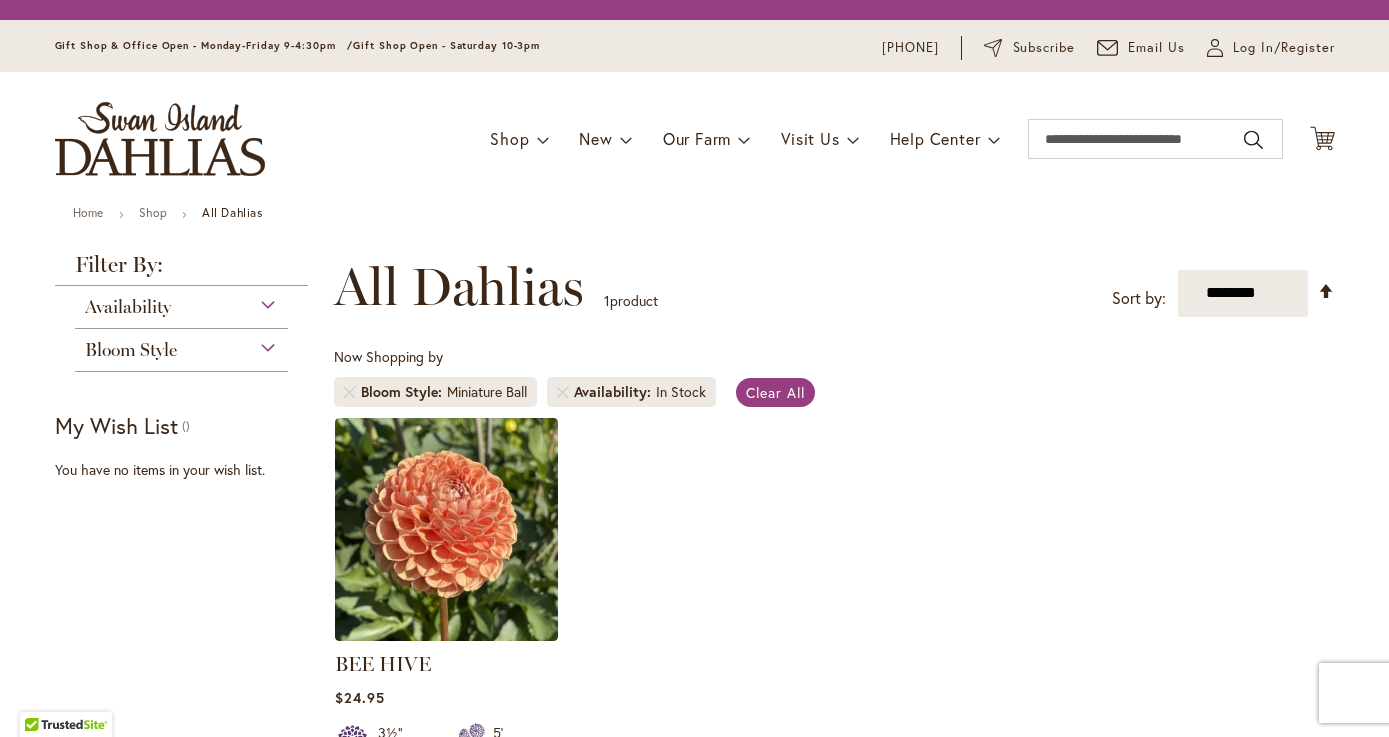 scroll, scrollTop: 0, scrollLeft: 0, axis: both 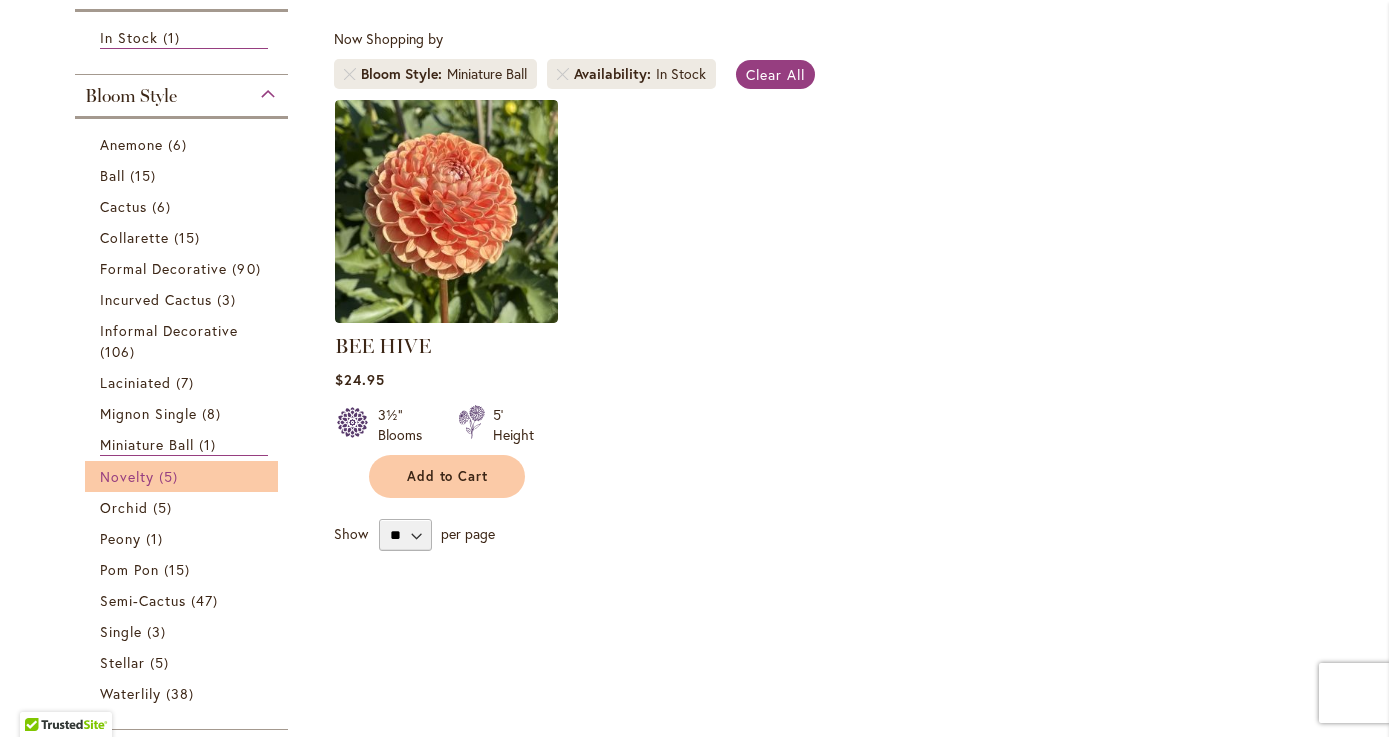 click on "Novelty
5
items" at bounding box center (184, 476) 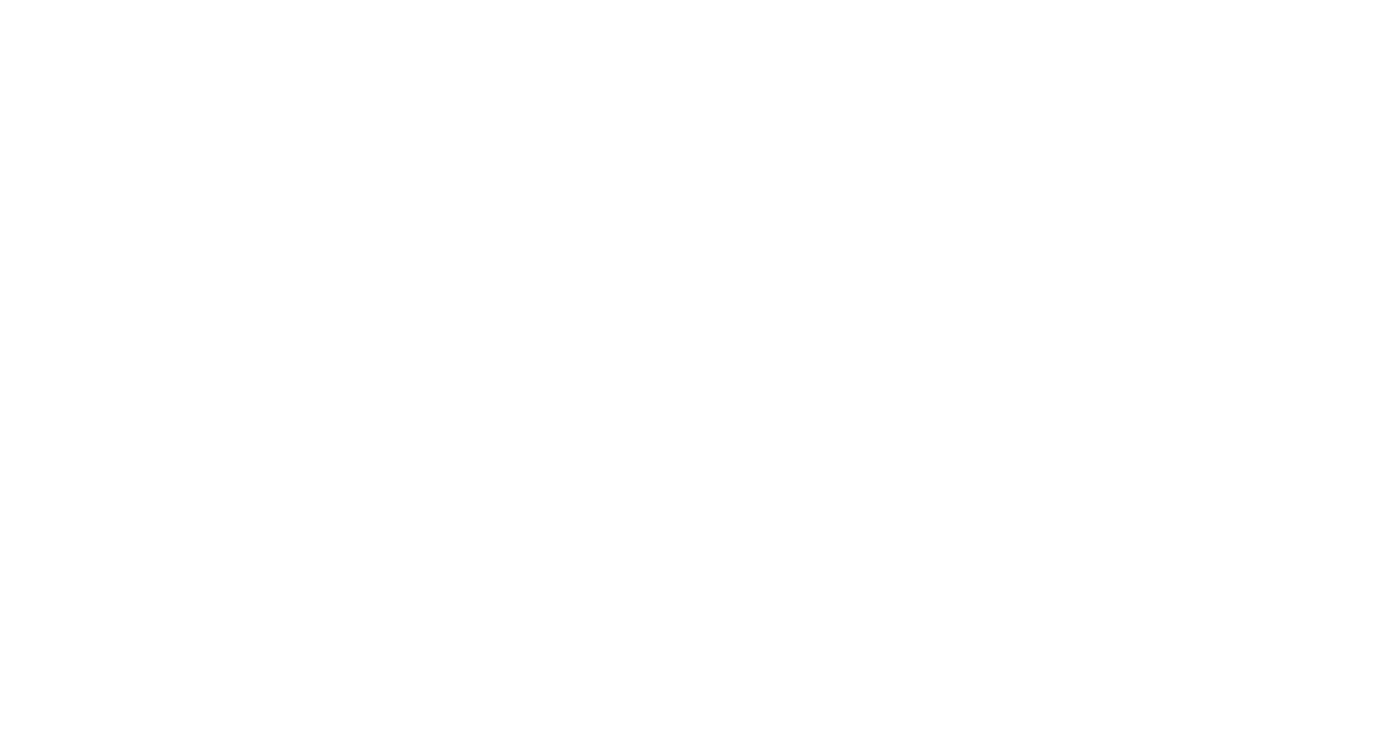 scroll, scrollTop: 0, scrollLeft: 0, axis: both 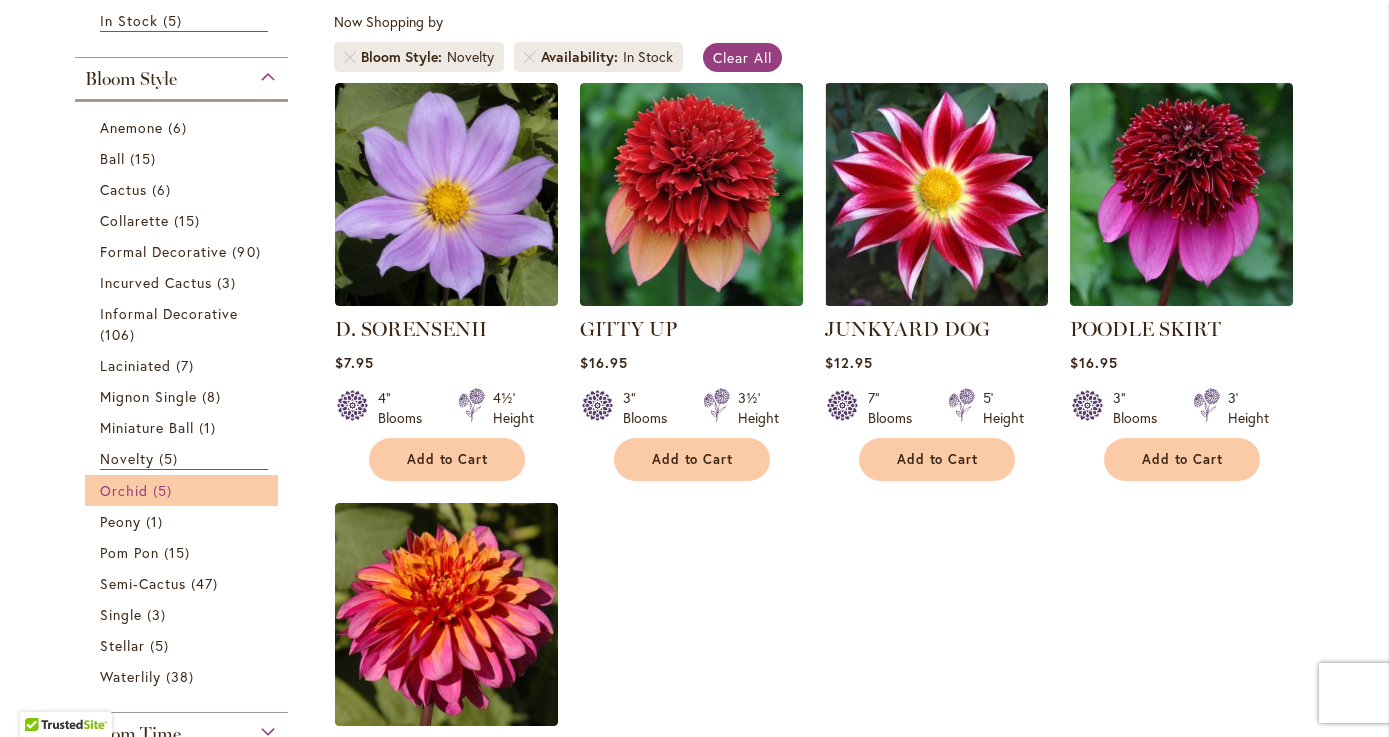 click on "Orchid
5
items" at bounding box center [184, 490] 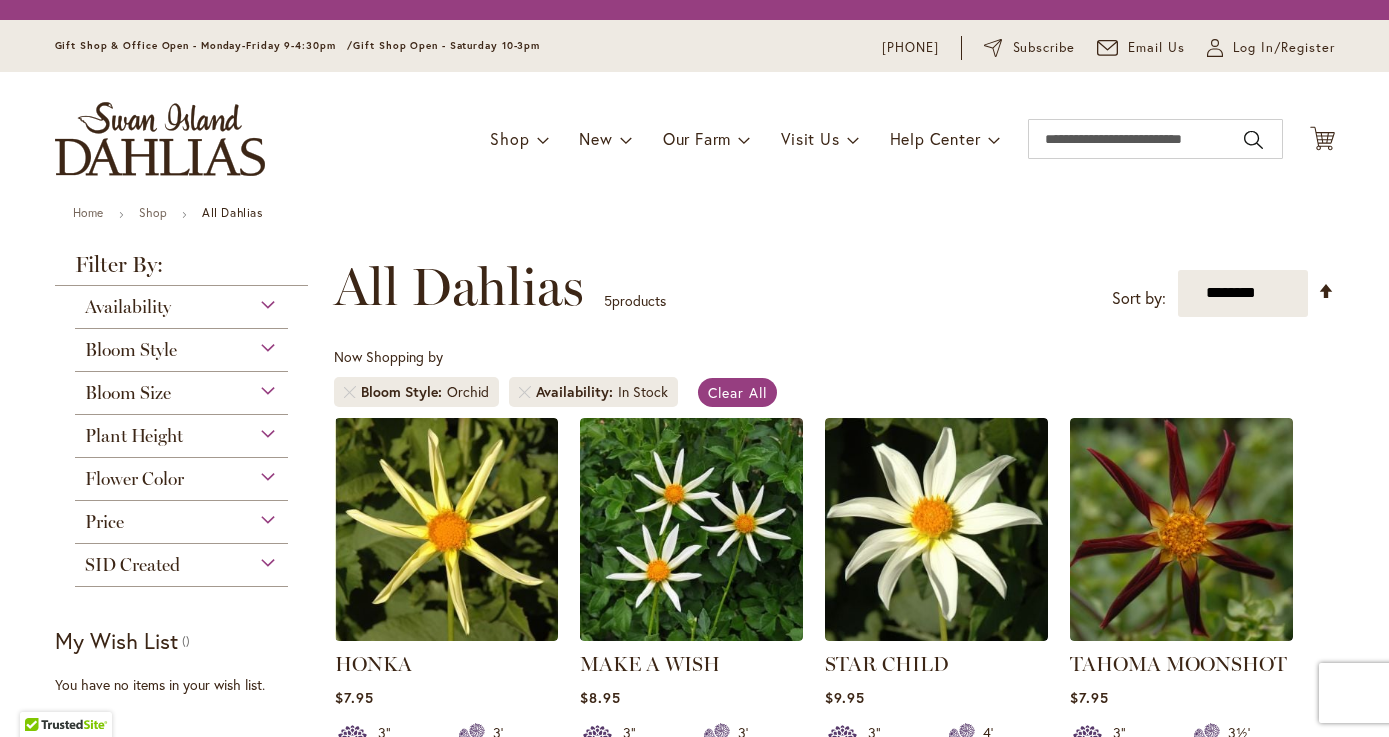 scroll, scrollTop: 0, scrollLeft: 0, axis: both 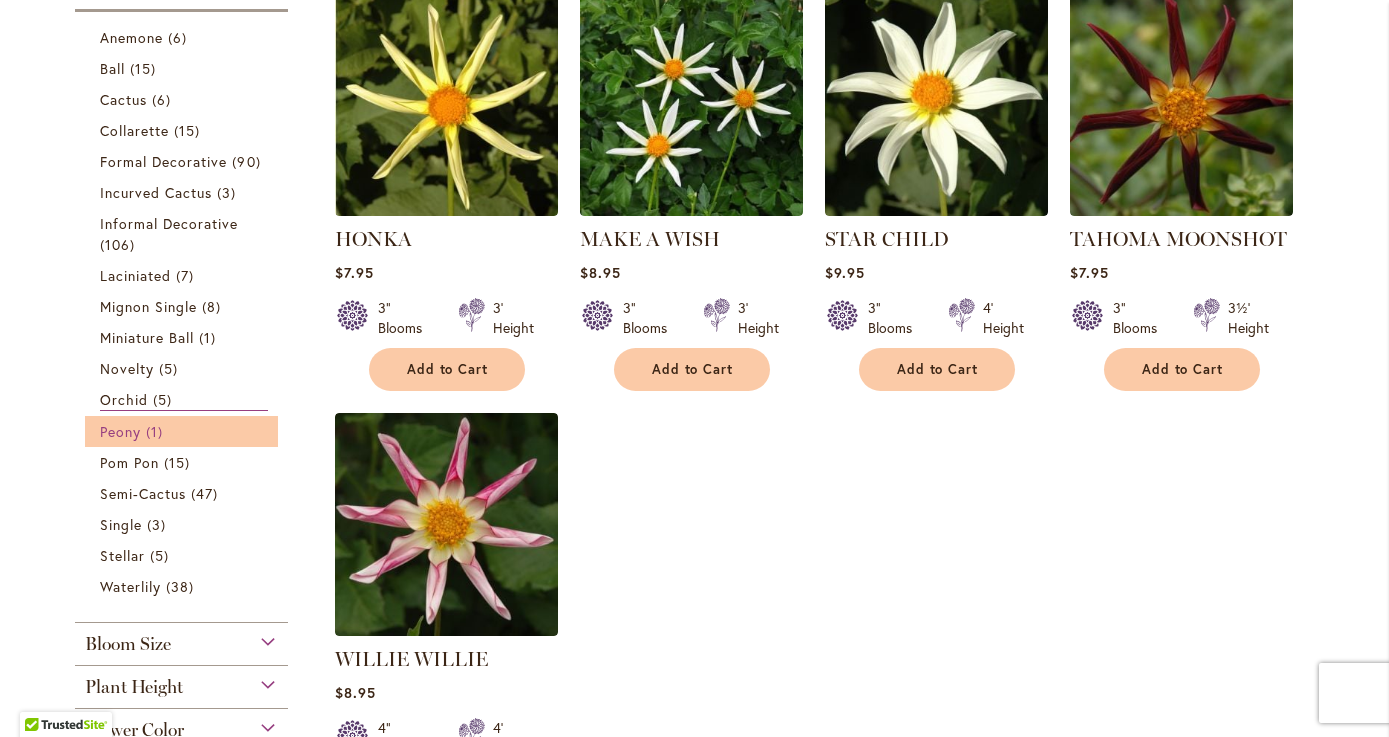 click on "Peony
1
item" at bounding box center [184, 431] 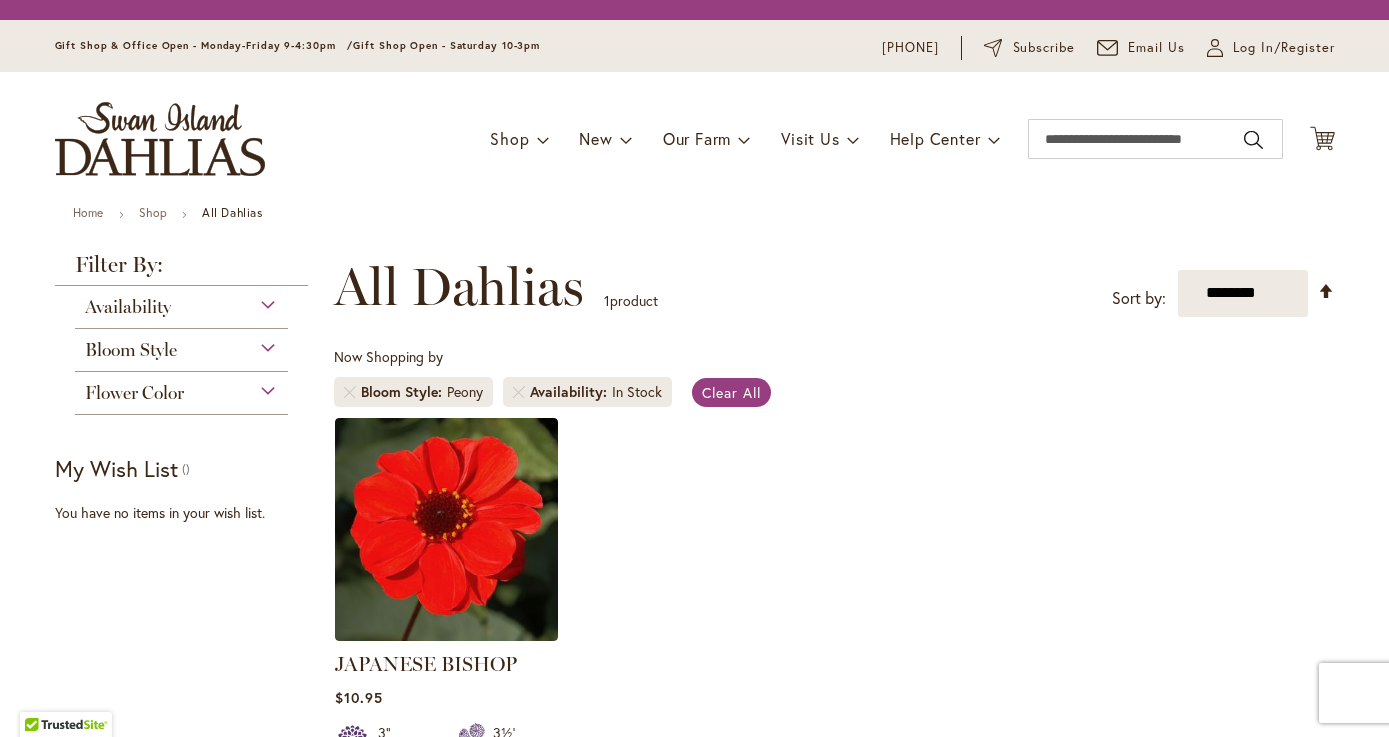 scroll, scrollTop: 0, scrollLeft: 0, axis: both 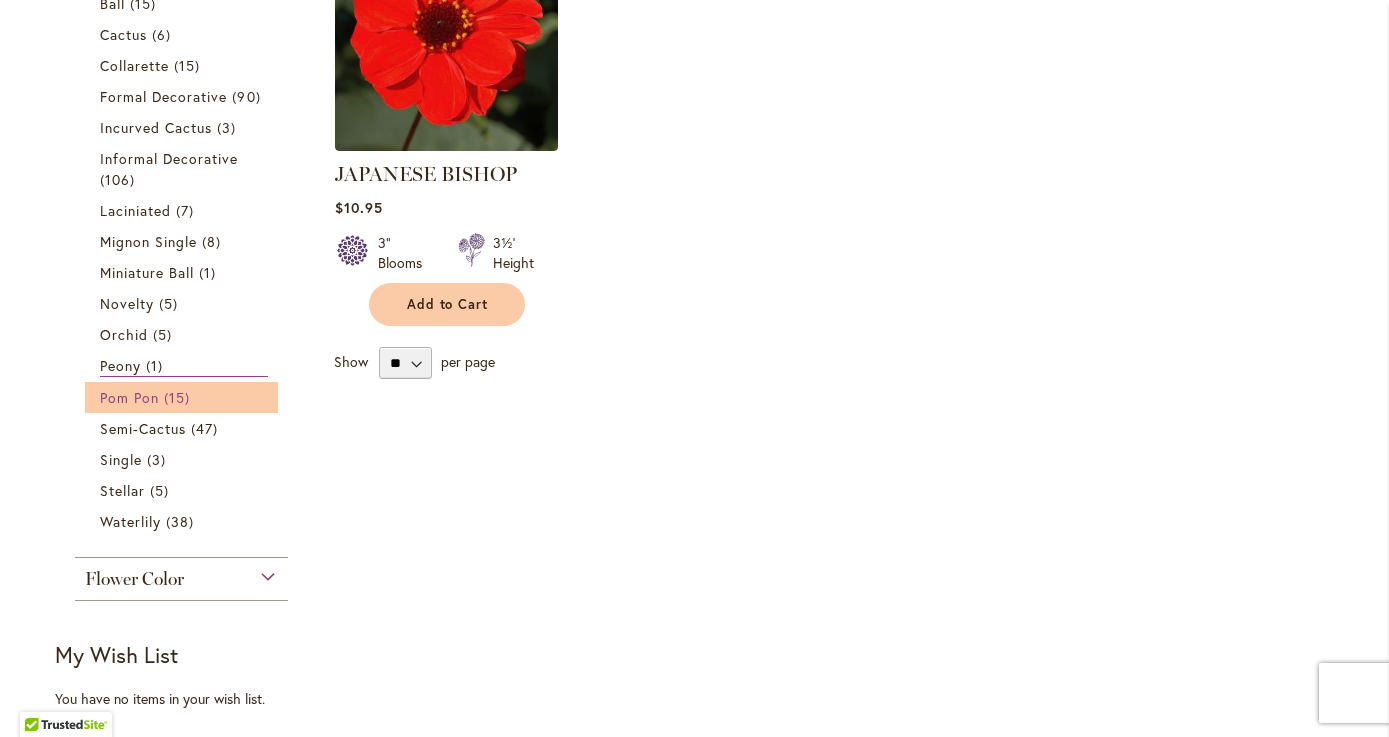click on "Pom Pon
15
items" at bounding box center [184, 397] 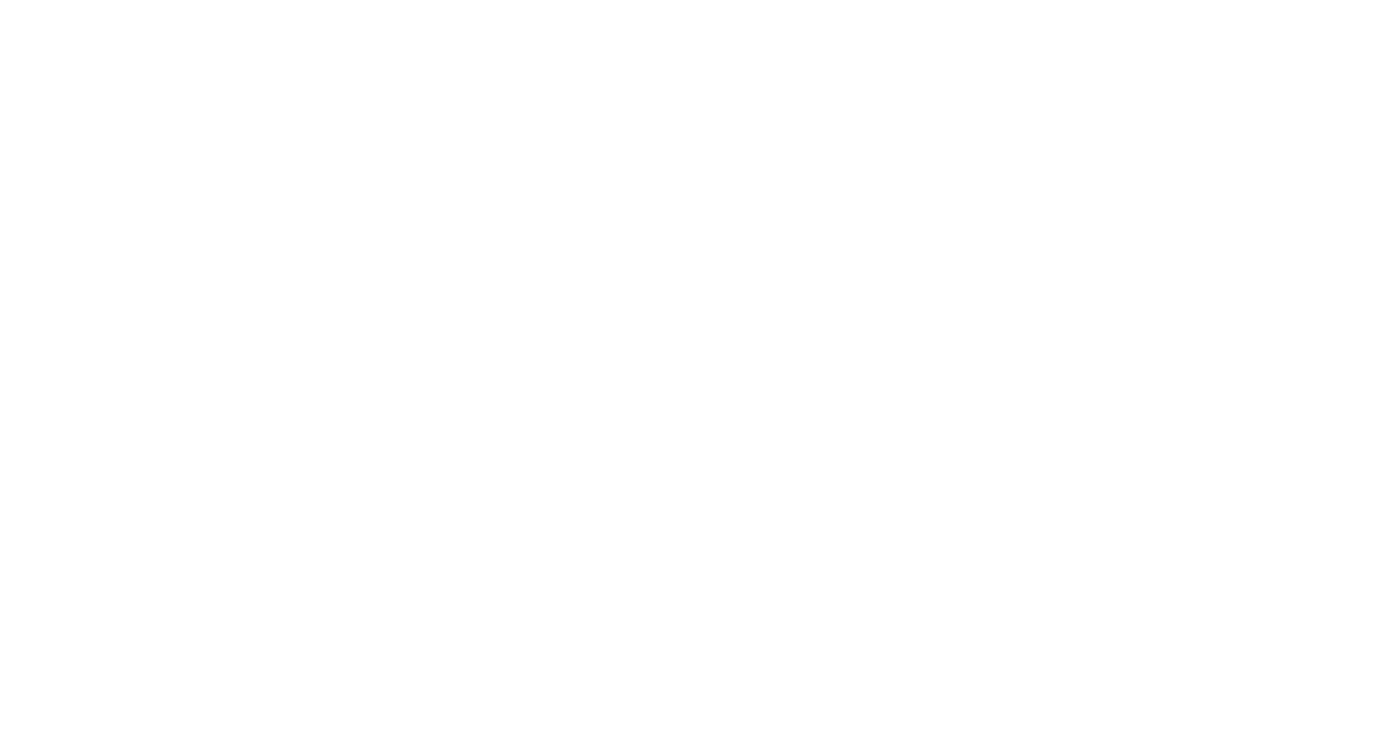 scroll, scrollTop: 0, scrollLeft: 0, axis: both 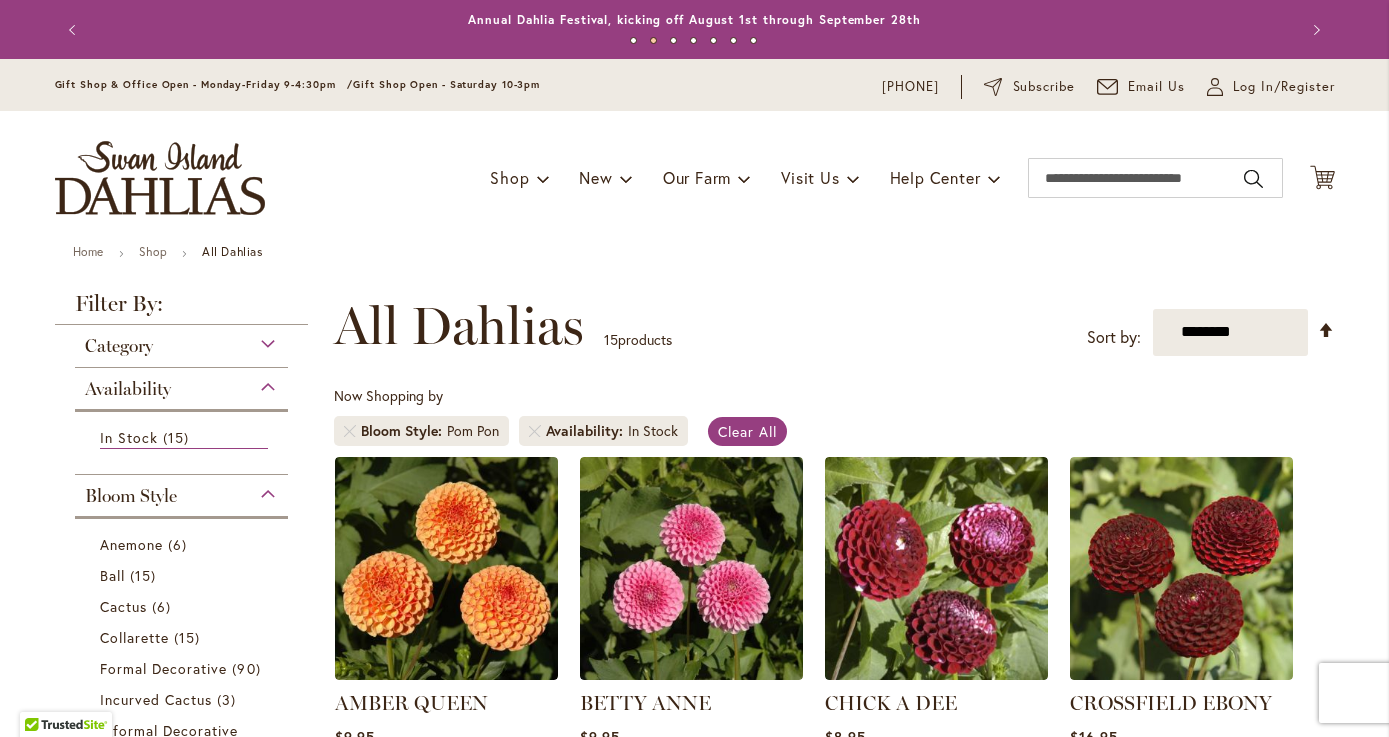 click on "Category" at bounding box center [182, 341] 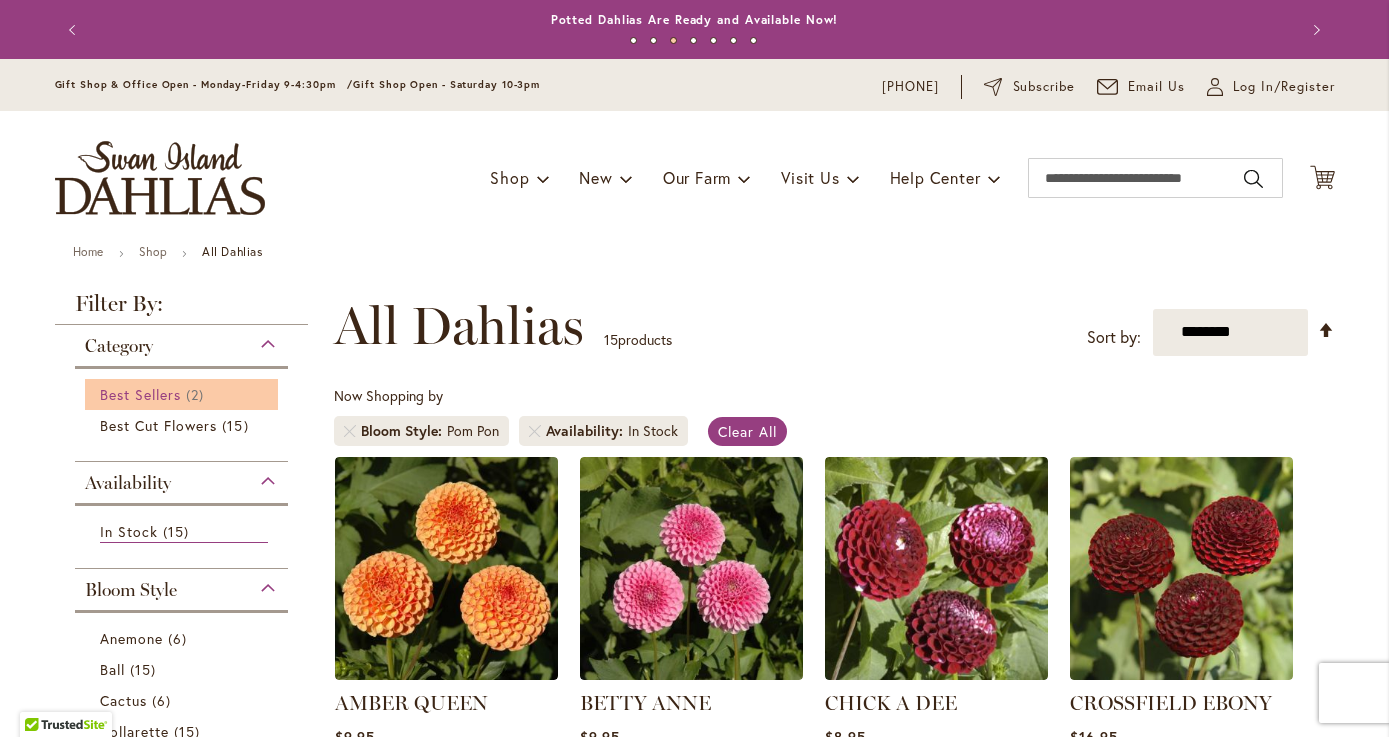 click on "2
items" at bounding box center [197, 394] 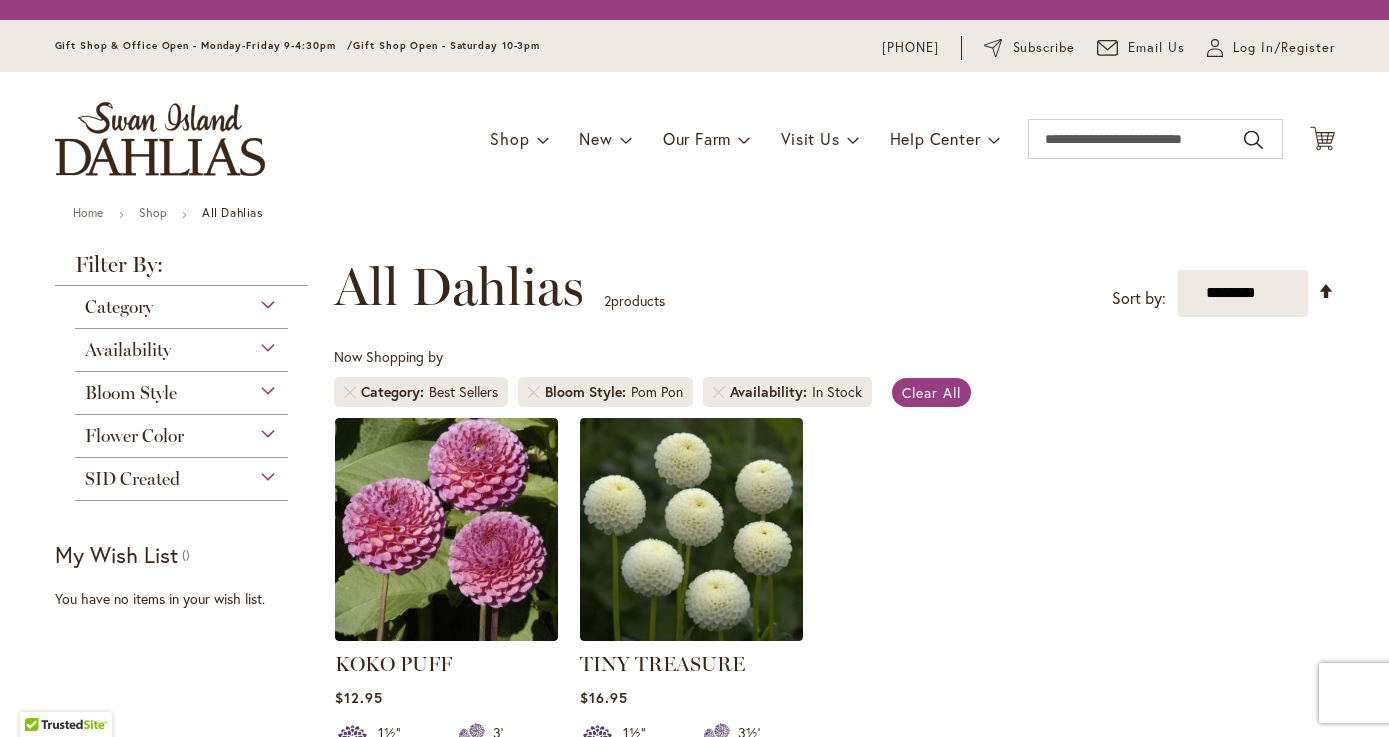 scroll, scrollTop: 0, scrollLeft: 0, axis: both 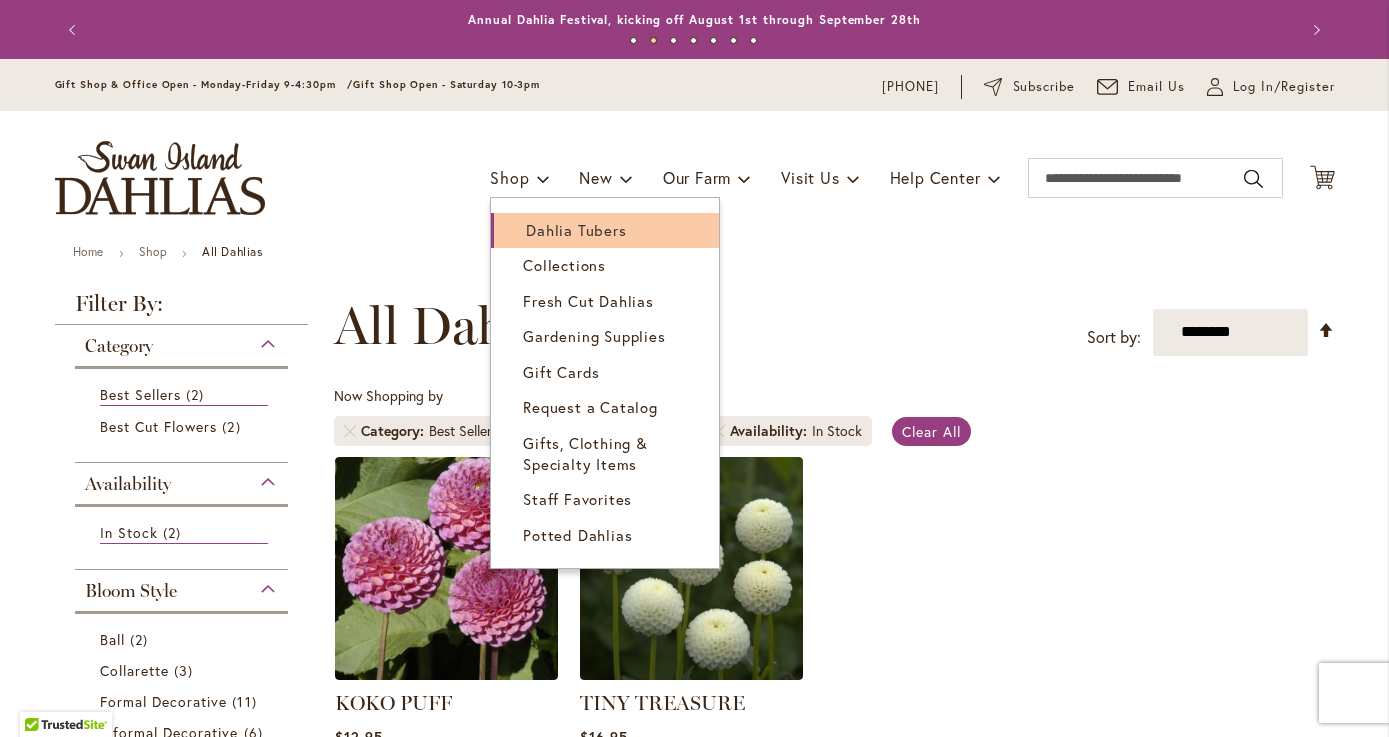 click on "Dahlia Tubers" at bounding box center [576, 230] 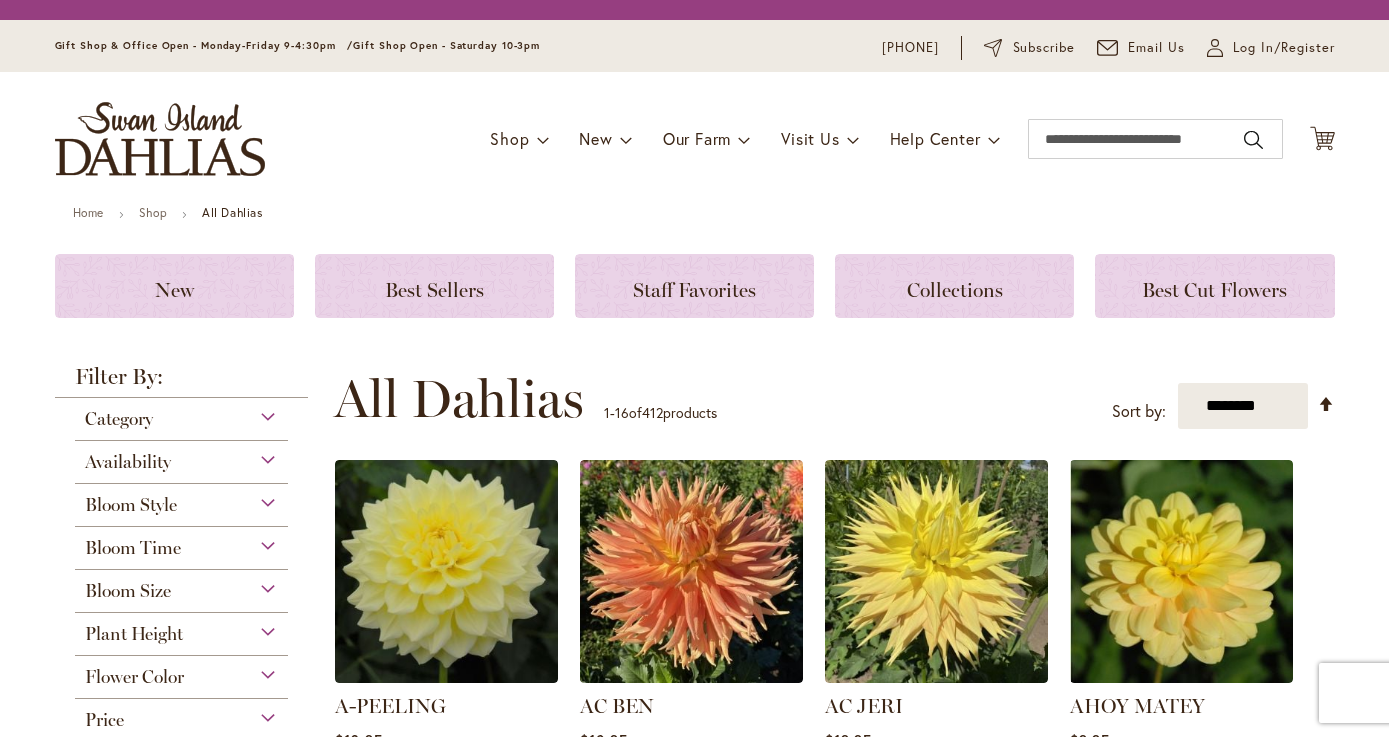 scroll, scrollTop: 0, scrollLeft: 0, axis: both 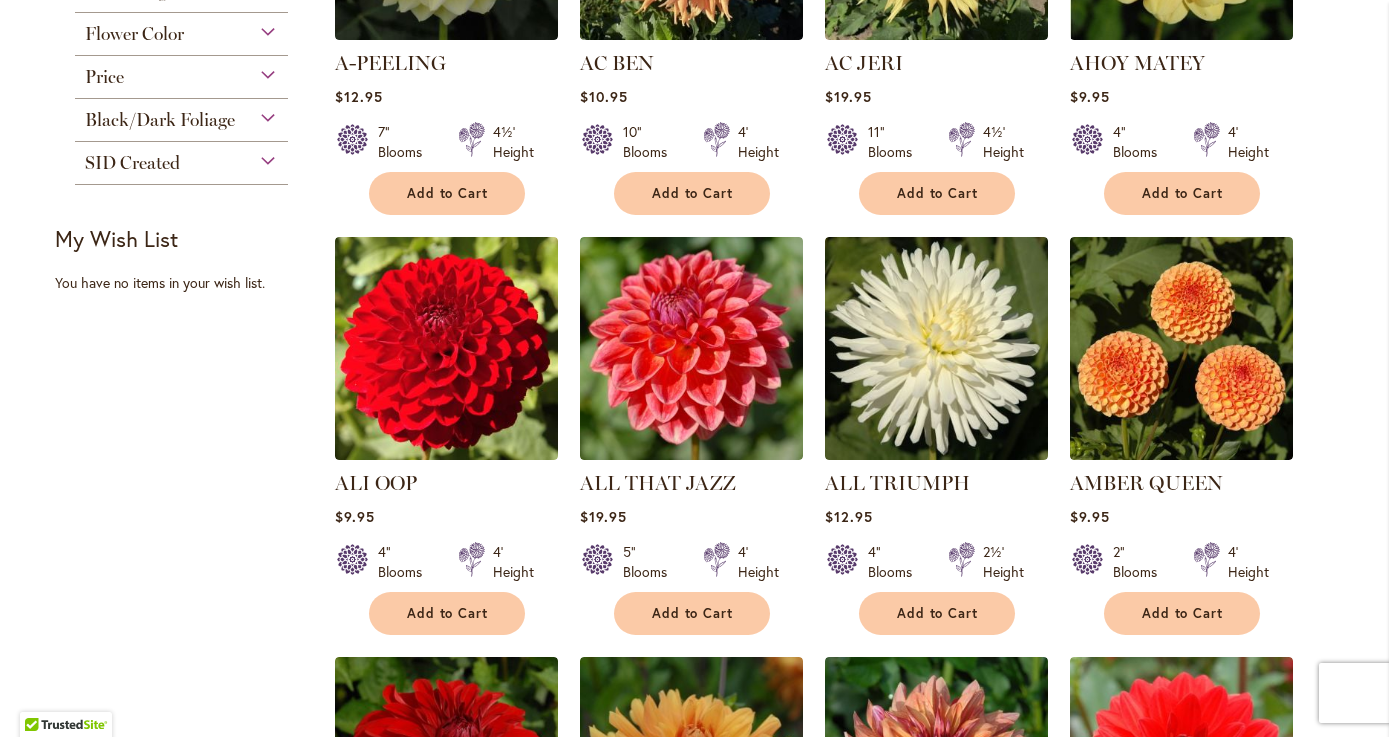 click on "SID Created
Yes
299
items" at bounding box center [182, 163] 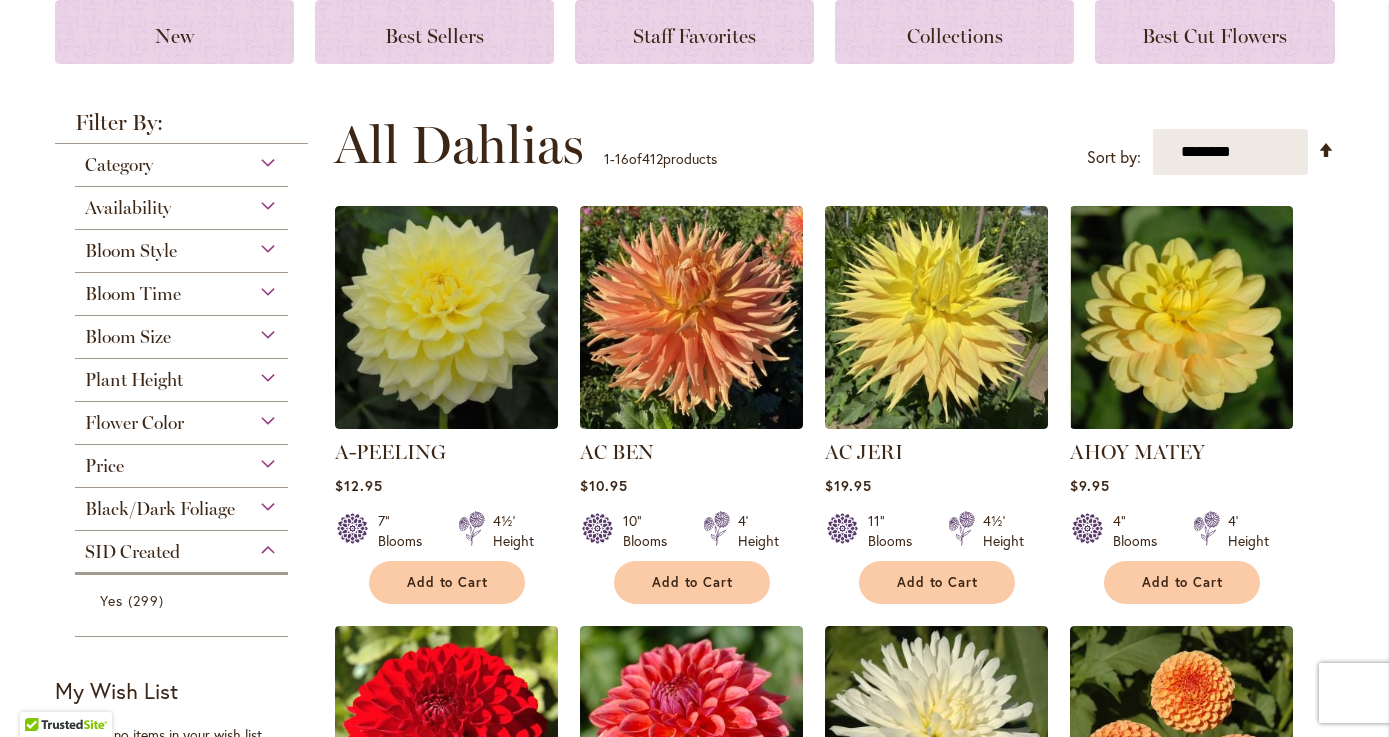 scroll, scrollTop: 0, scrollLeft: 0, axis: both 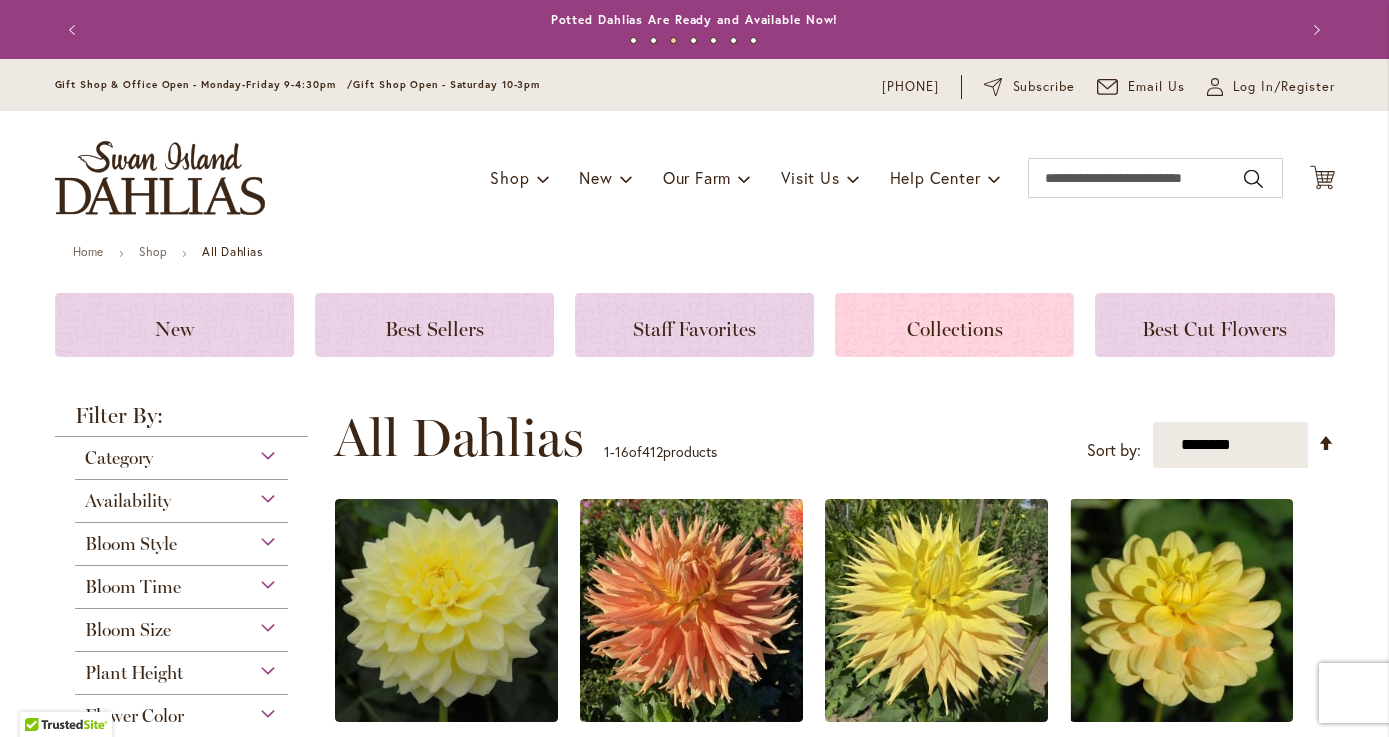 click on "Collections" 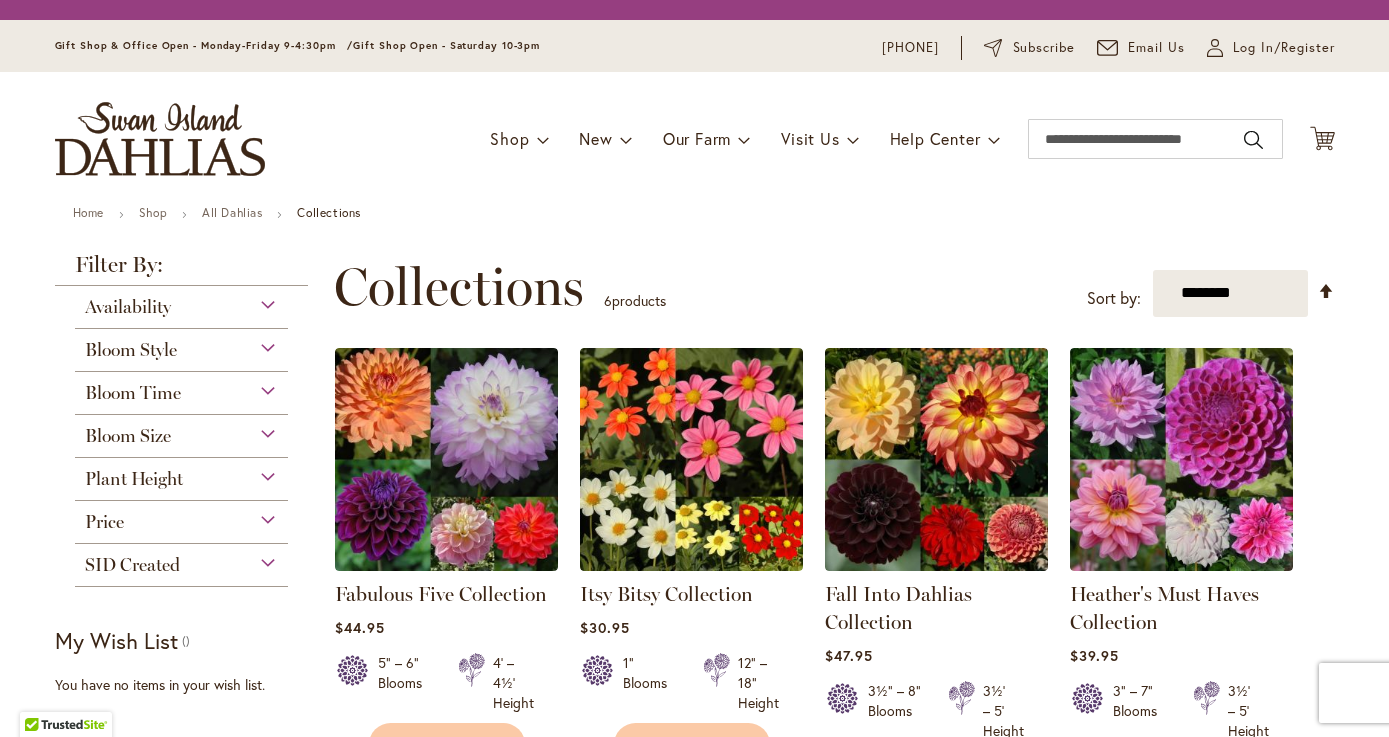 scroll, scrollTop: 0, scrollLeft: 0, axis: both 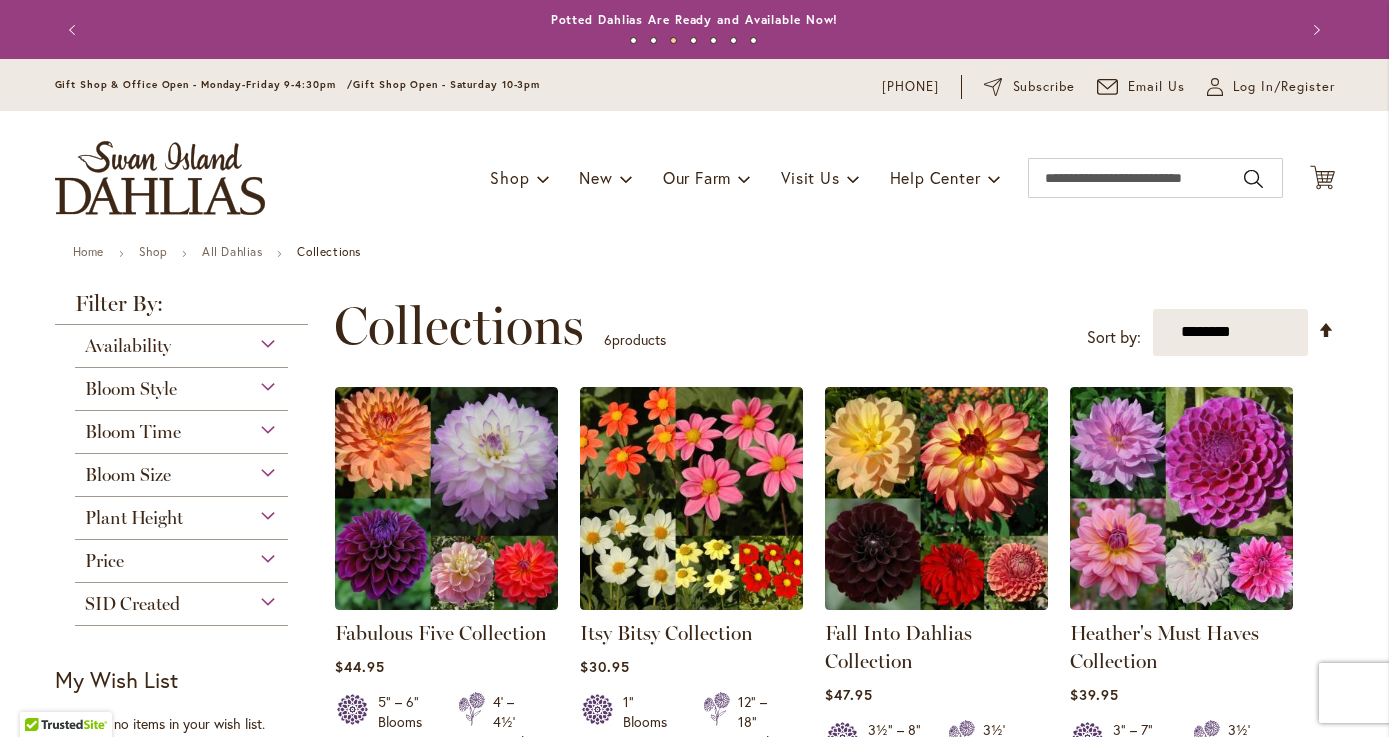 click on "Bloom Style" at bounding box center (182, 384) 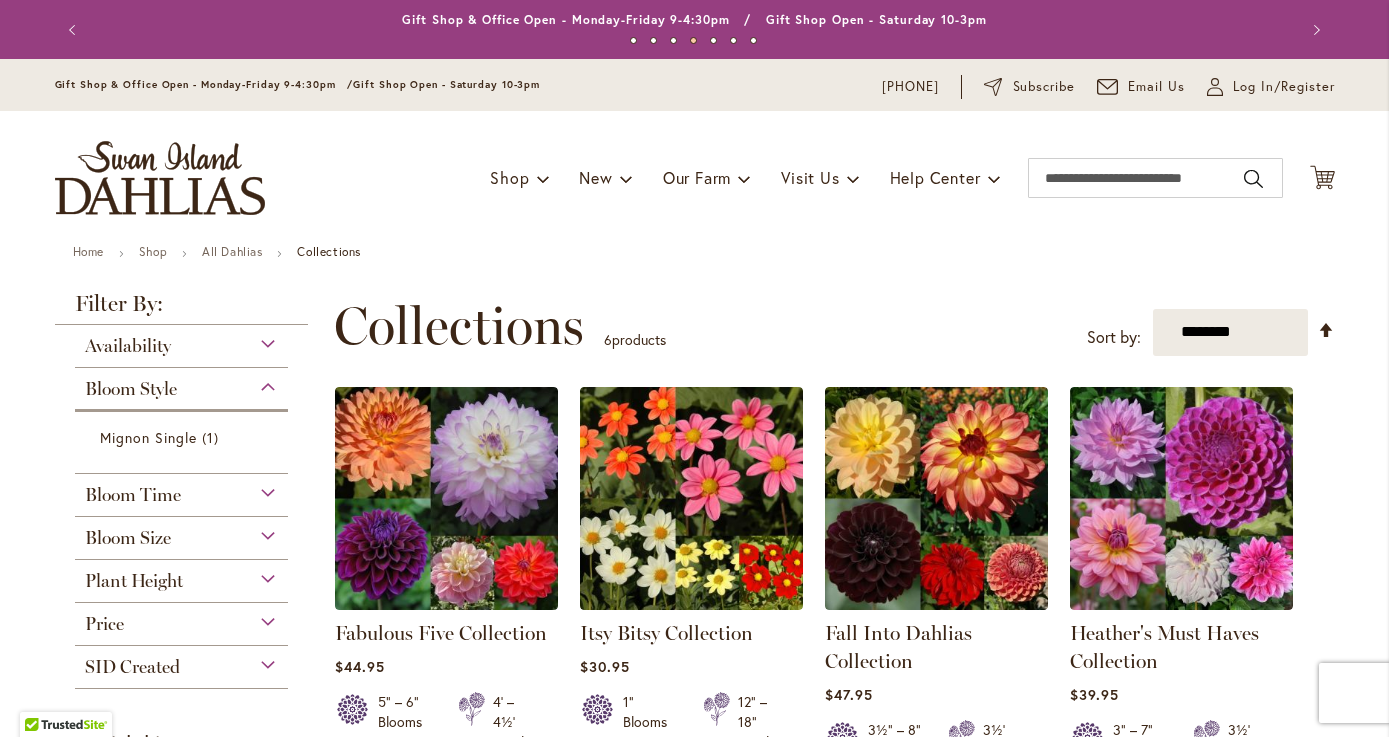 click on "Availability" at bounding box center [128, 346] 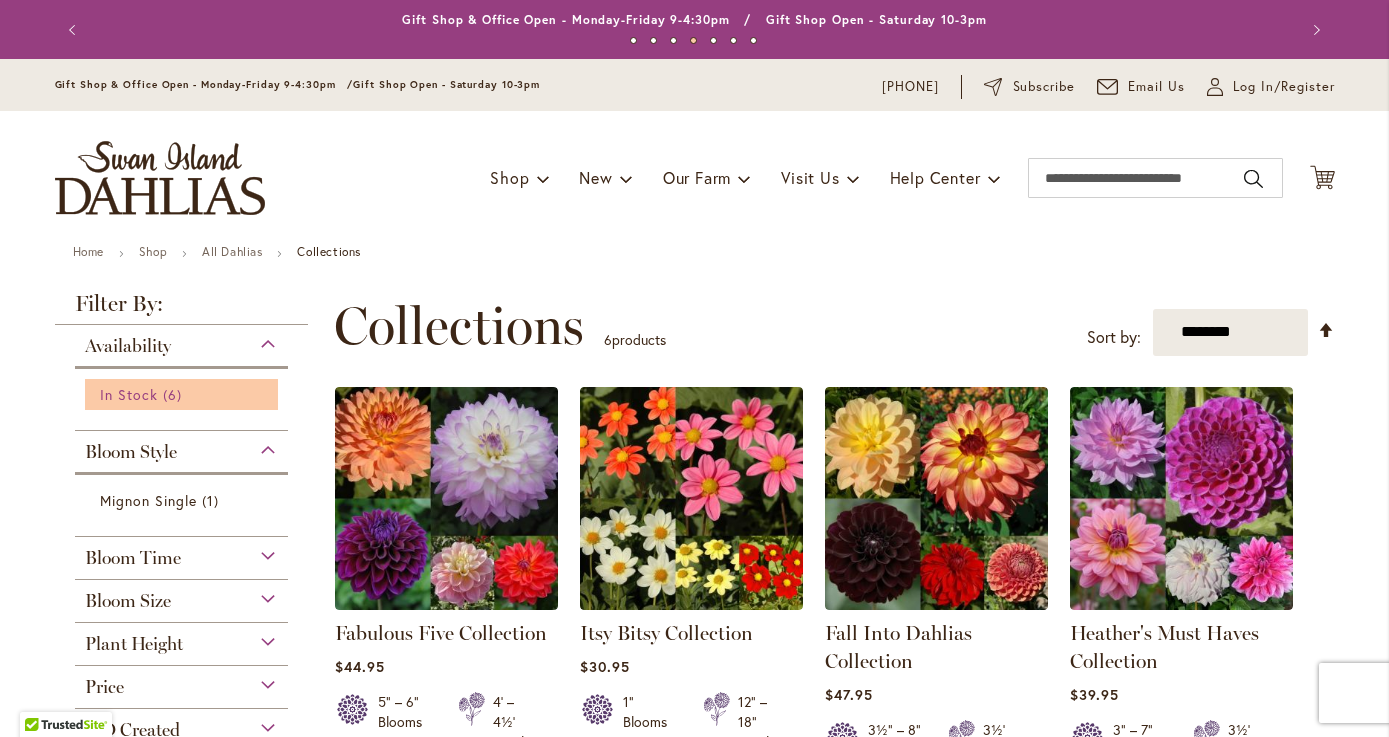 click on "In Stock
6
items" at bounding box center [184, 394] 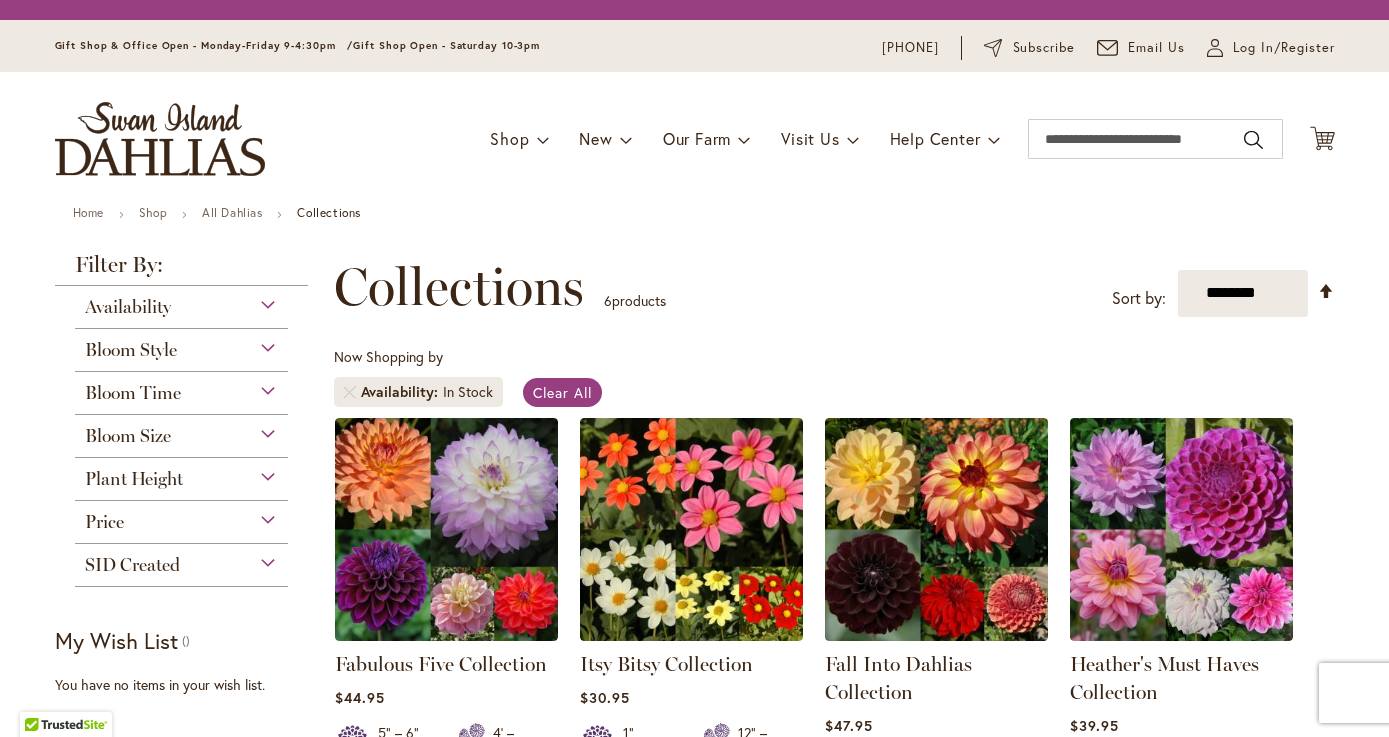 scroll, scrollTop: 0, scrollLeft: 0, axis: both 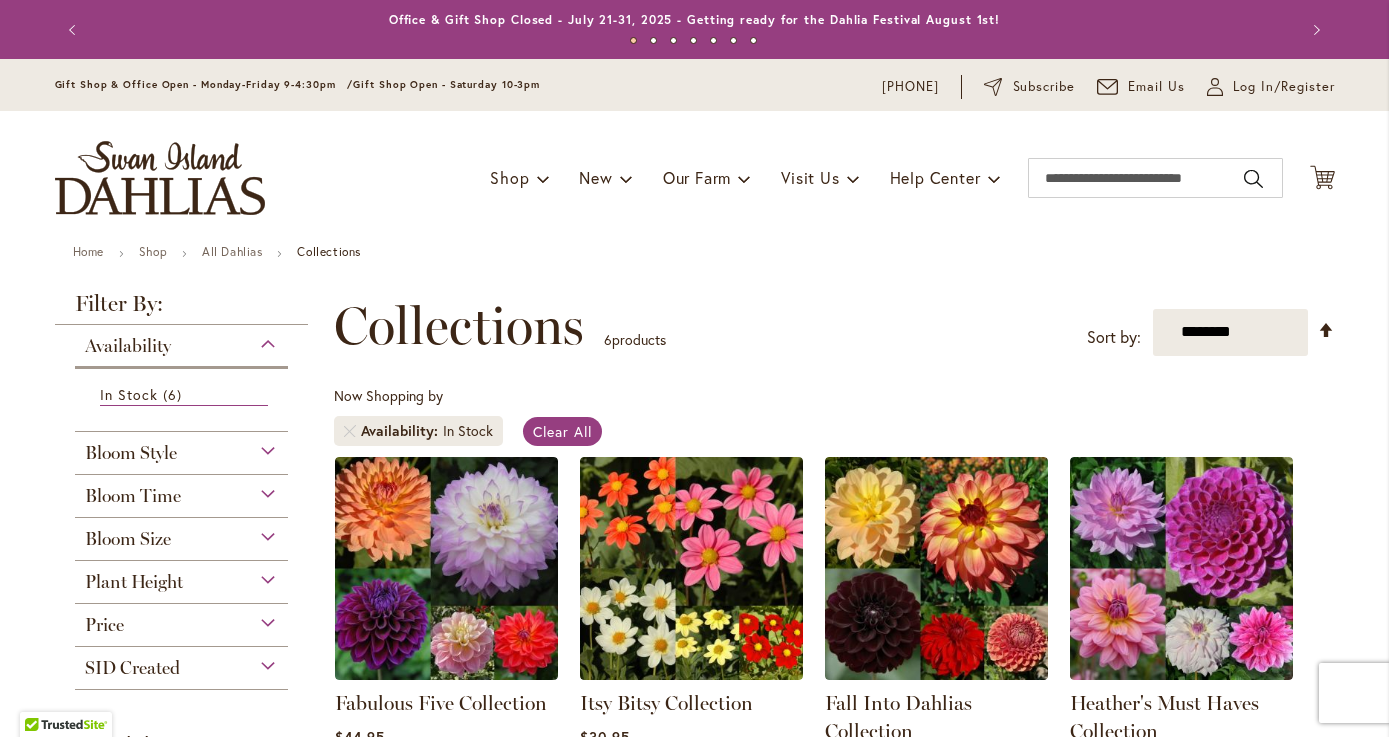 click on "Bloom Style" at bounding box center (182, 448) 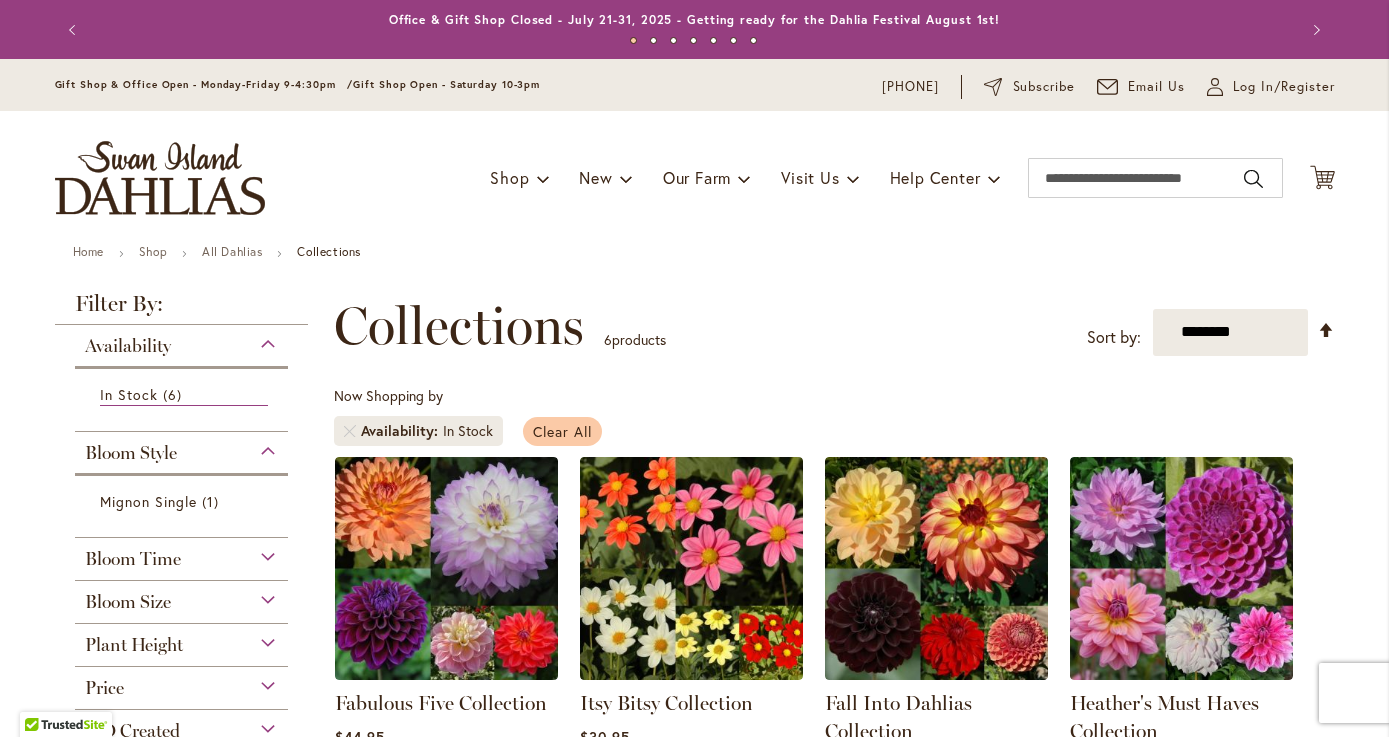 click on "Clear All" at bounding box center (562, 431) 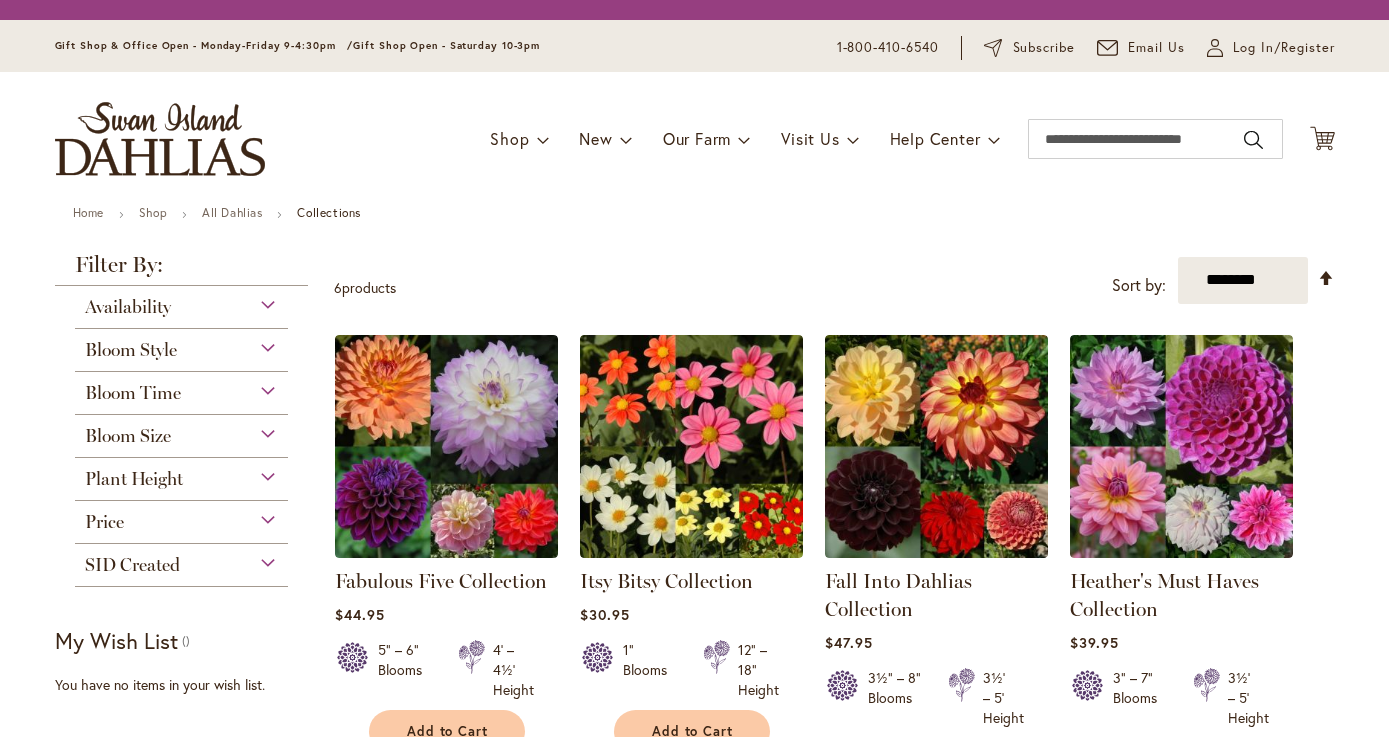 scroll, scrollTop: 0, scrollLeft: 0, axis: both 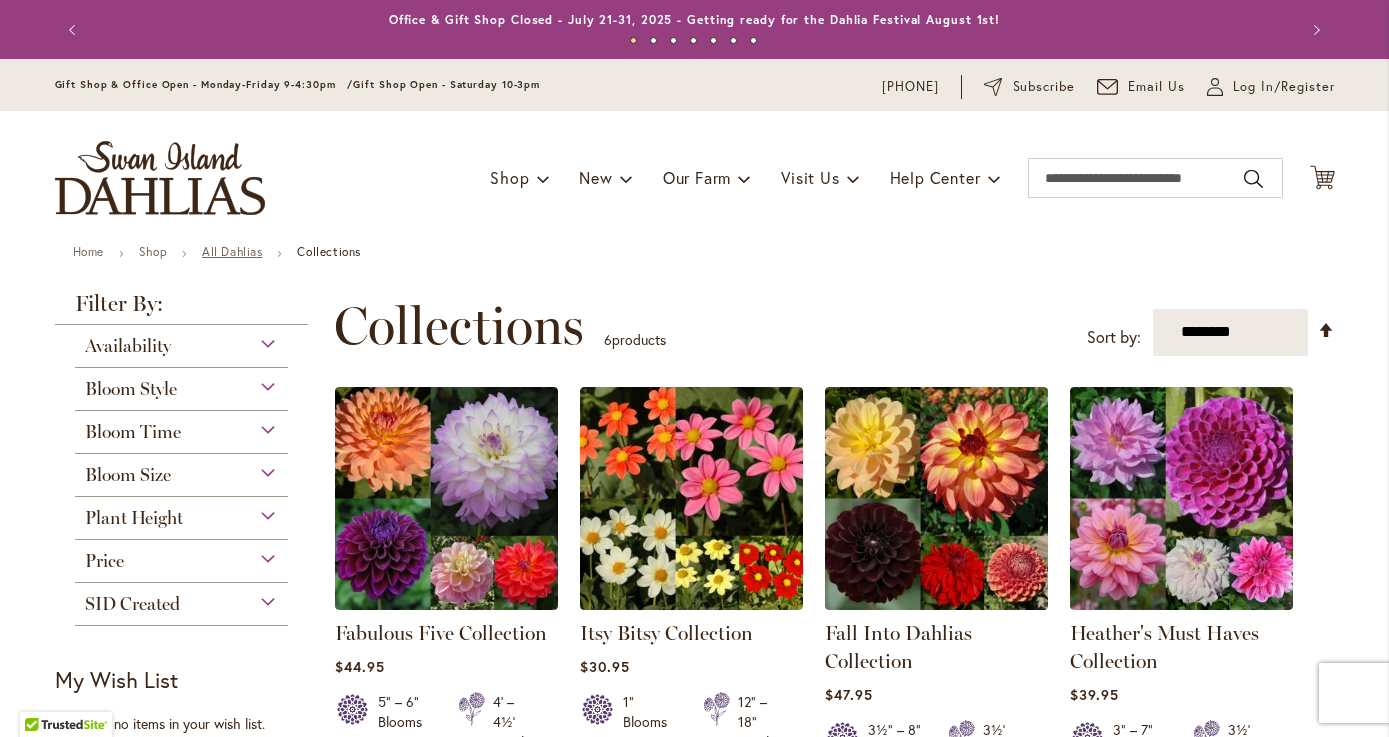 click on "All Dahlias" at bounding box center [232, 251] 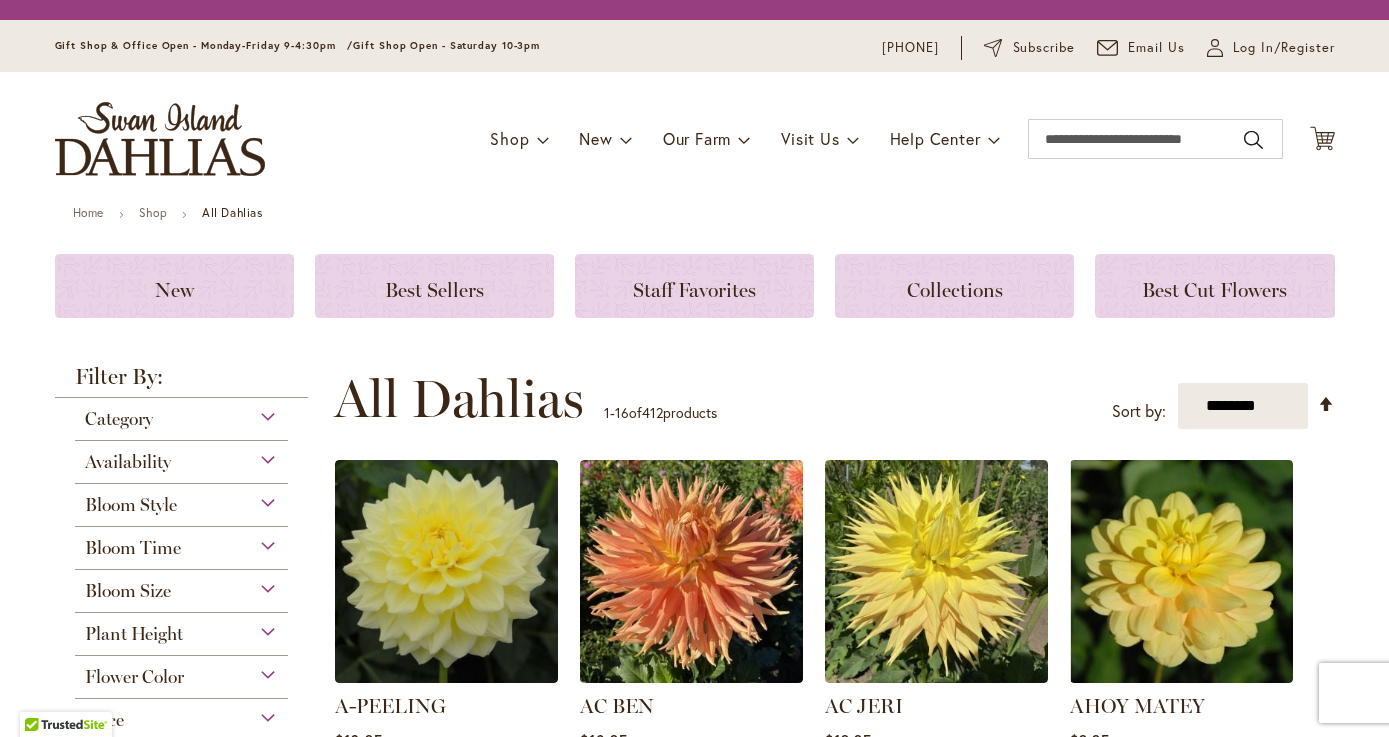 scroll, scrollTop: 0, scrollLeft: 0, axis: both 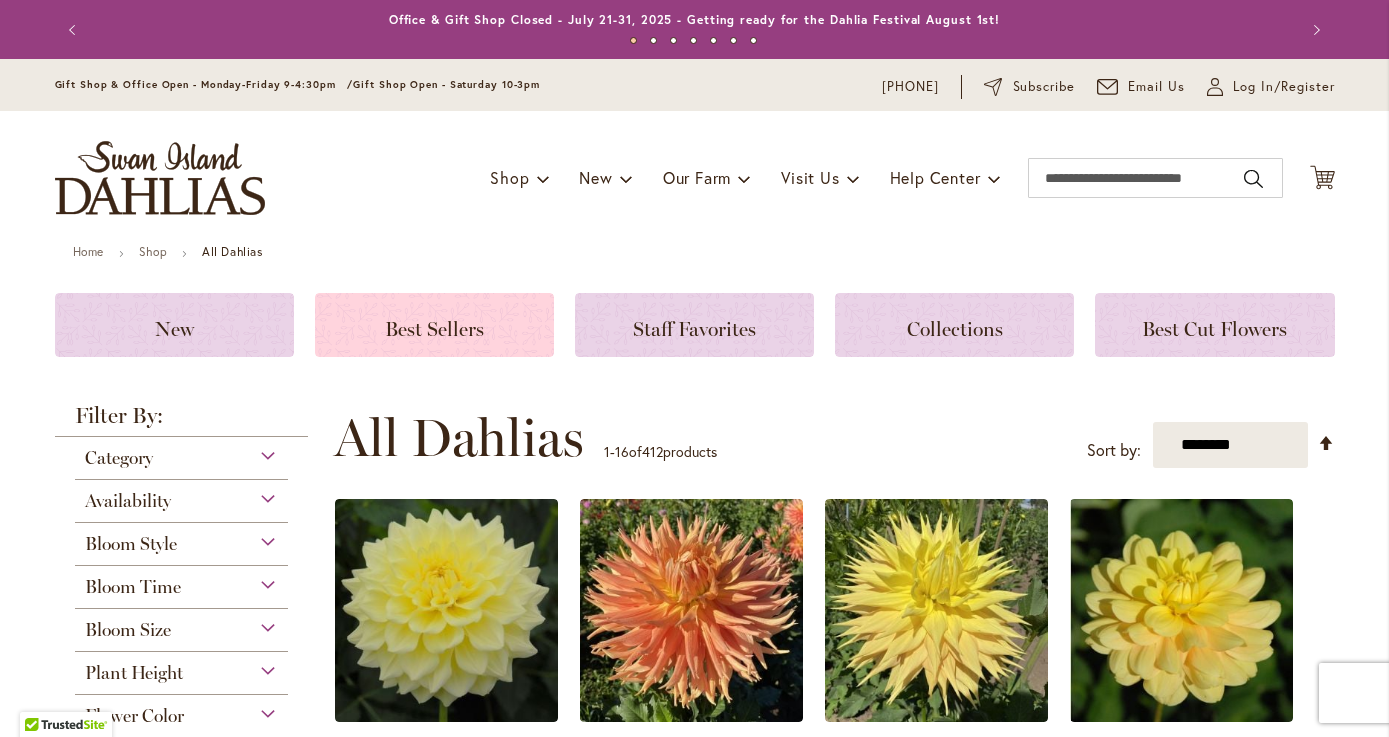 click on "Best Sellers" 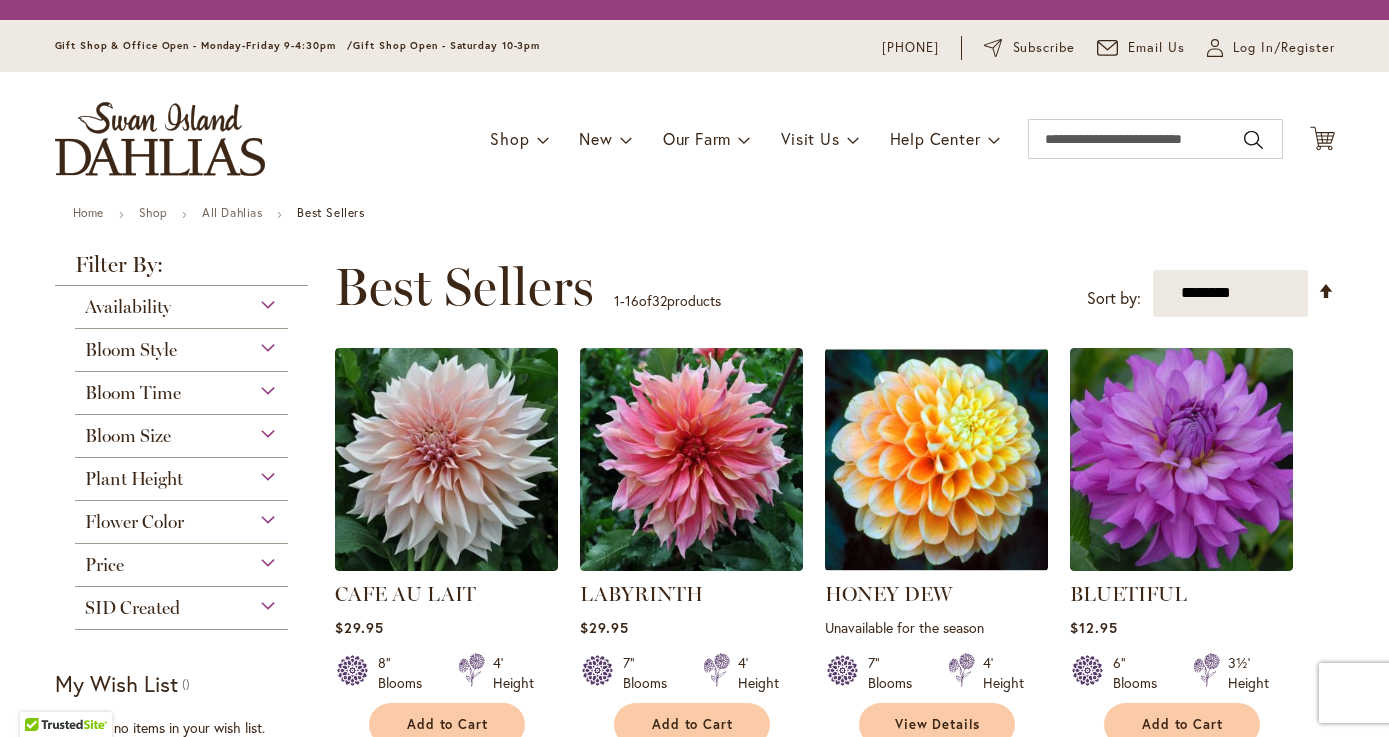 scroll, scrollTop: 0, scrollLeft: 0, axis: both 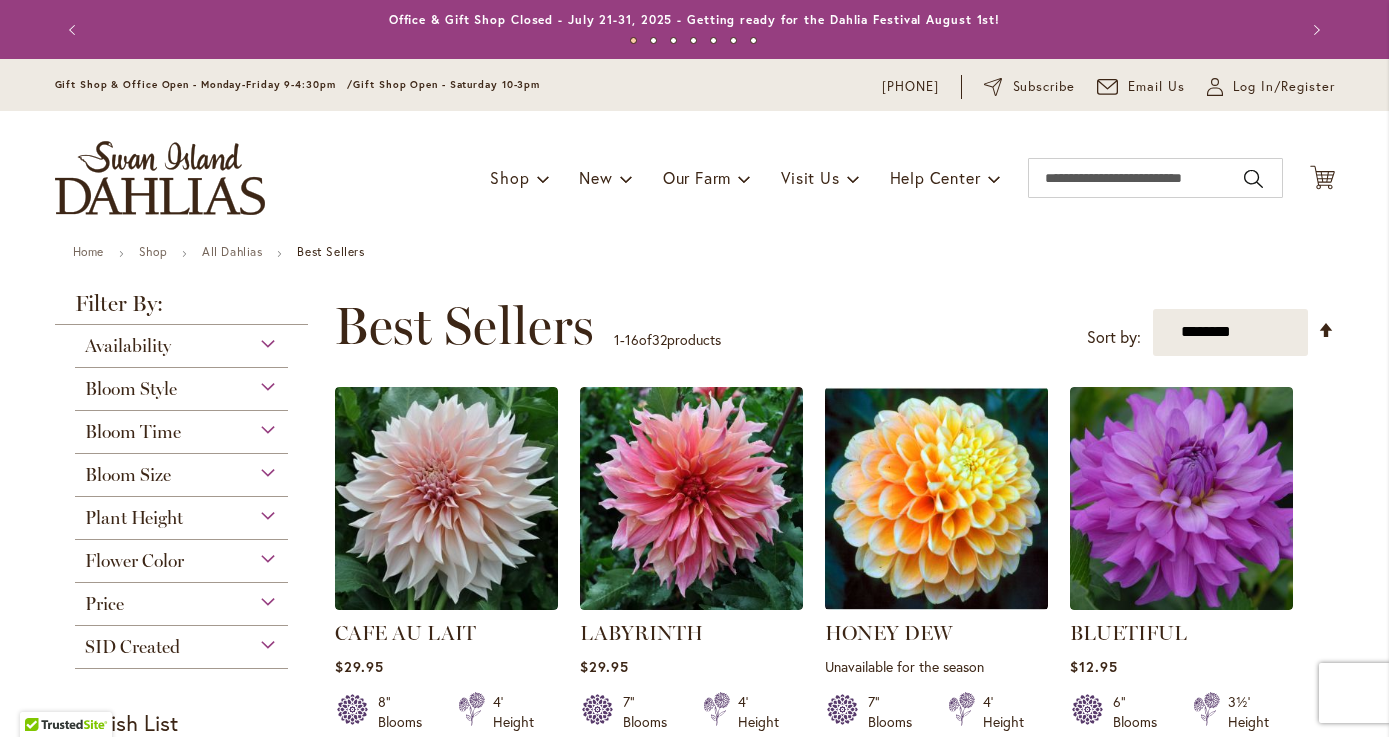 click on "Plant Height" at bounding box center (134, 518) 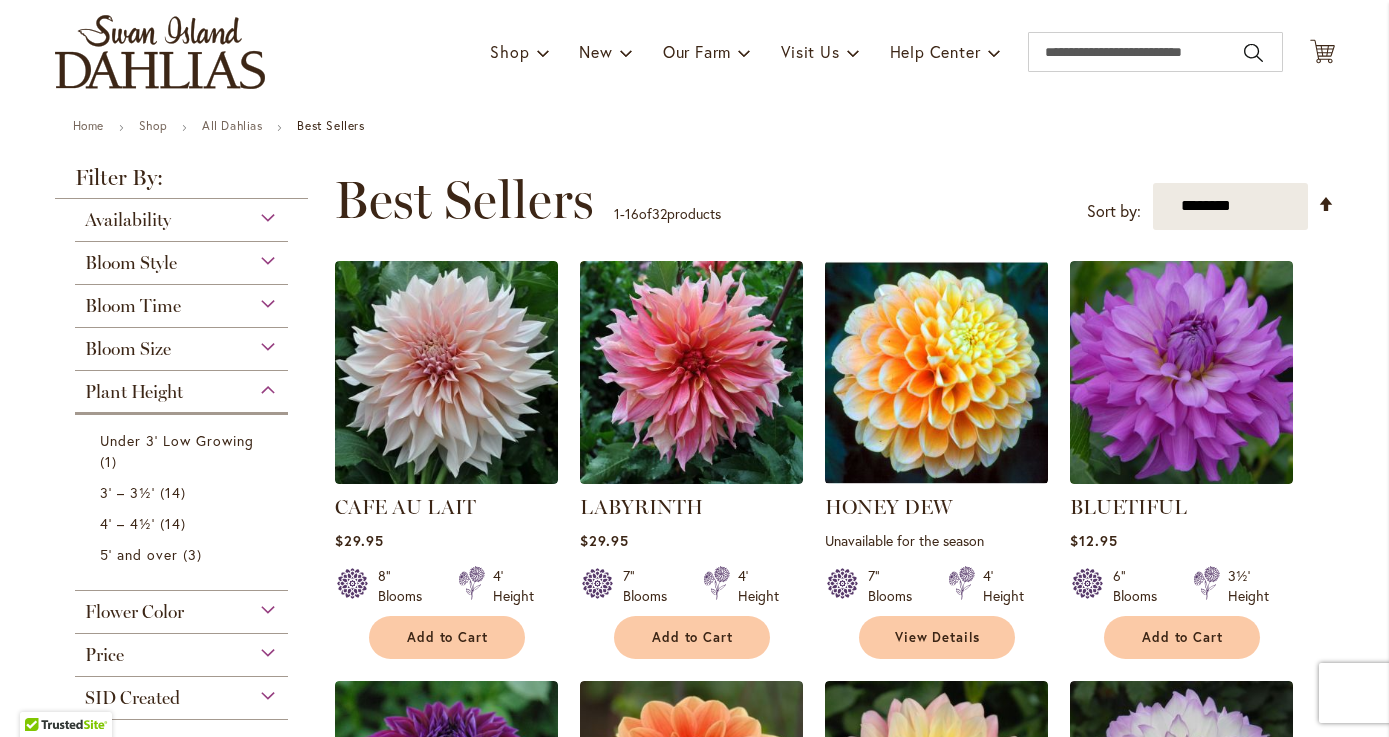 scroll, scrollTop: 132, scrollLeft: 0, axis: vertical 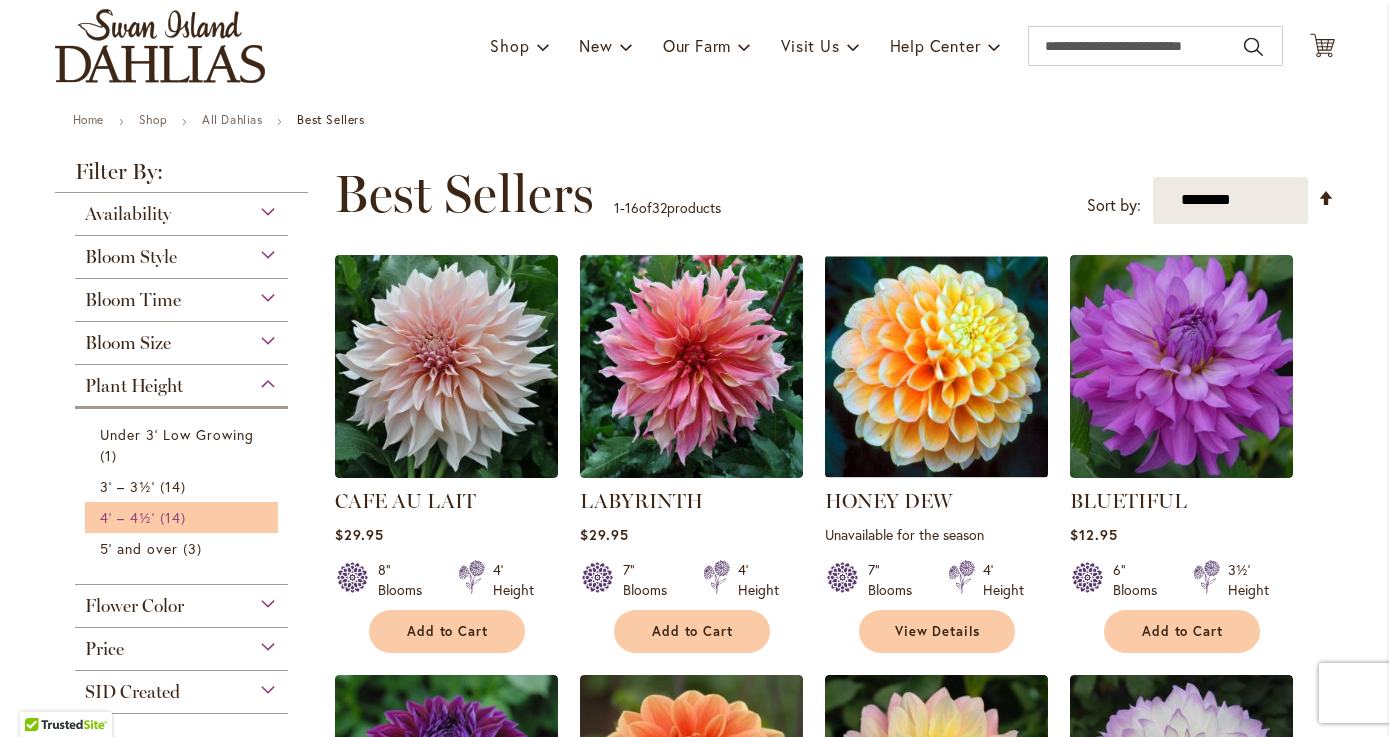 click on "14
items" at bounding box center [175, 517] 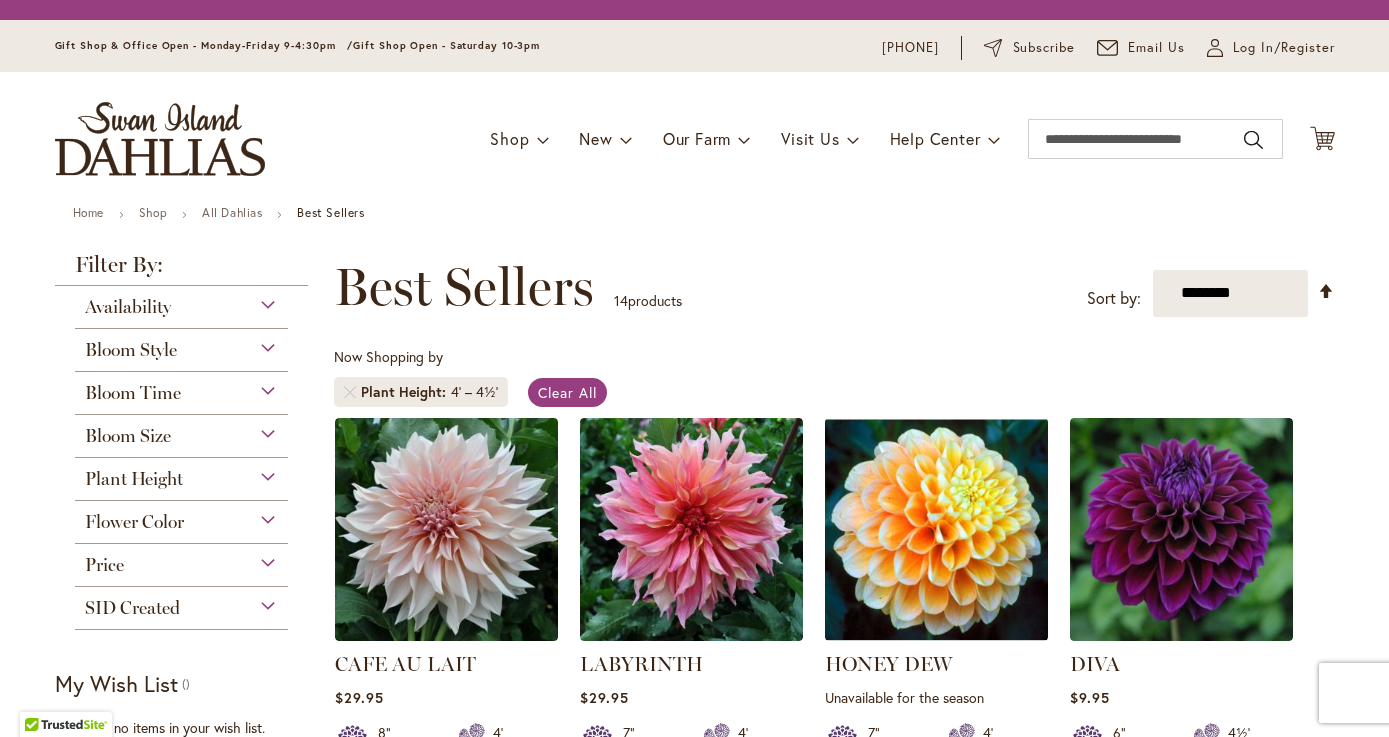 scroll, scrollTop: 0, scrollLeft: 0, axis: both 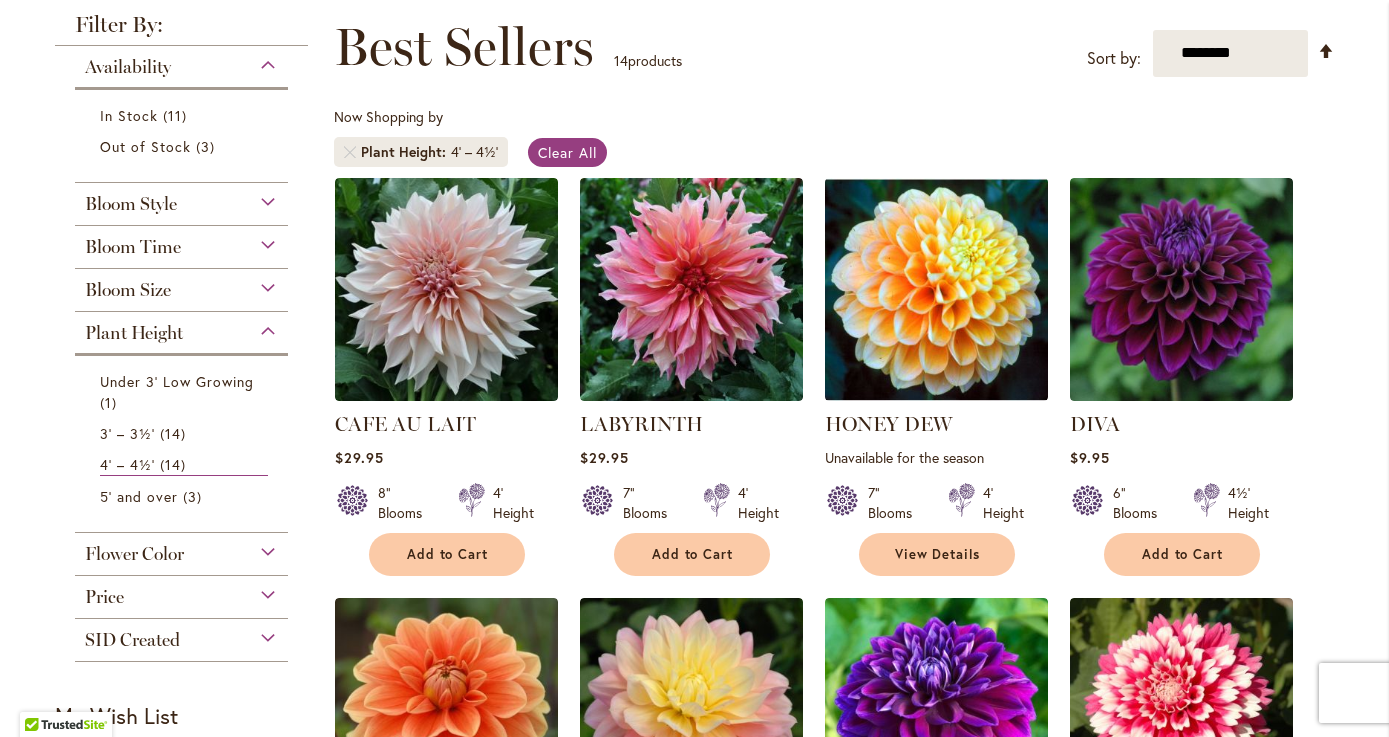click on "Bloom Style" at bounding box center (182, 199) 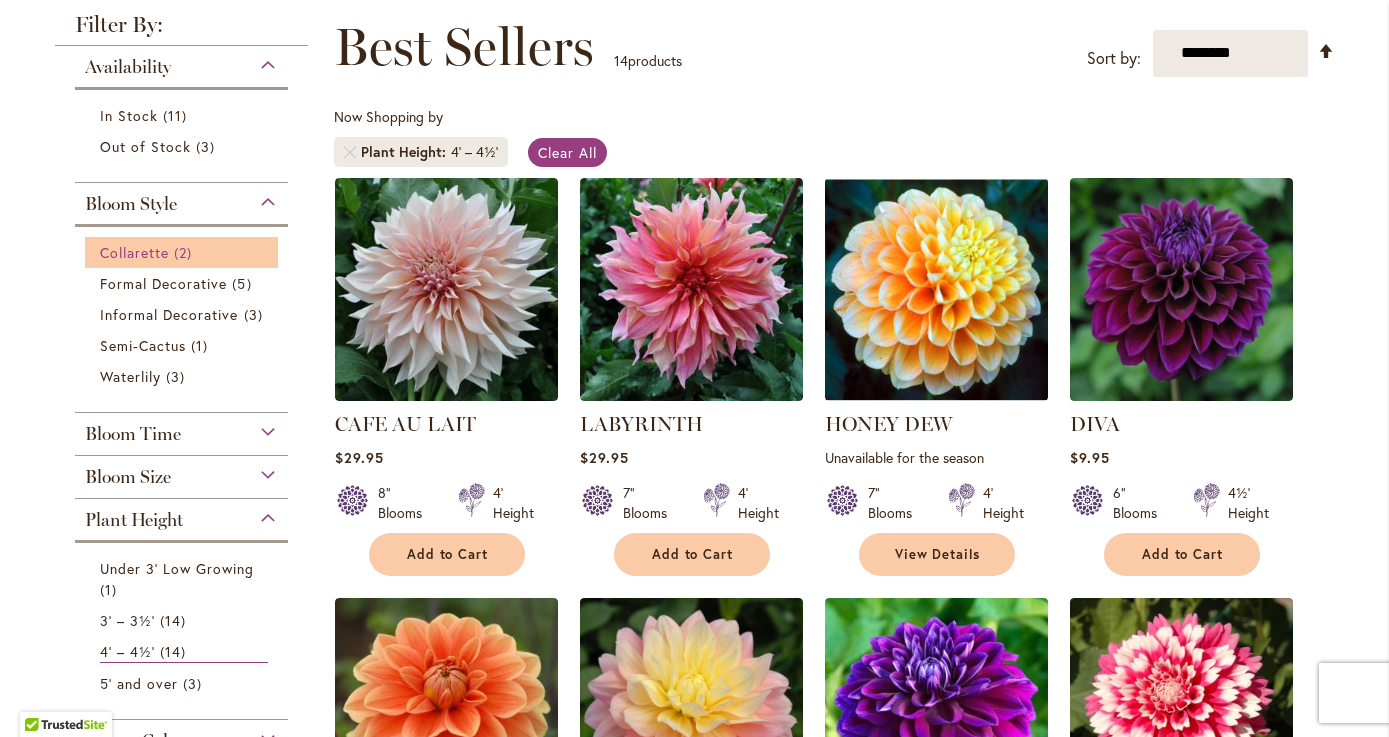 click on "2
items" at bounding box center [185, 252] 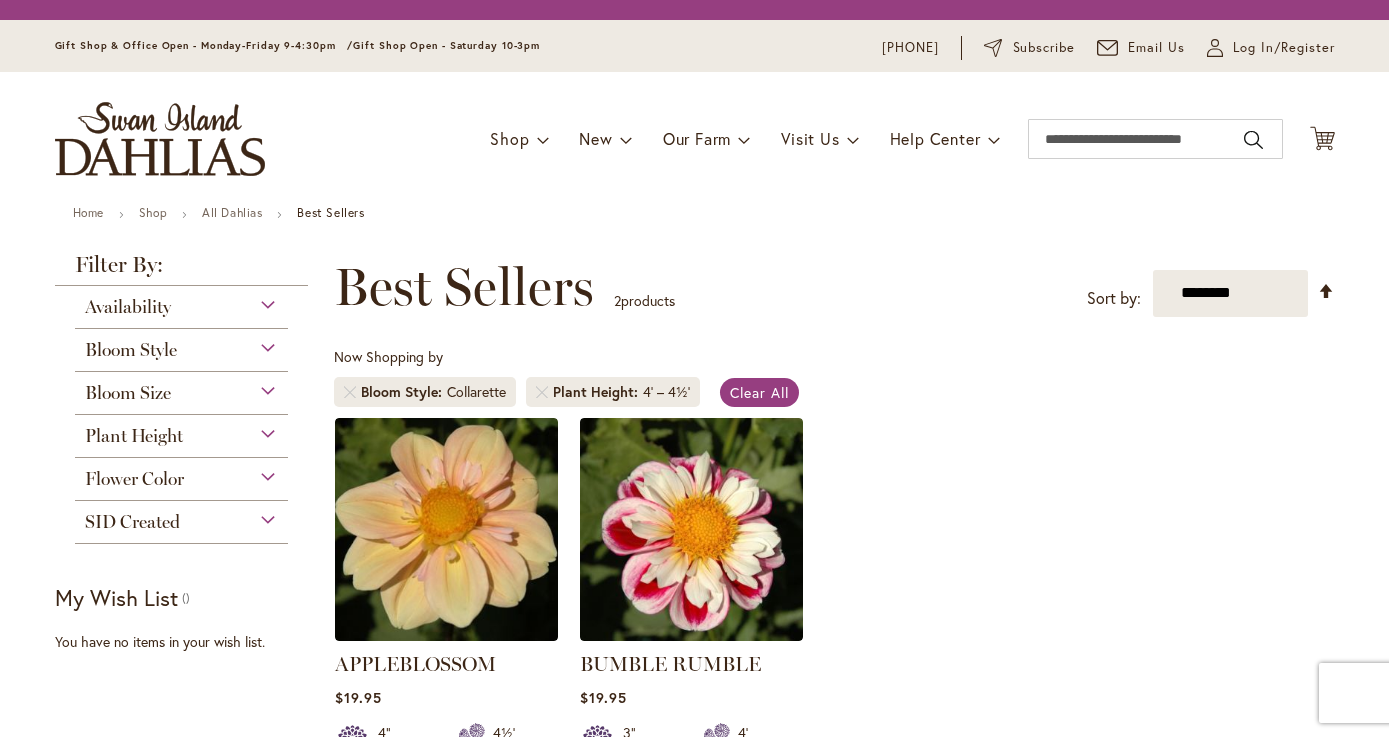 scroll, scrollTop: 0, scrollLeft: 0, axis: both 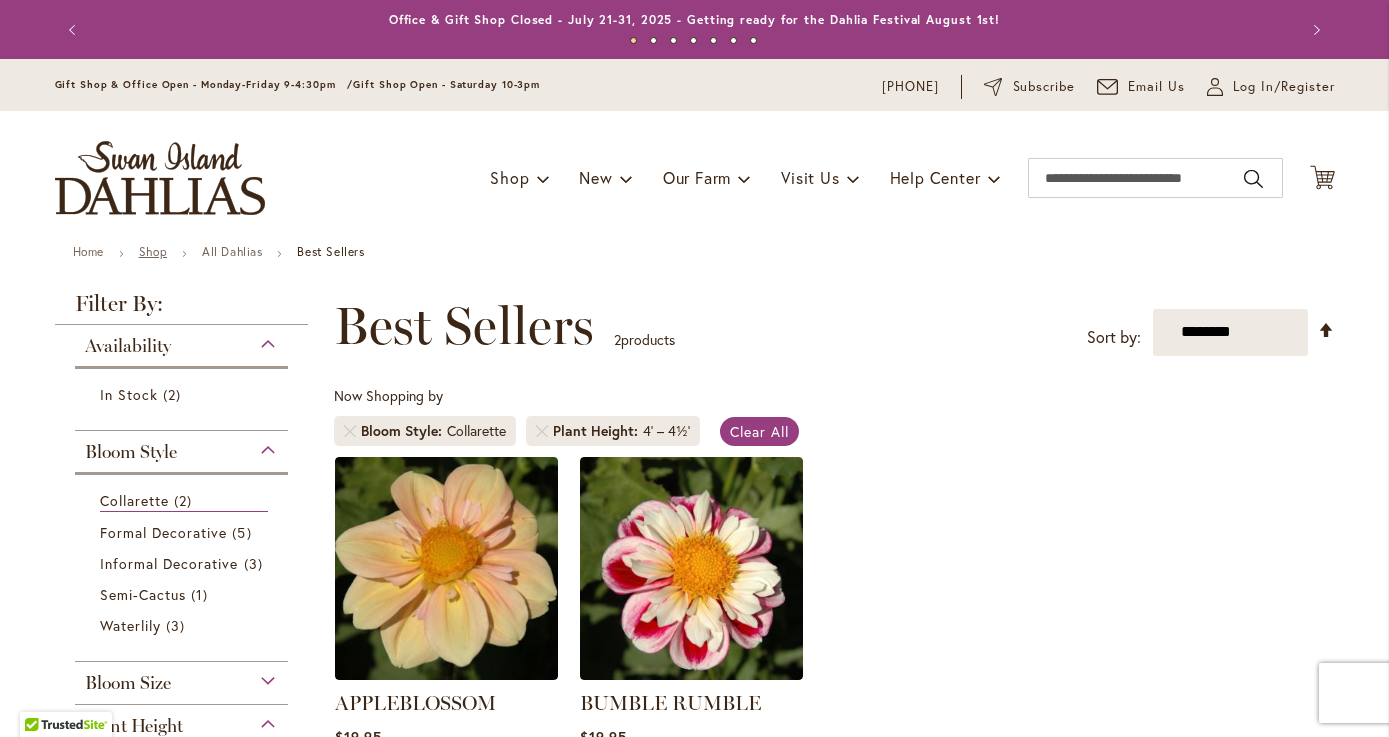 click on "Shop" at bounding box center (153, 251) 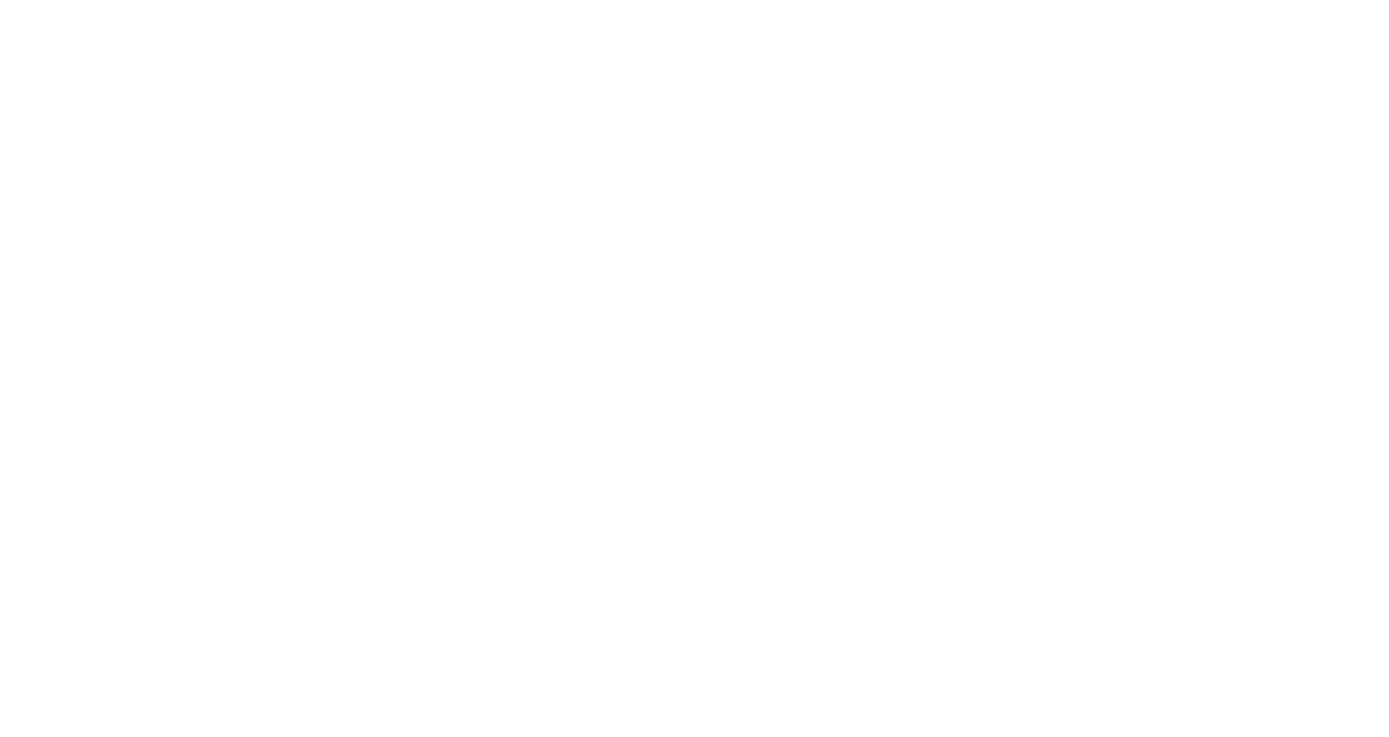 scroll, scrollTop: 0, scrollLeft: 0, axis: both 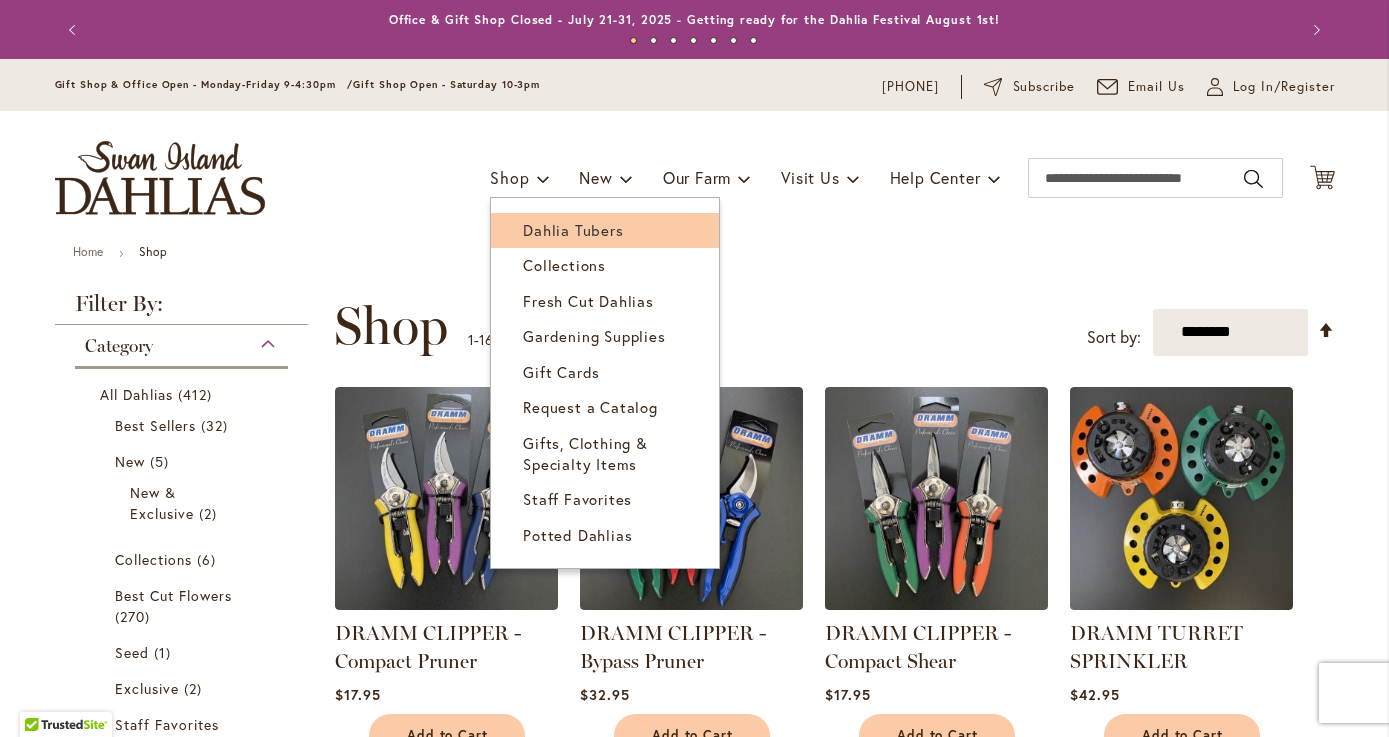 click on "Dahlia Tubers" at bounding box center (573, 230) 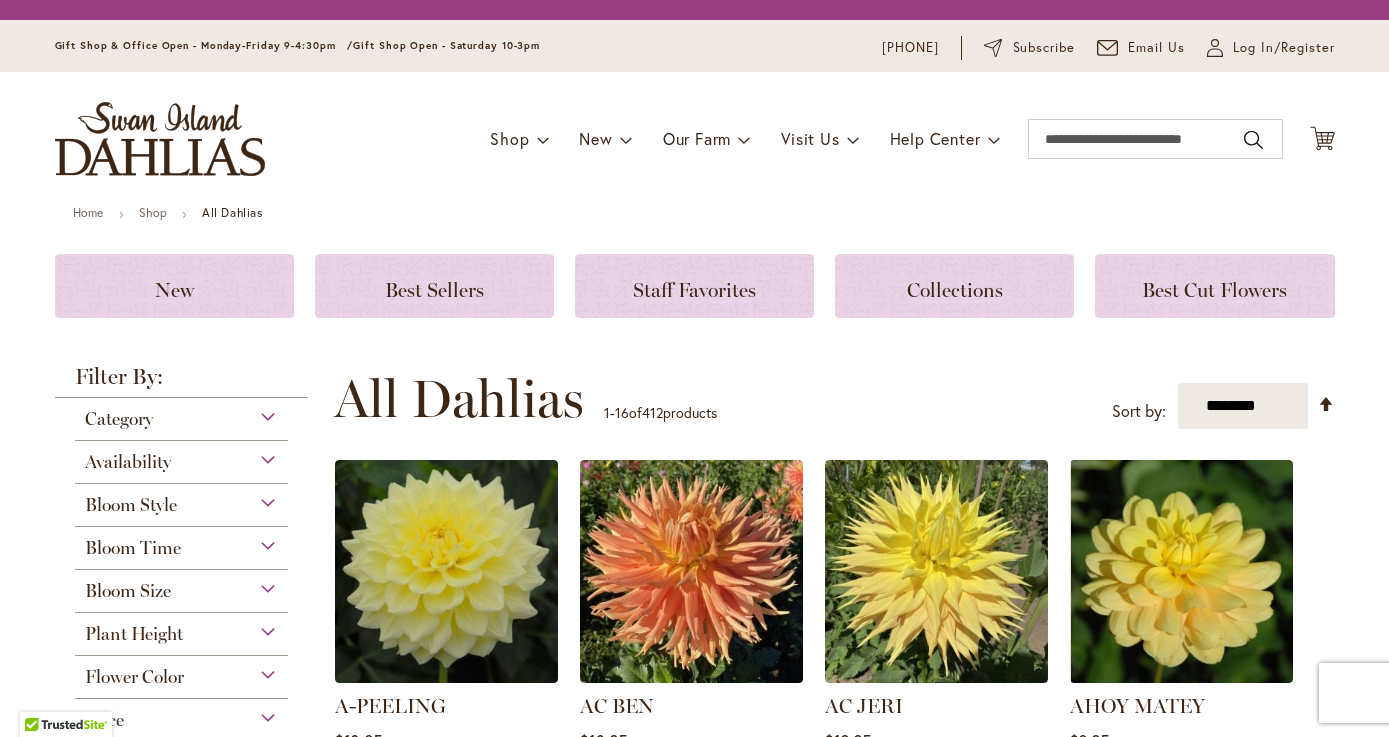 scroll, scrollTop: 0, scrollLeft: 0, axis: both 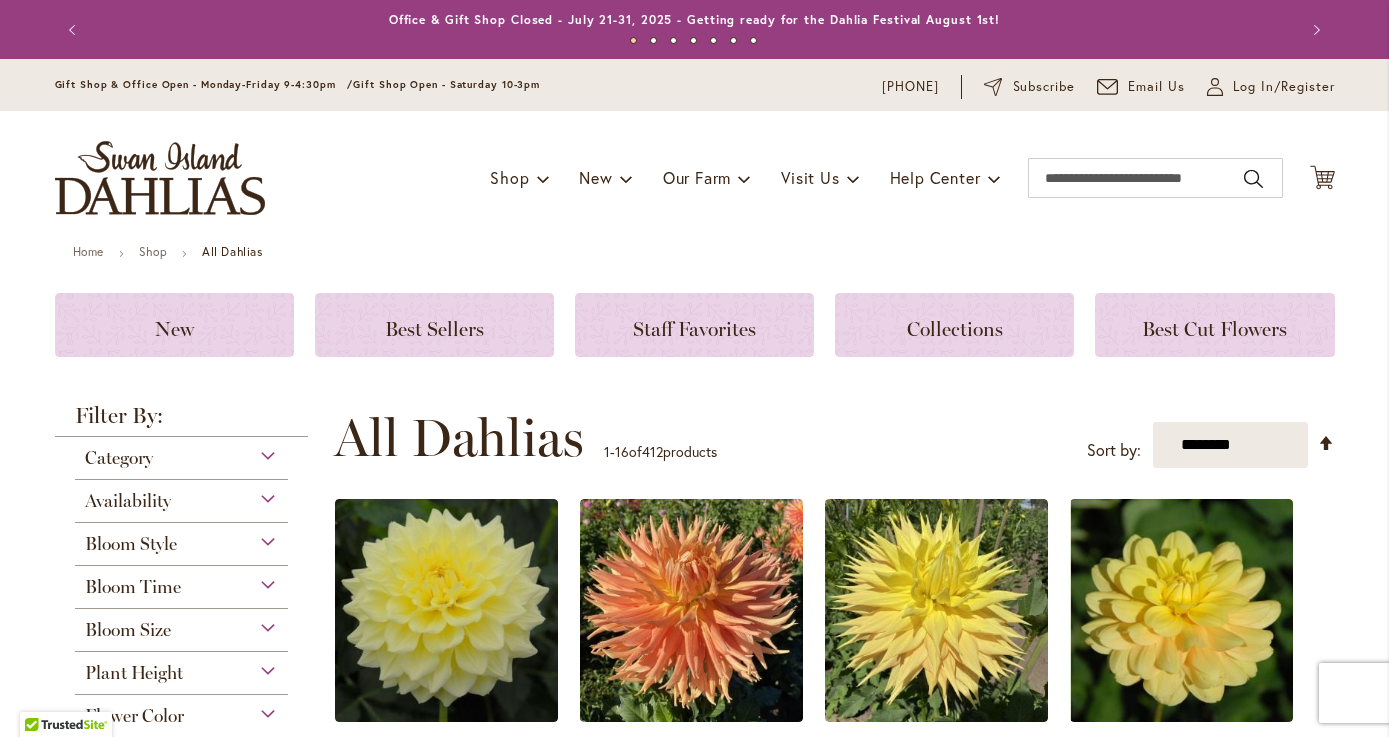 click on "Availability" at bounding box center (182, 496) 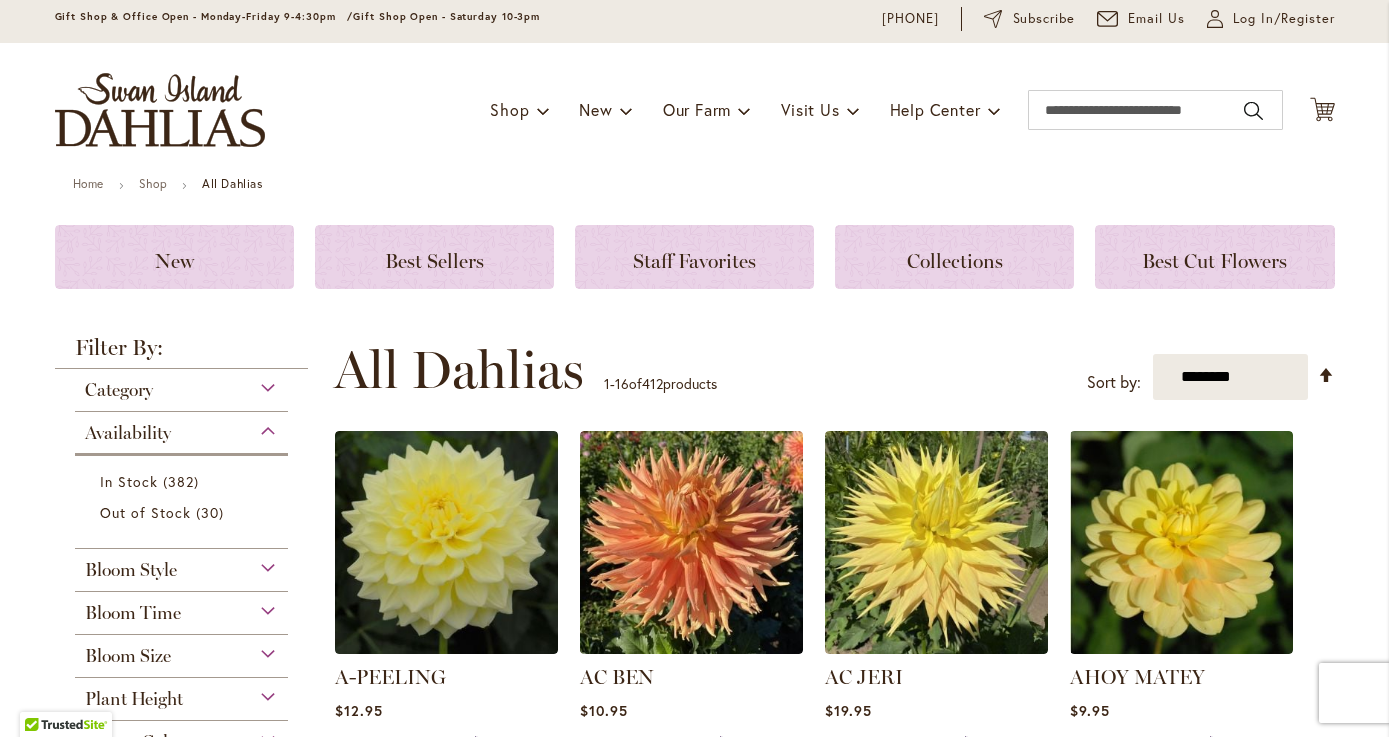 scroll, scrollTop: 84, scrollLeft: 0, axis: vertical 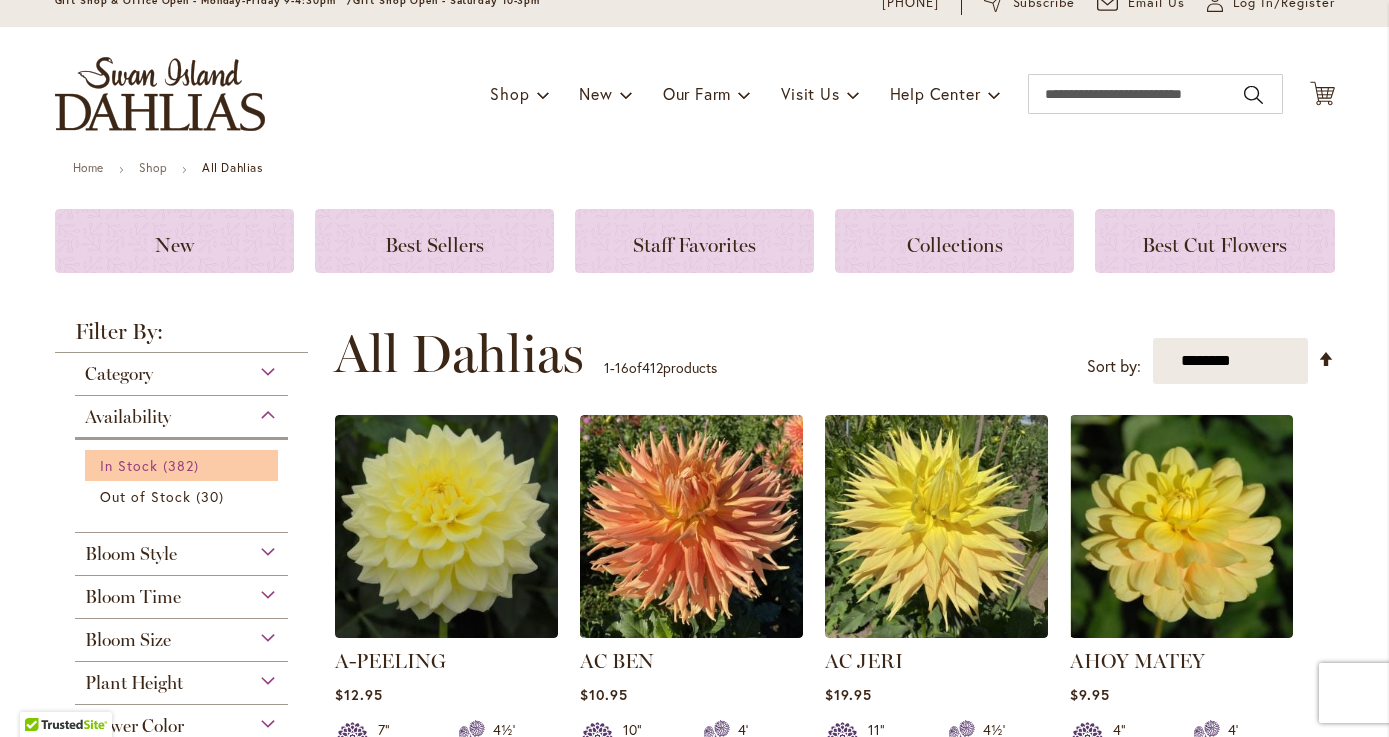 click on "382
items" at bounding box center (183, 465) 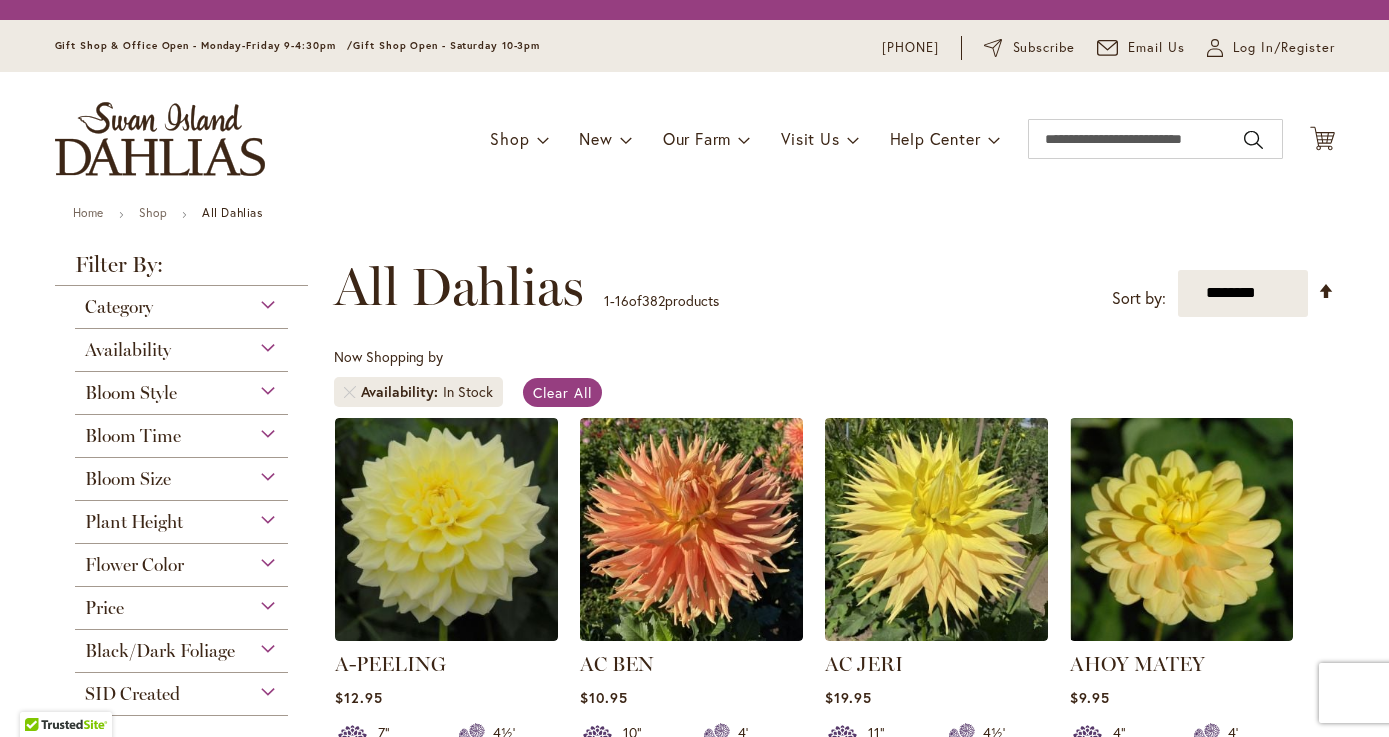 scroll, scrollTop: 0, scrollLeft: 0, axis: both 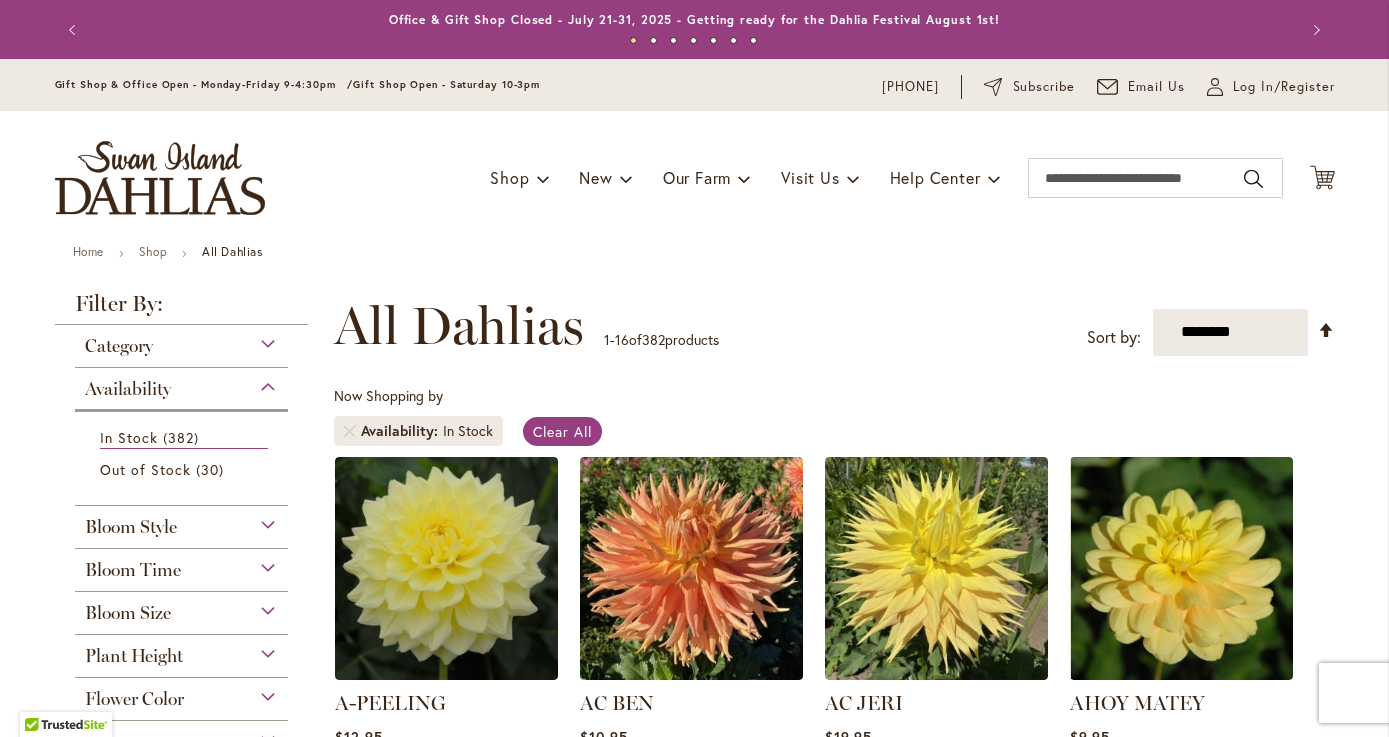 click on "Bloom Style" at bounding box center (131, 527) 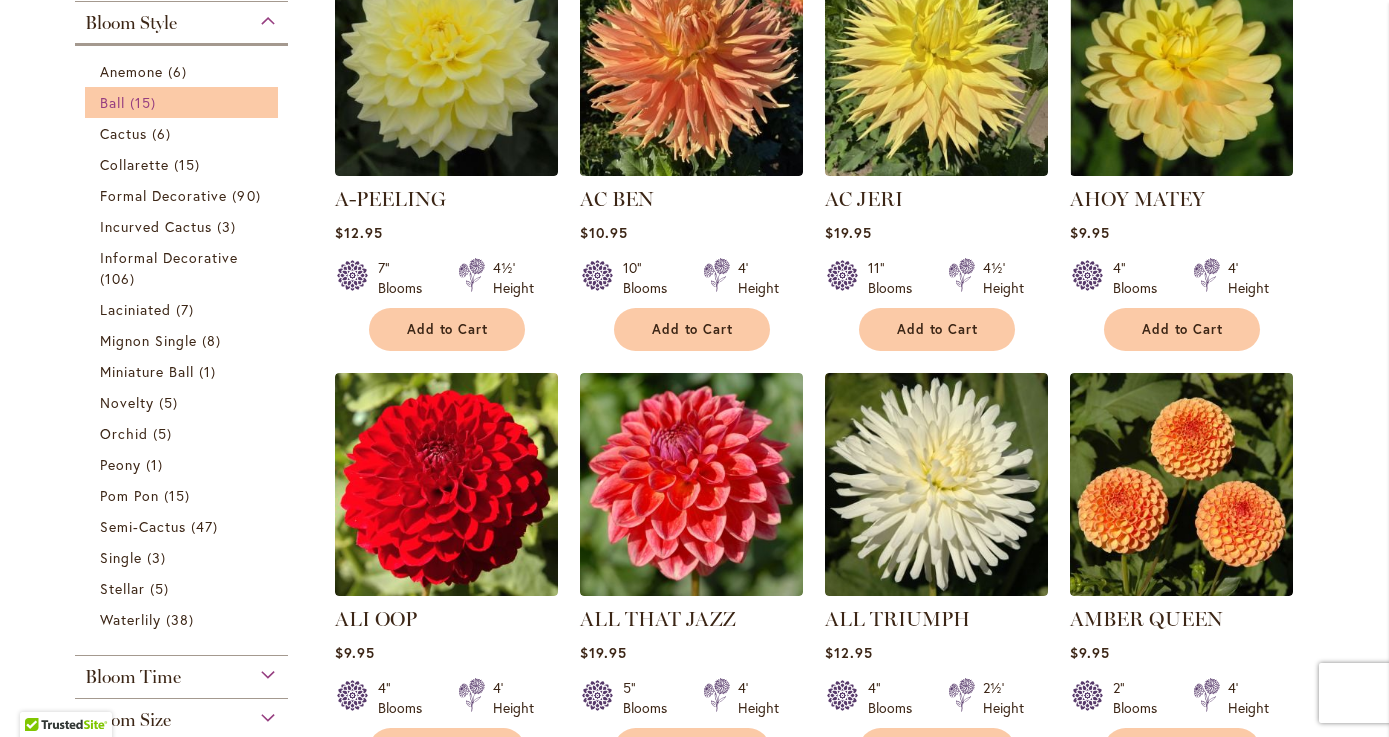 click on "15
items" at bounding box center [145, 102] 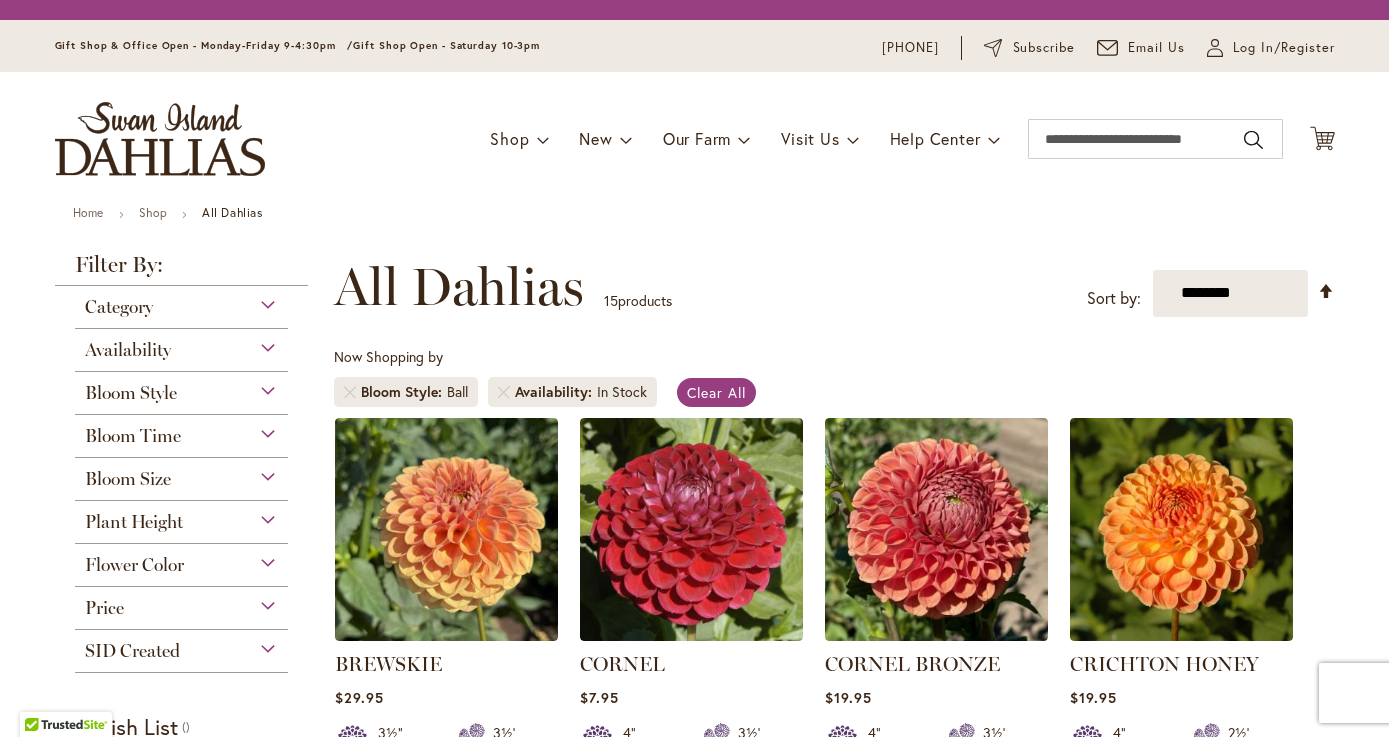 scroll, scrollTop: 0, scrollLeft: 0, axis: both 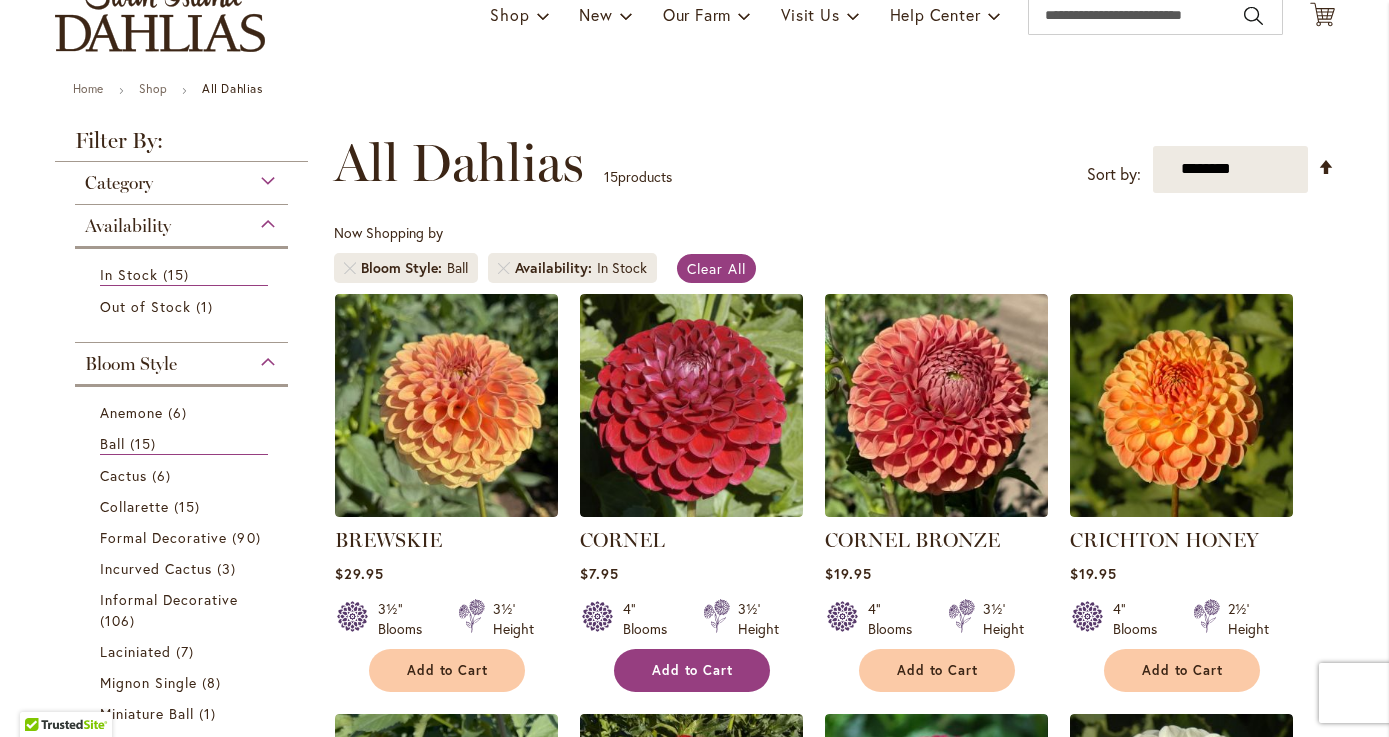 click on "Add to Cart" at bounding box center [693, 670] 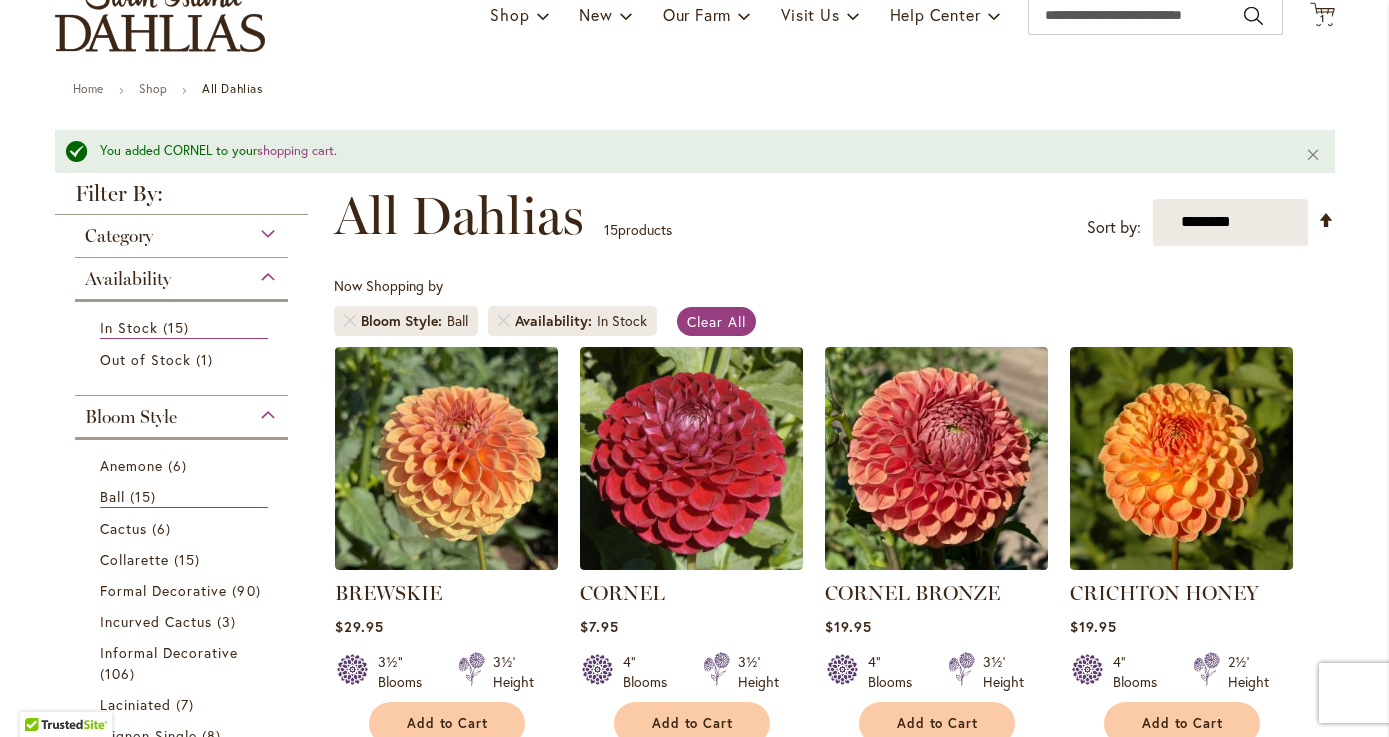 click on "Bloom Style" at bounding box center [182, 412] 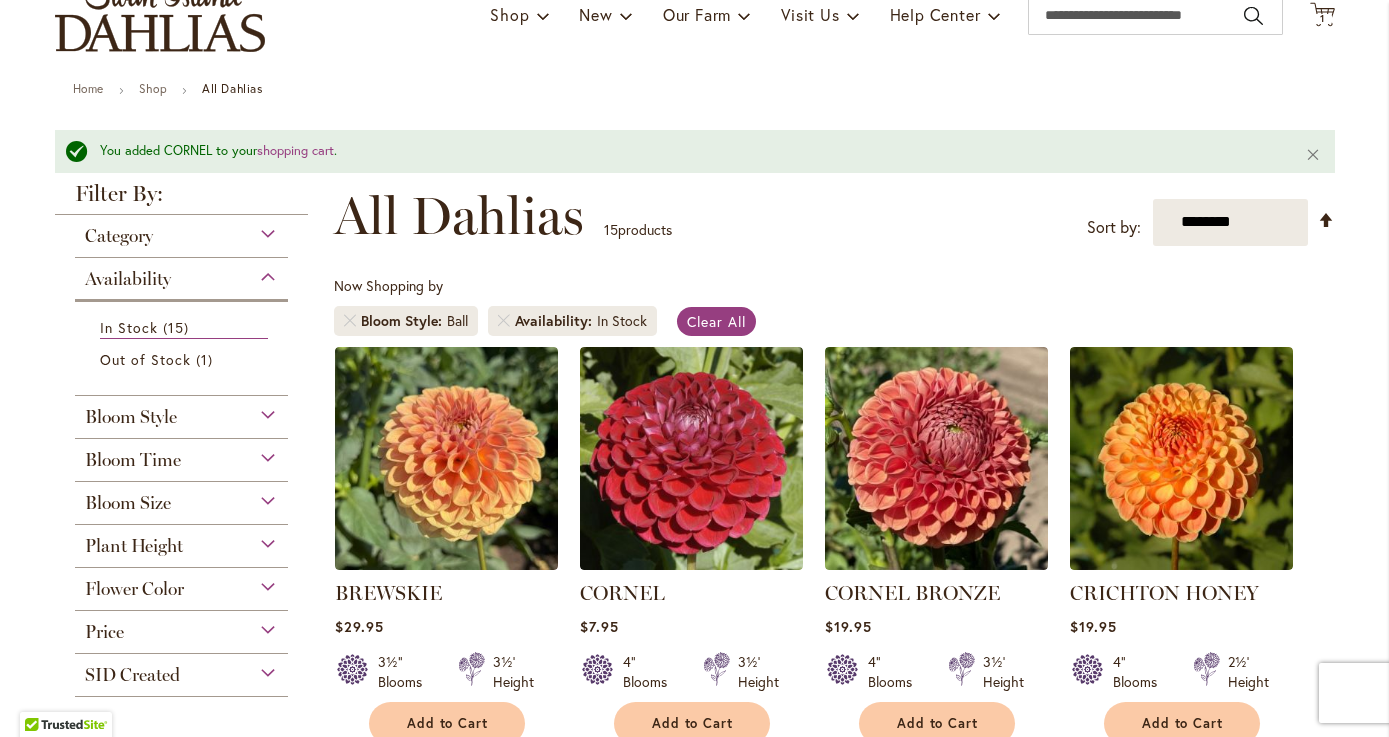 click on "Bloom Style" at bounding box center [182, 412] 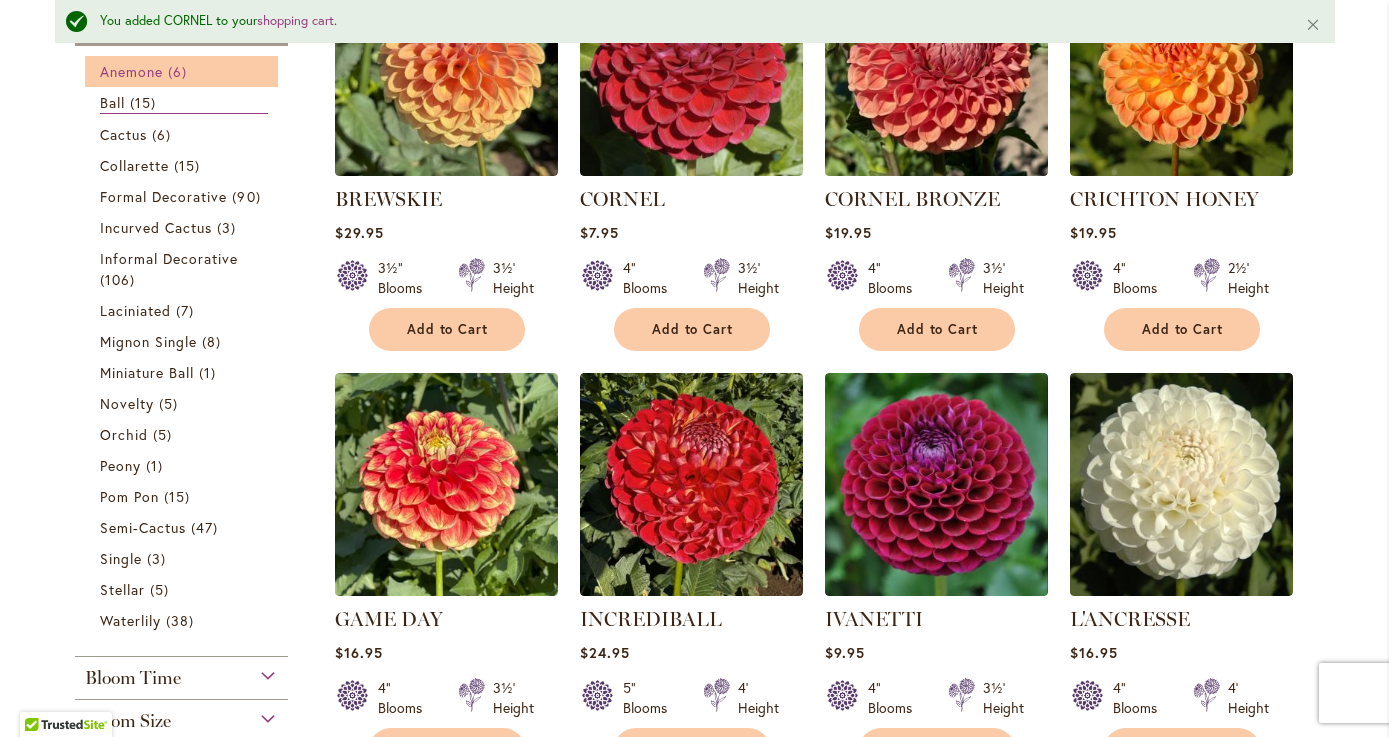 click on "Anemone
6
items" at bounding box center (184, 71) 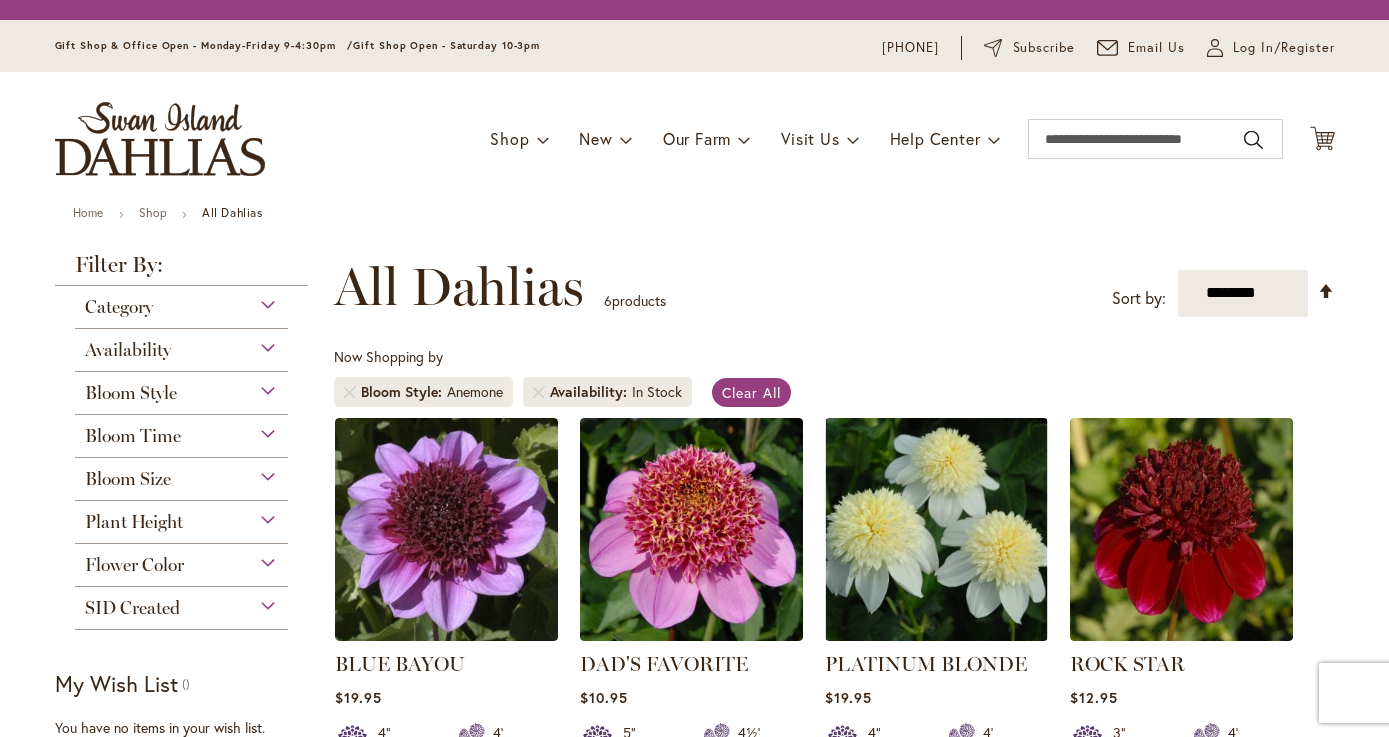 scroll, scrollTop: 0, scrollLeft: 0, axis: both 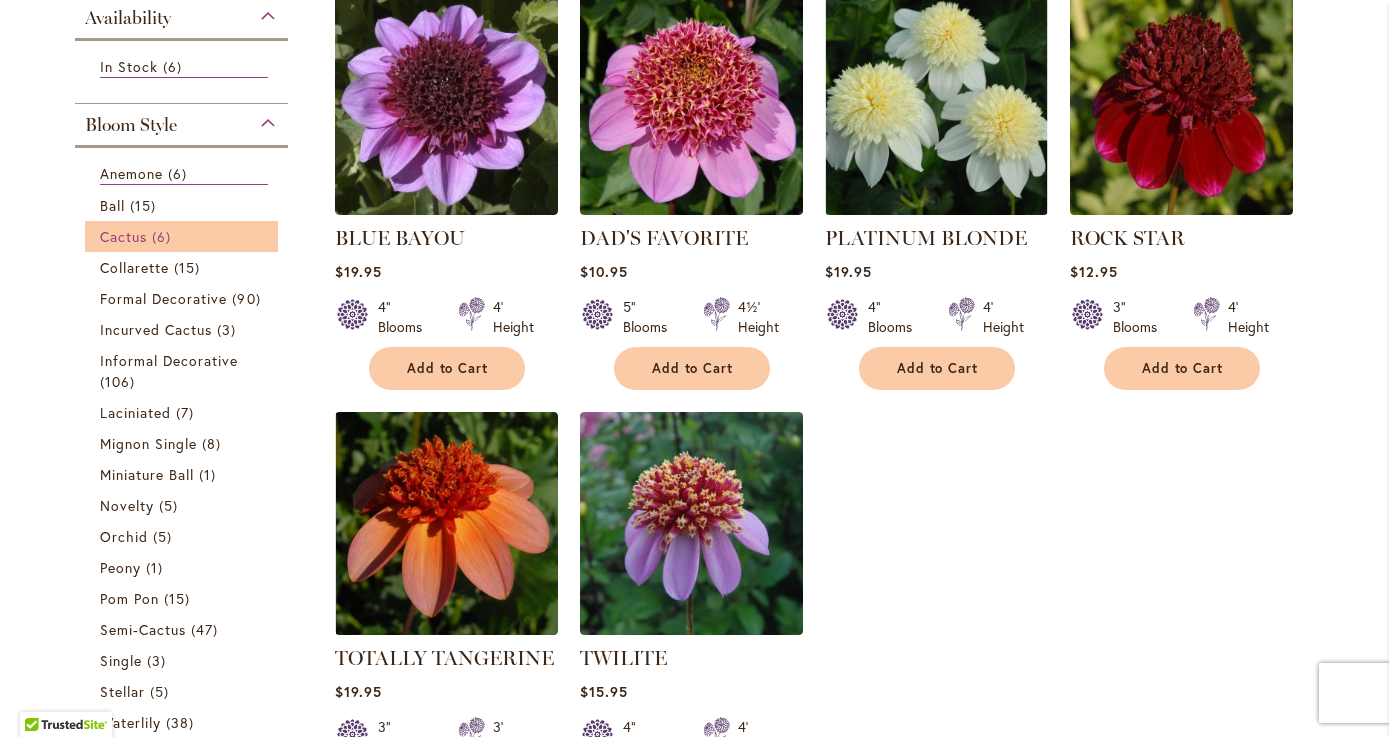 click on "6
items" at bounding box center (164, 236) 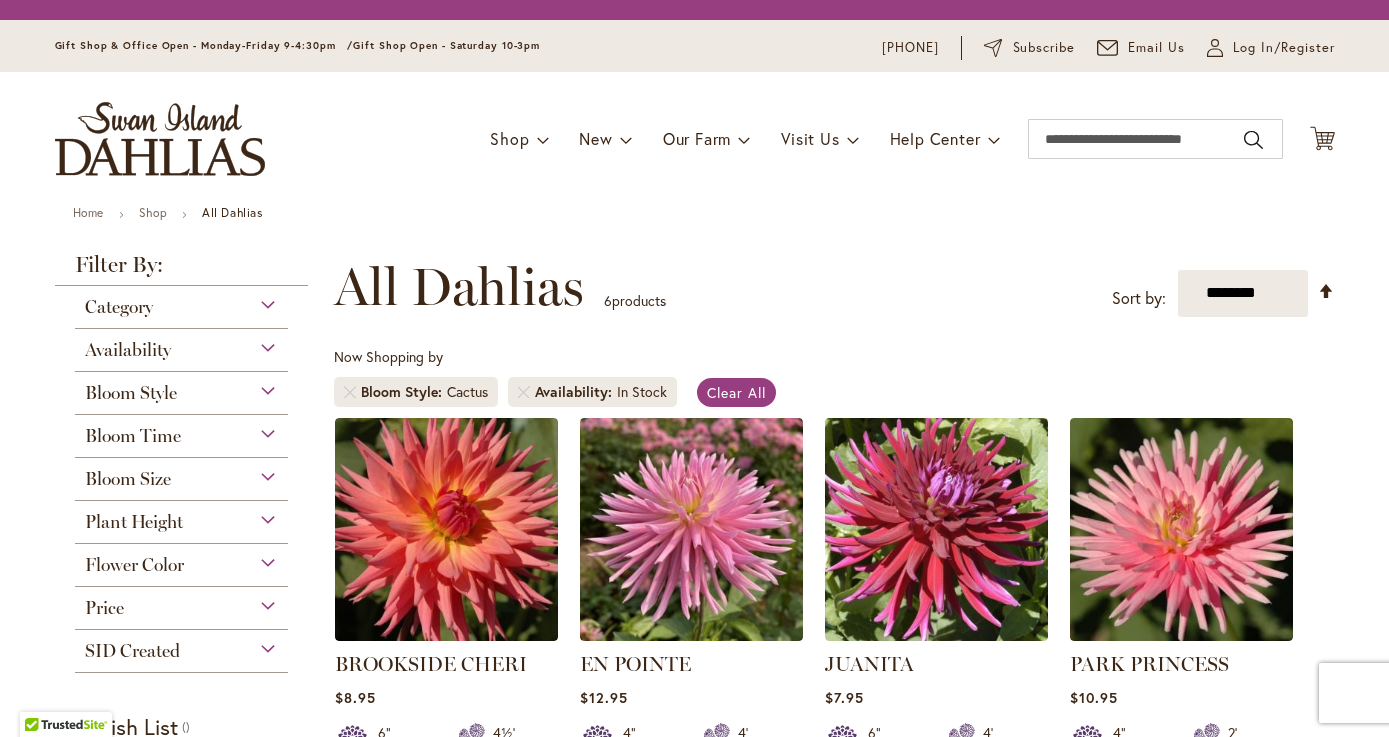 scroll, scrollTop: 0, scrollLeft: 0, axis: both 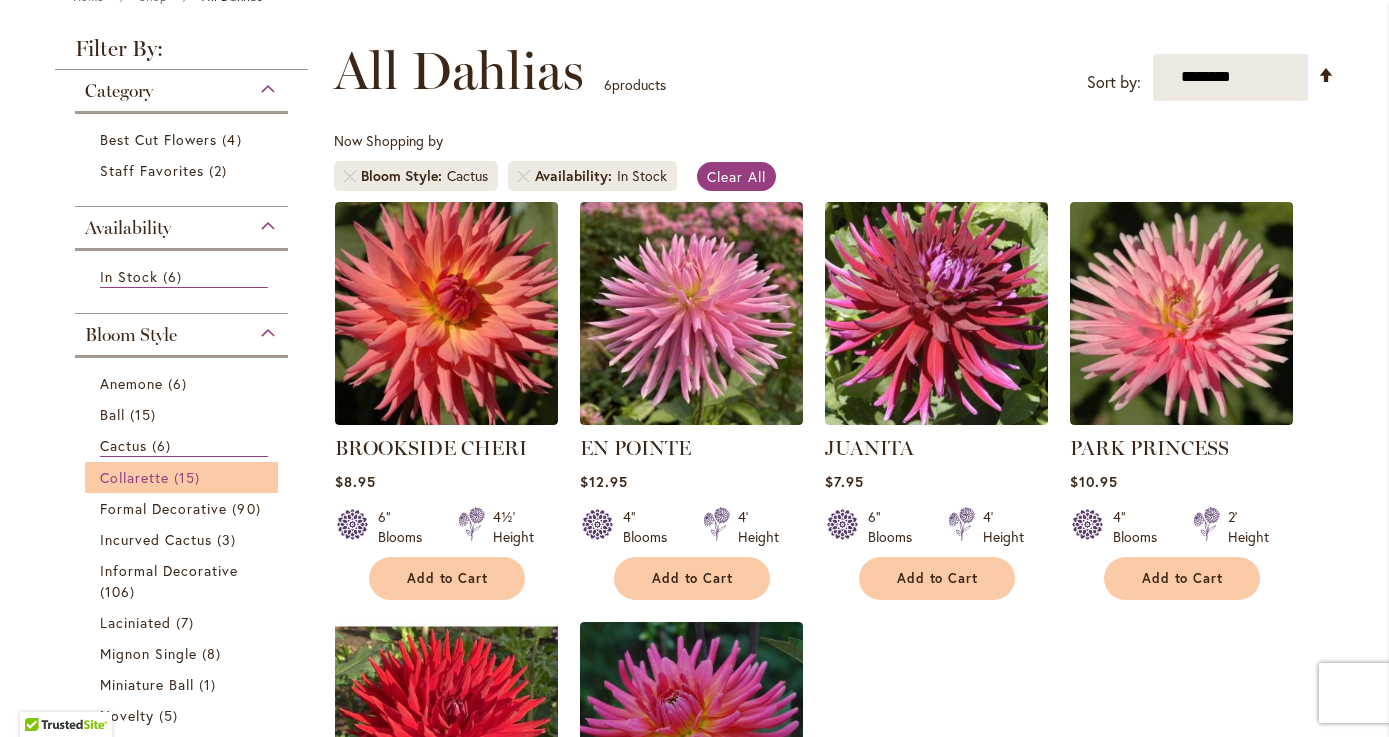 click on "Collarette" at bounding box center (135, 477) 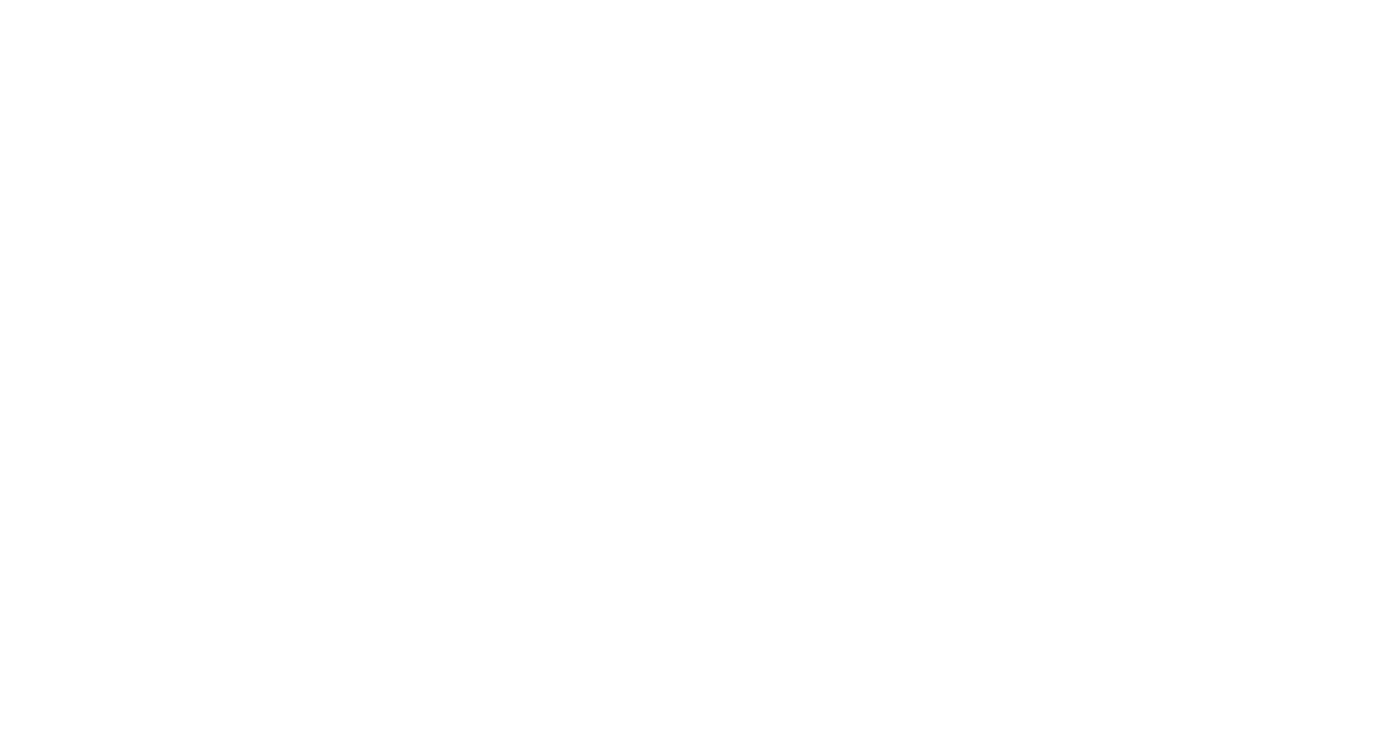 scroll, scrollTop: 0, scrollLeft: 0, axis: both 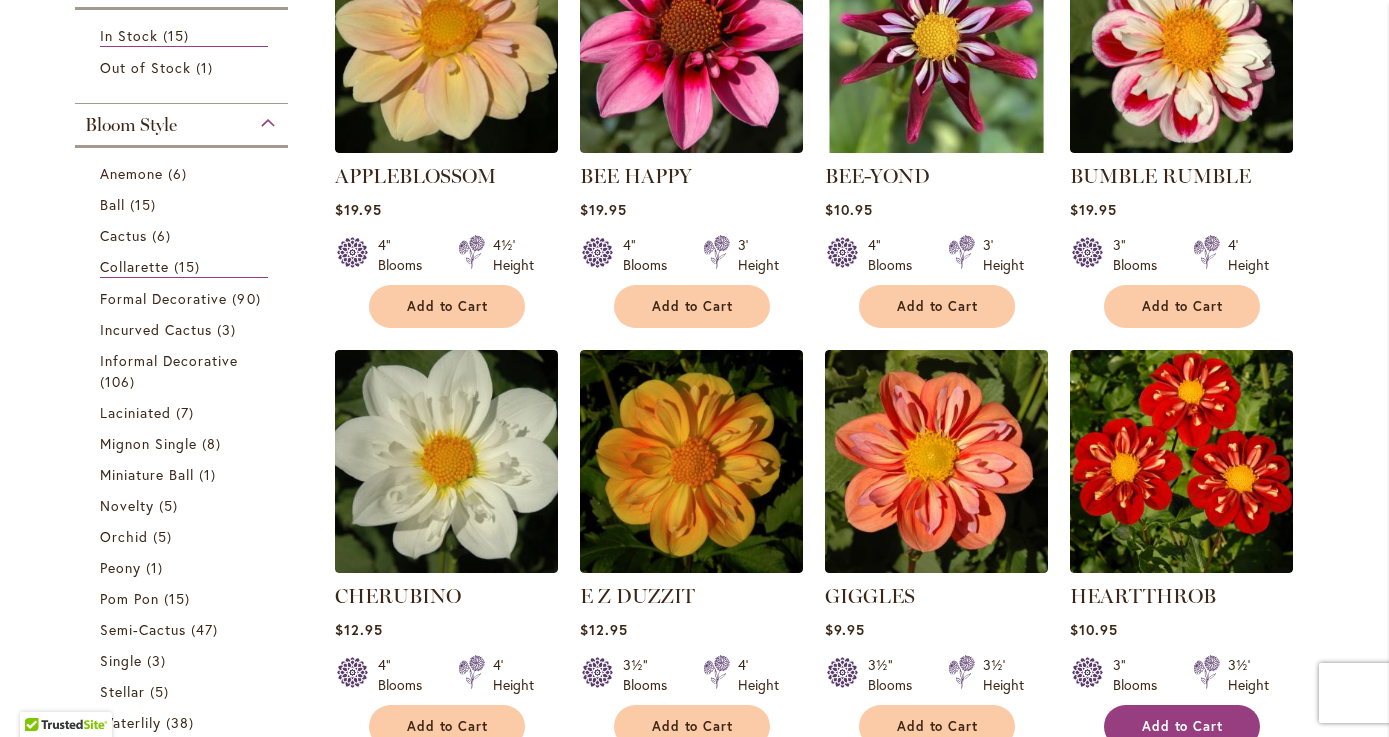 click on "Add to Cart" at bounding box center (1183, 726) 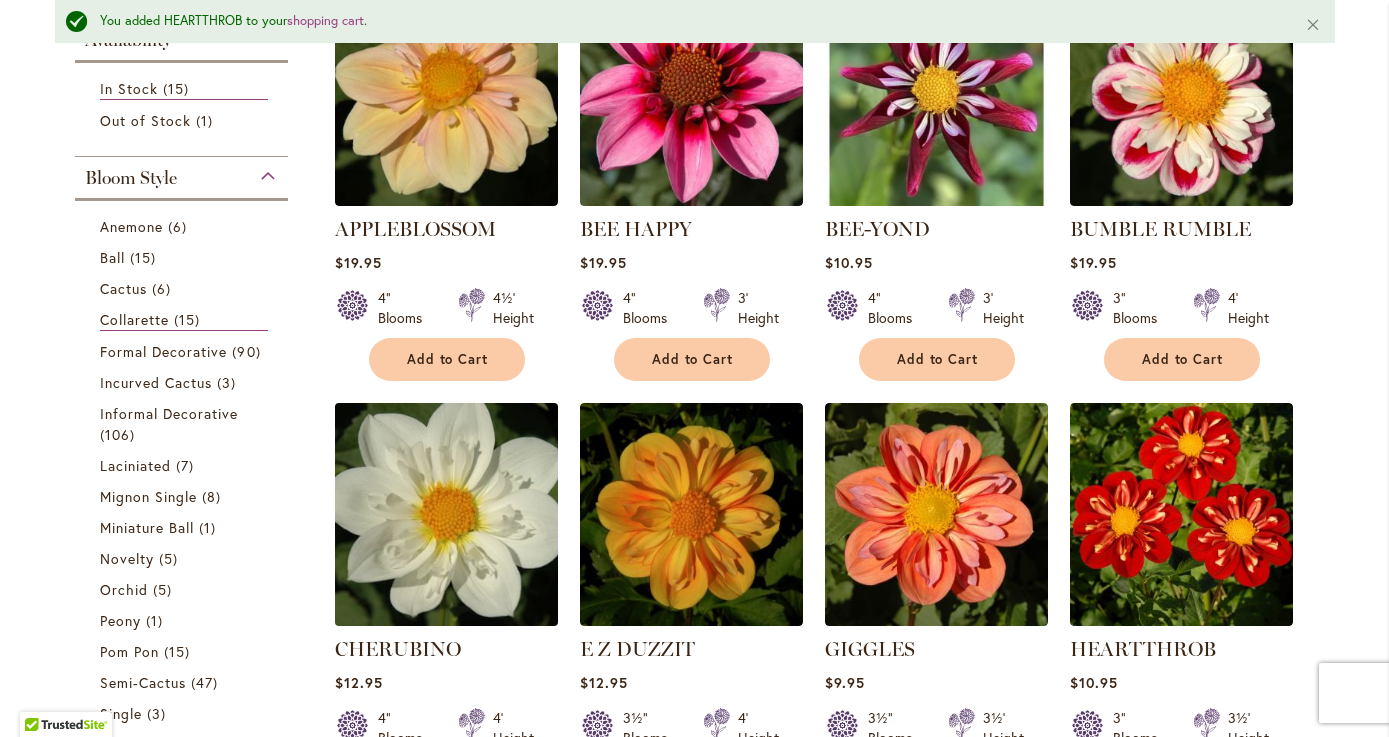 scroll, scrollTop: 579, scrollLeft: 0, axis: vertical 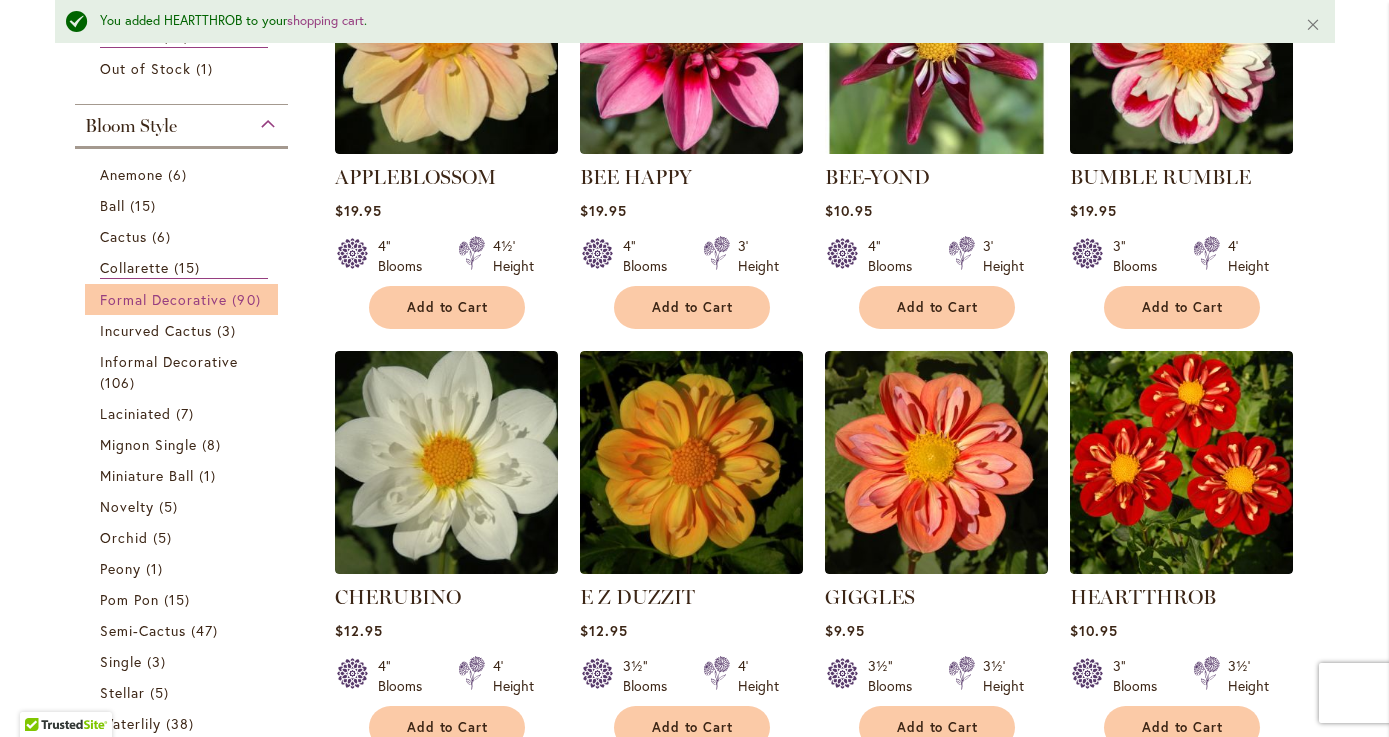 click on "Formal Decorative" at bounding box center [164, 299] 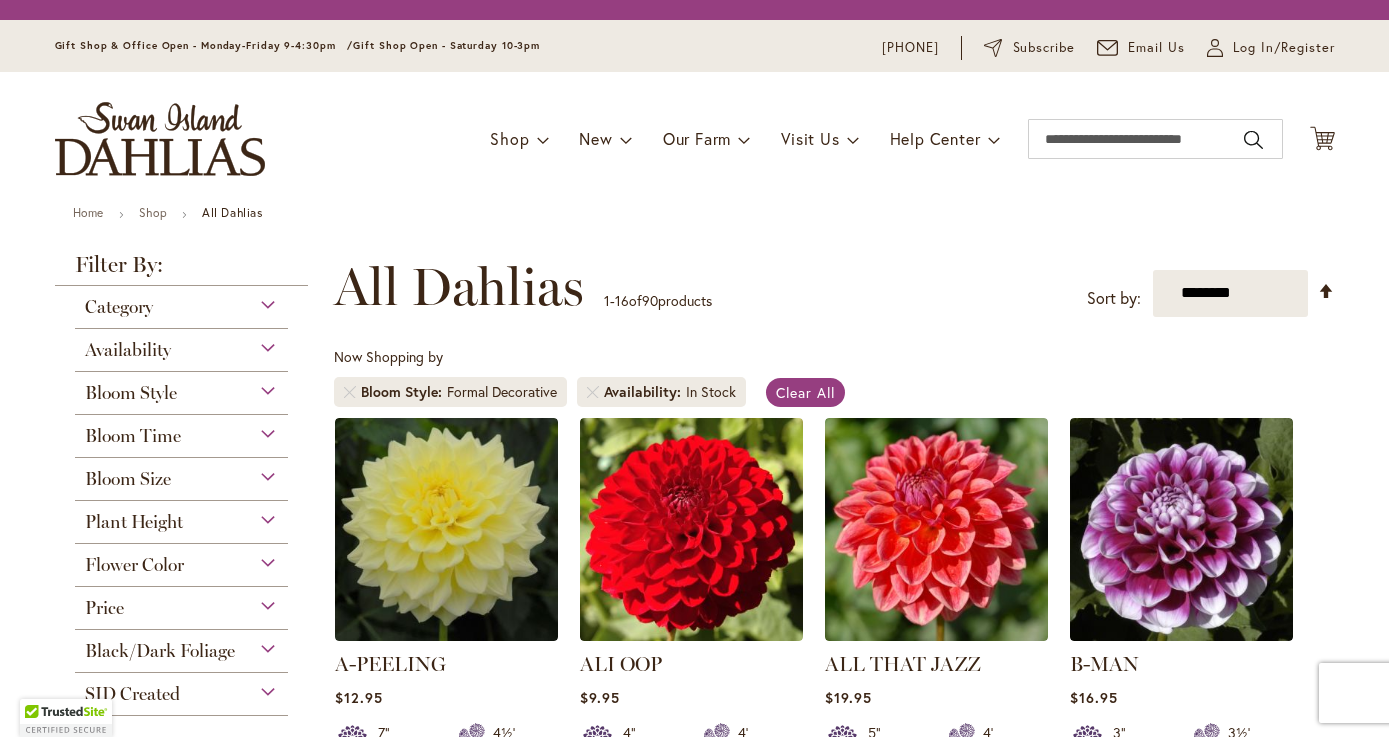 scroll, scrollTop: 0, scrollLeft: 0, axis: both 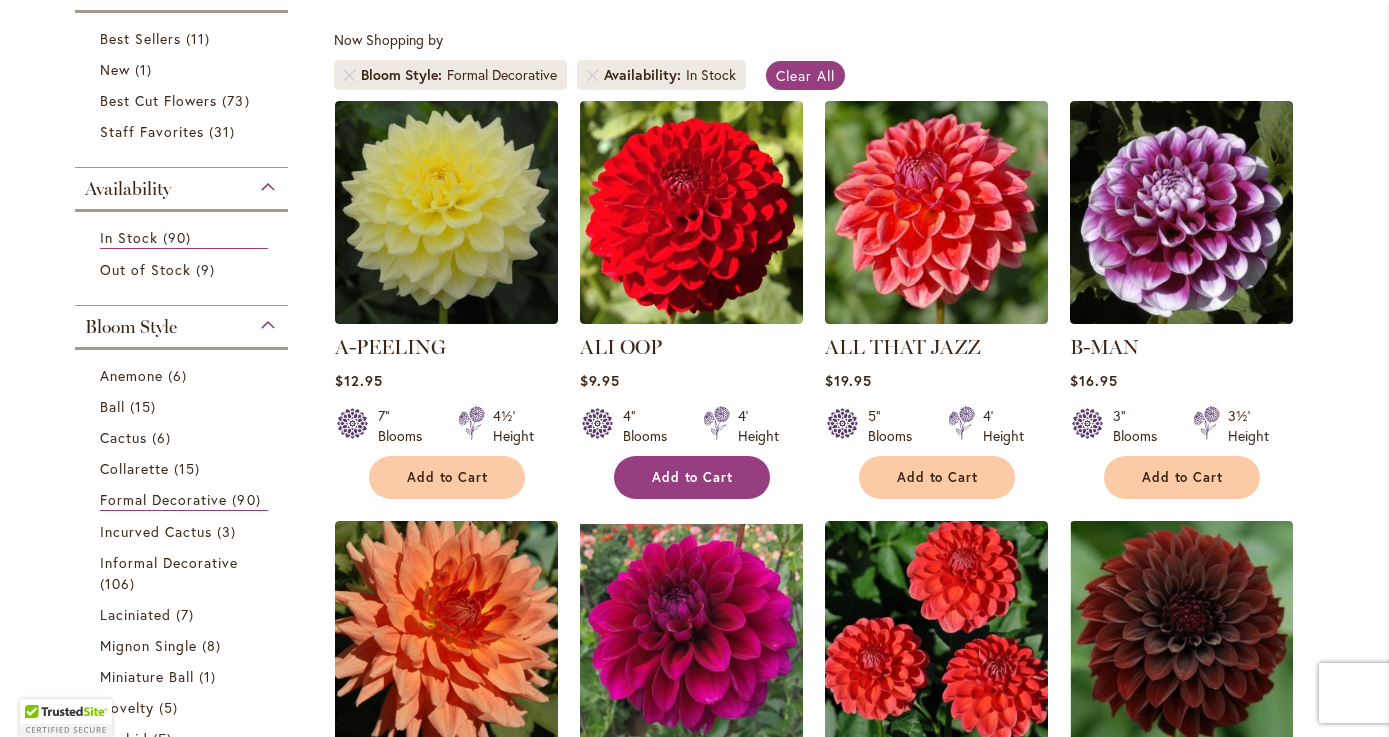 click on "Add to Cart" at bounding box center (693, 477) 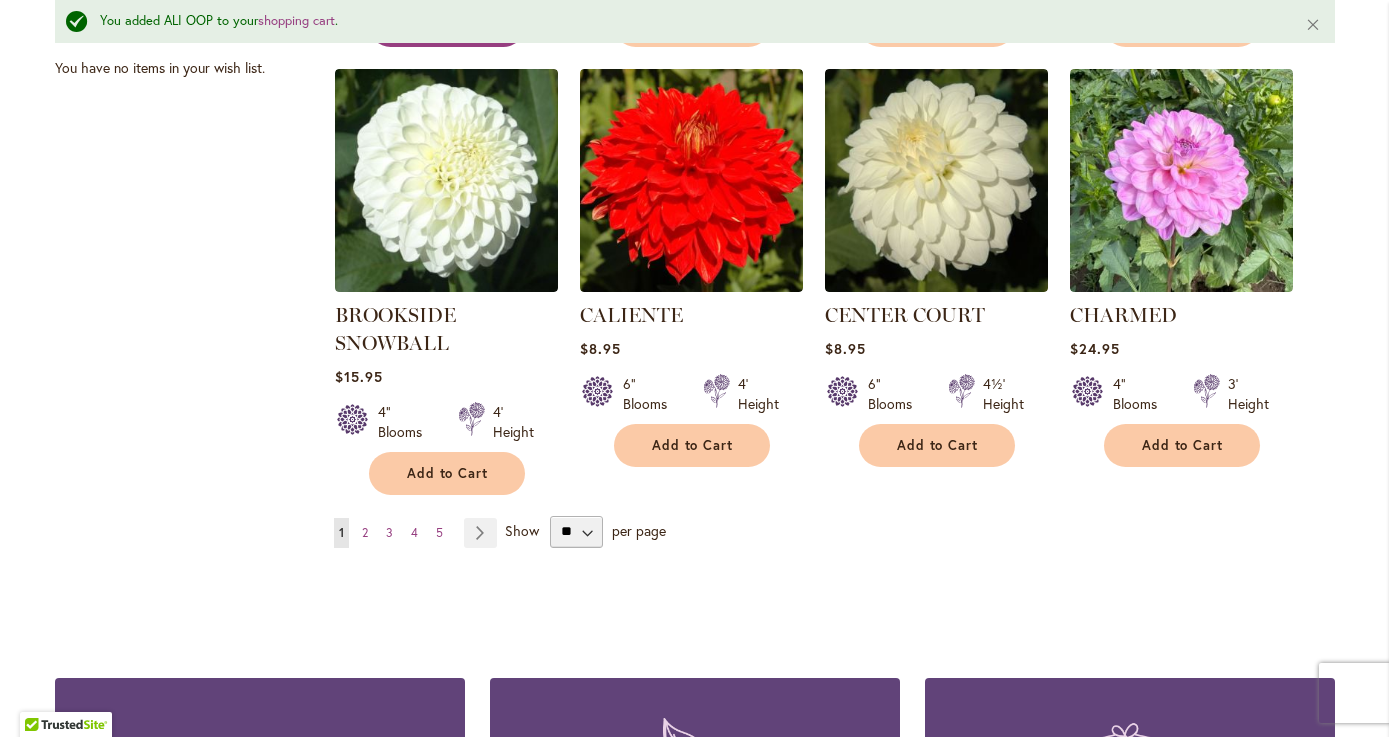 scroll, scrollTop: 1703, scrollLeft: 0, axis: vertical 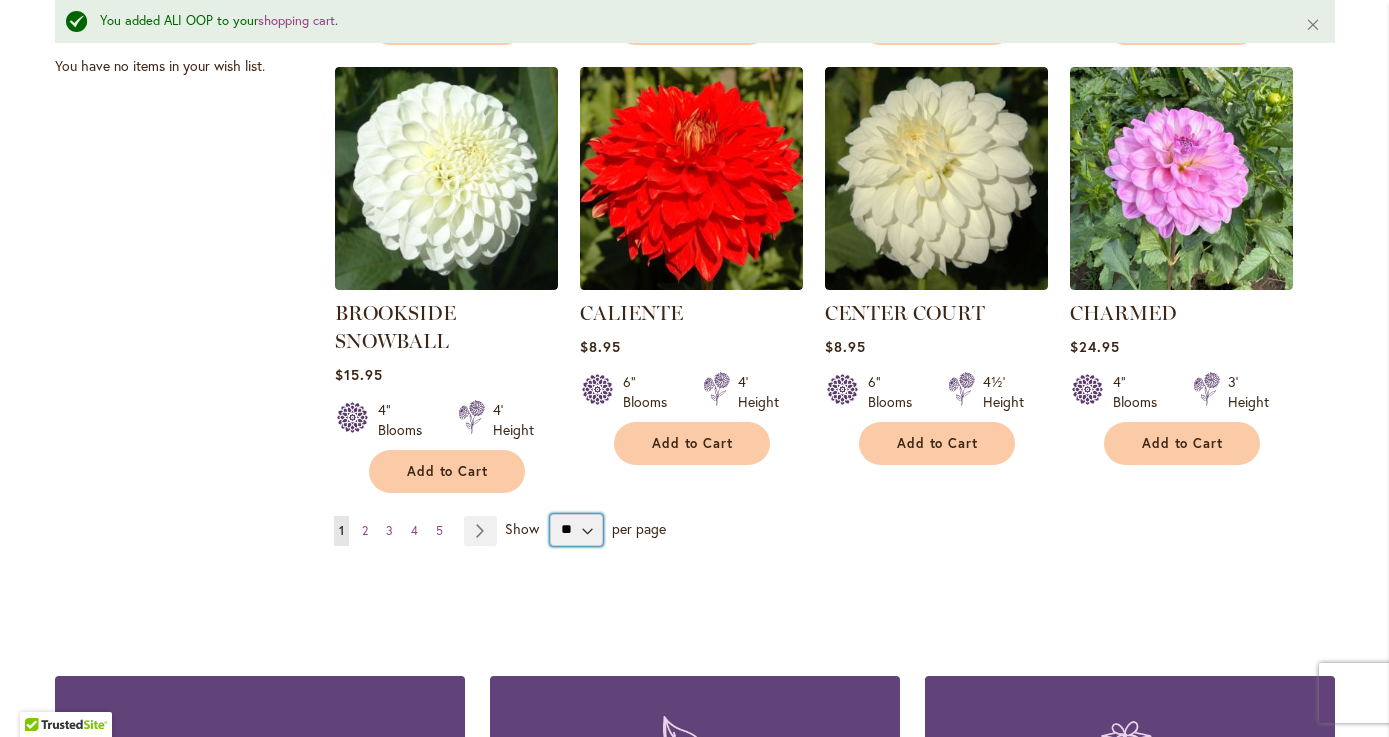 click on "**
**
**
**" at bounding box center (576, 530) 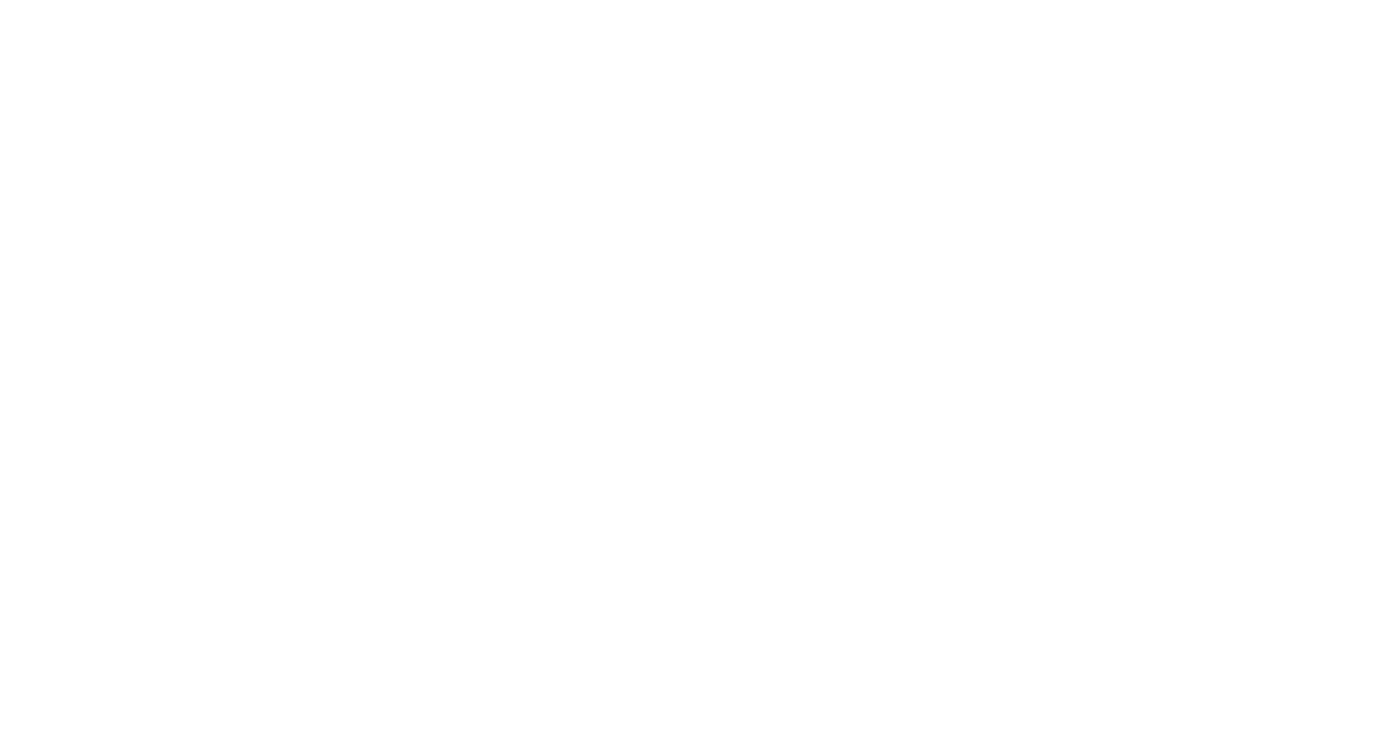 scroll, scrollTop: 0, scrollLeft: 0, axis: both 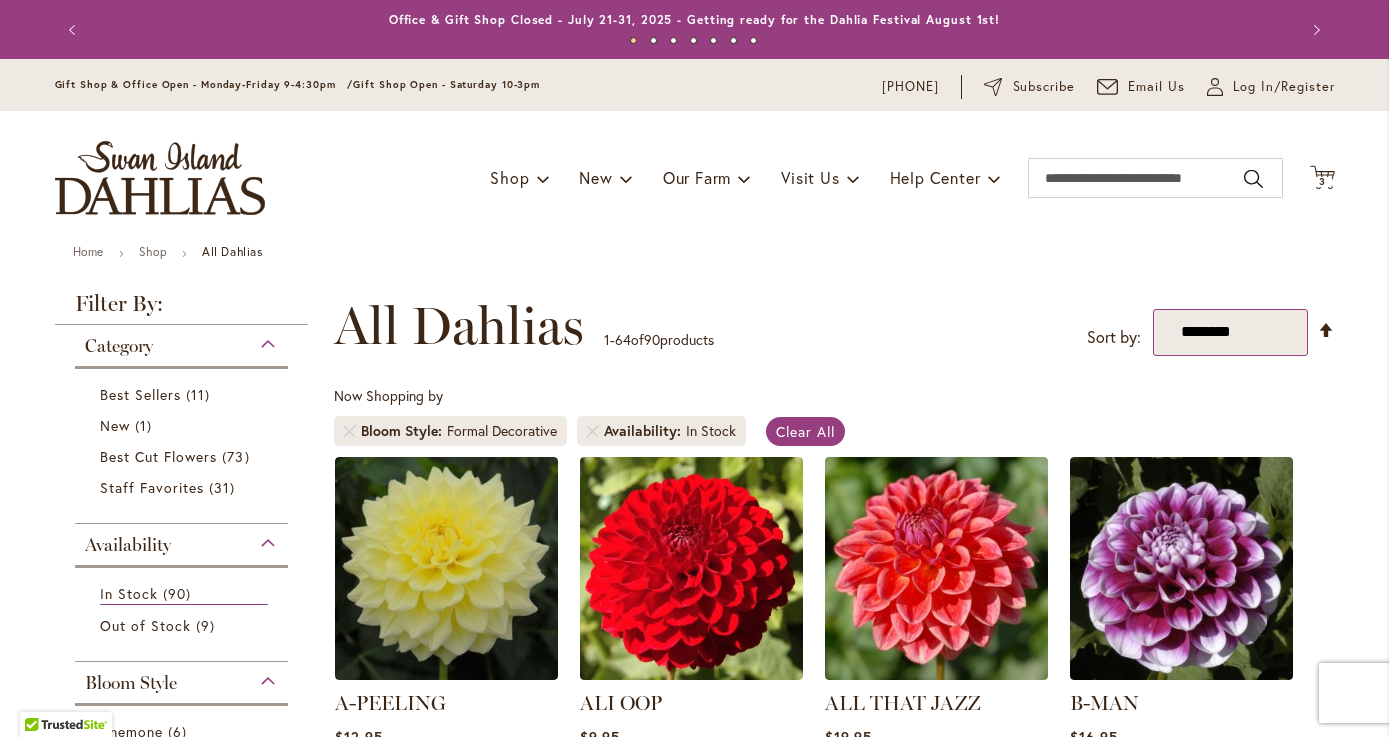 click on "**********" at bounding box center (1230, 332) 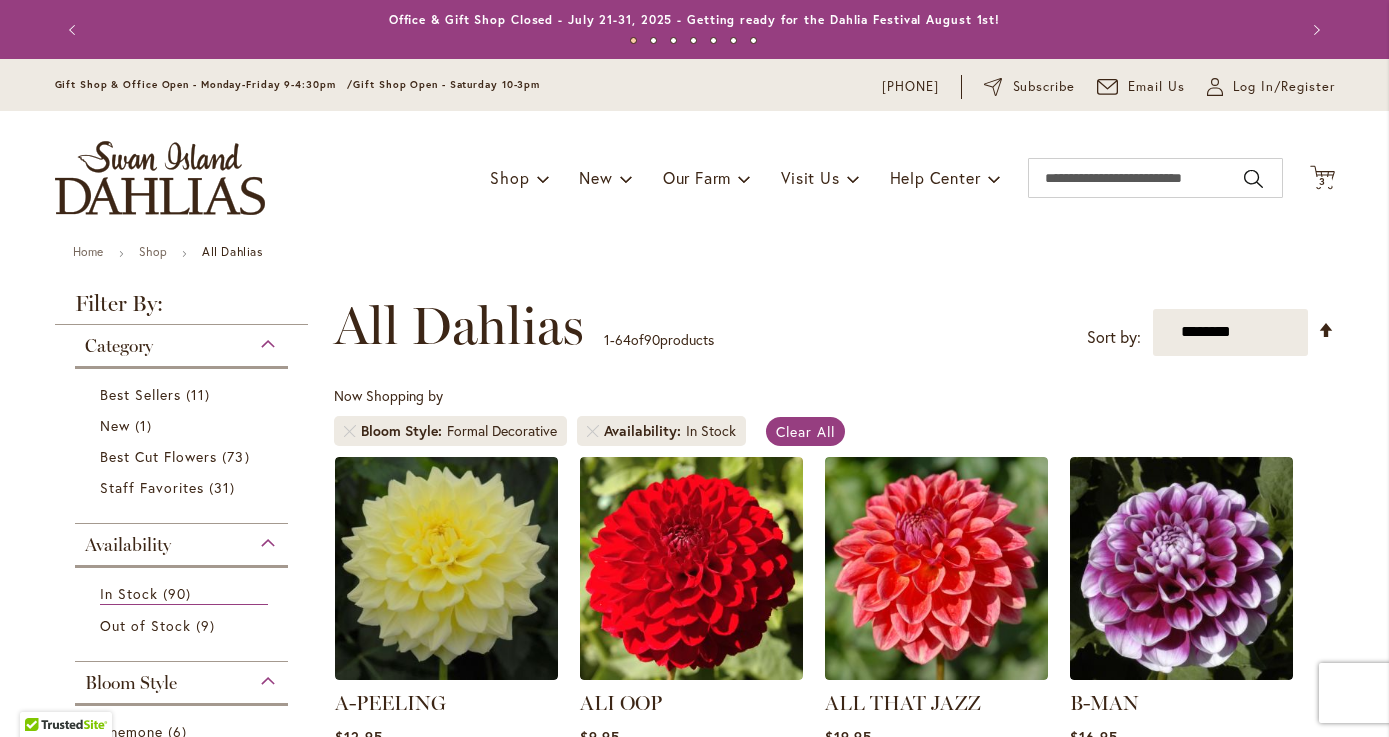 click on "Home
Shop
All Dahlias
New Best Sellers Staff Favorites Collections Best Cut Flowers
Filter by:
Filter By:
Category
Best Sellers 11
1" at bounding box center [695, 3985] 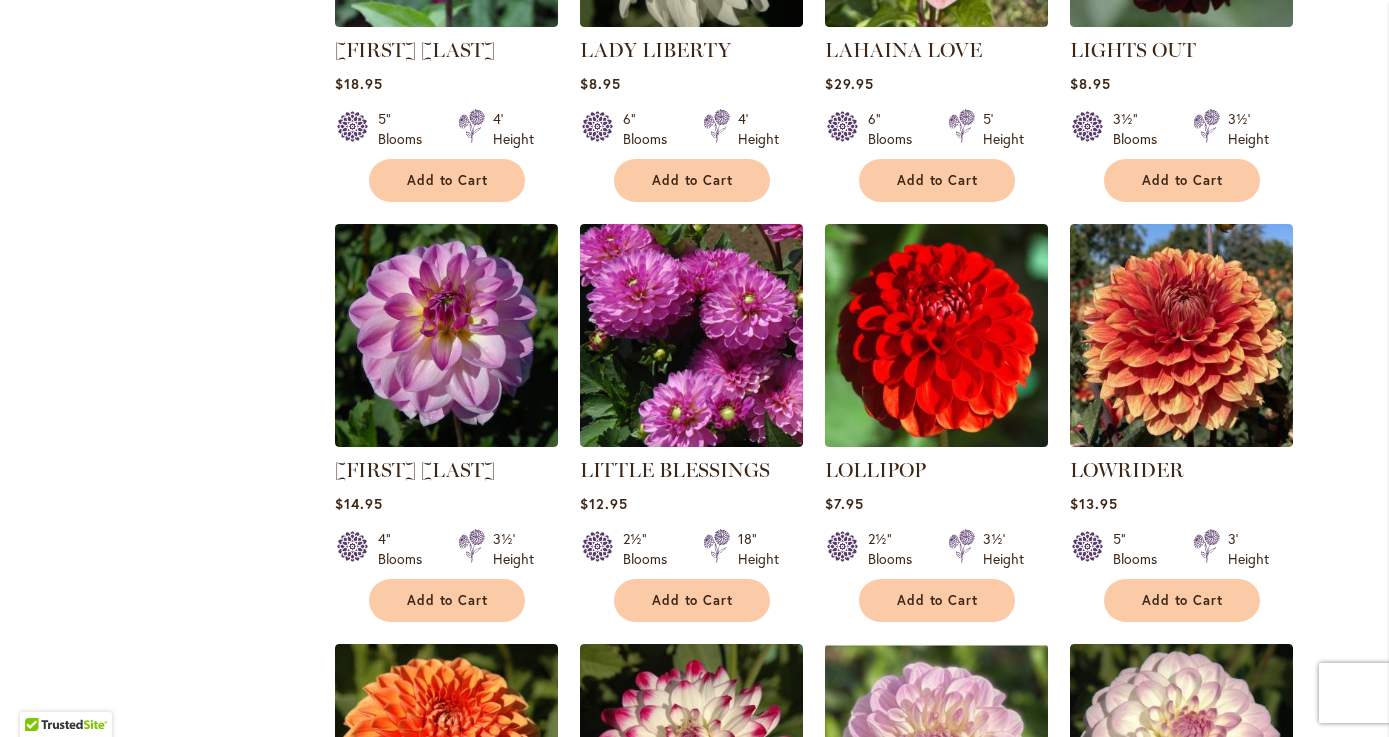 scroll, scrollTop: 5298, scrollLeft: 0, axis: vertical 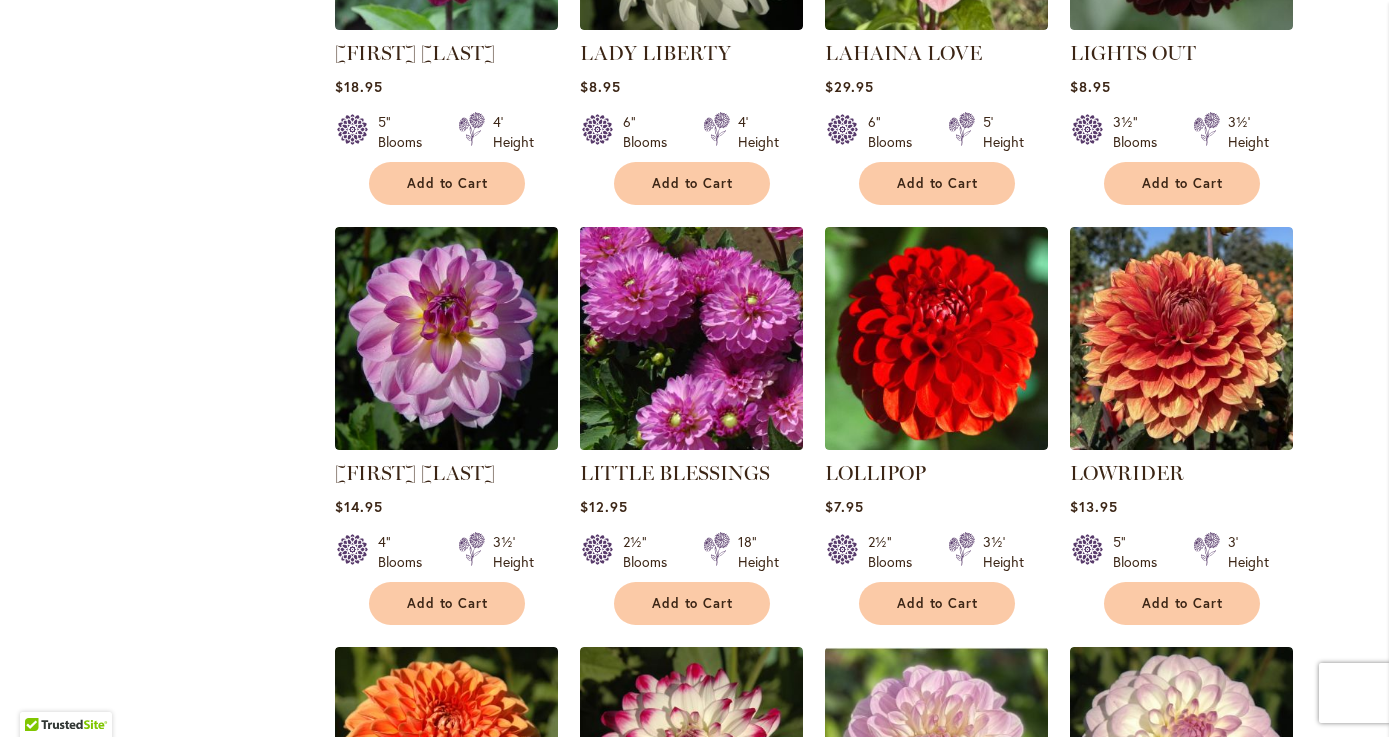 click at bounding box center (691, 338) 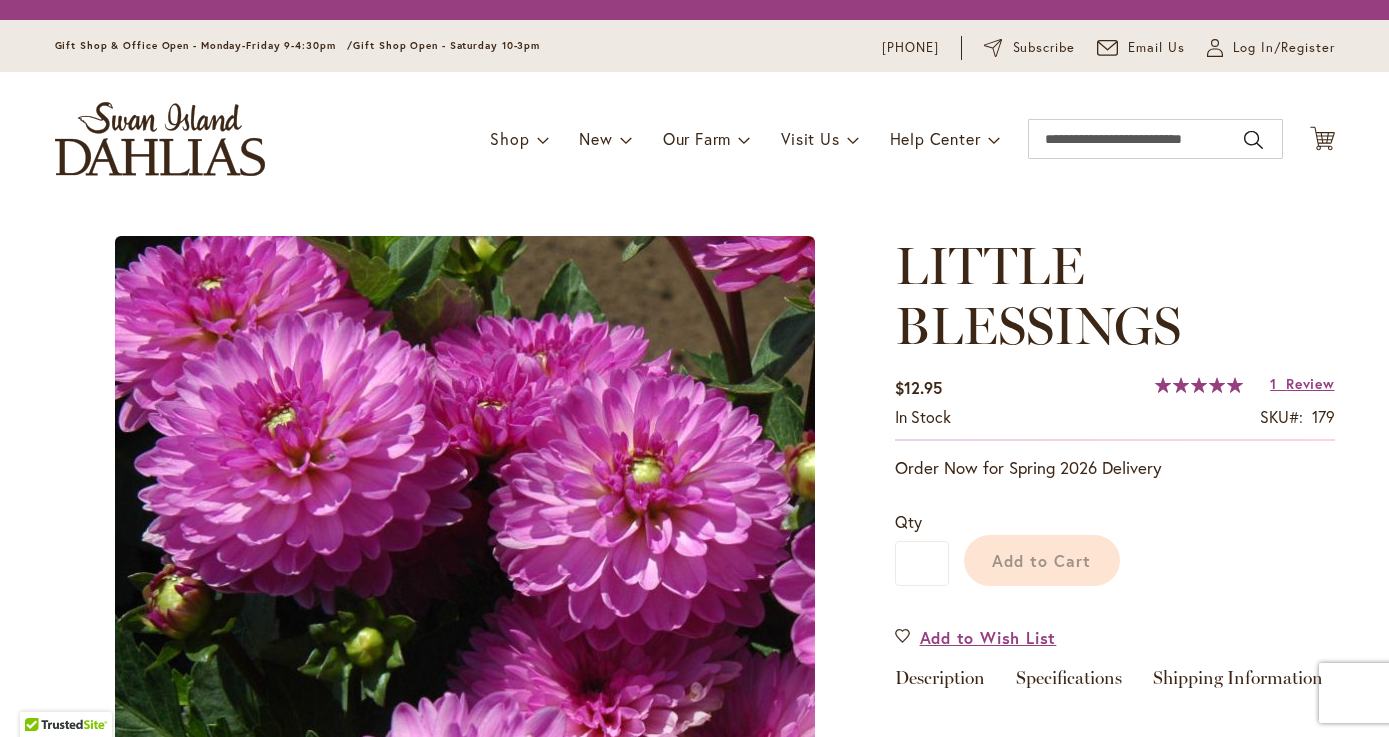 scroll, scrollTop: 0, scrollLeft: 0, axis: both 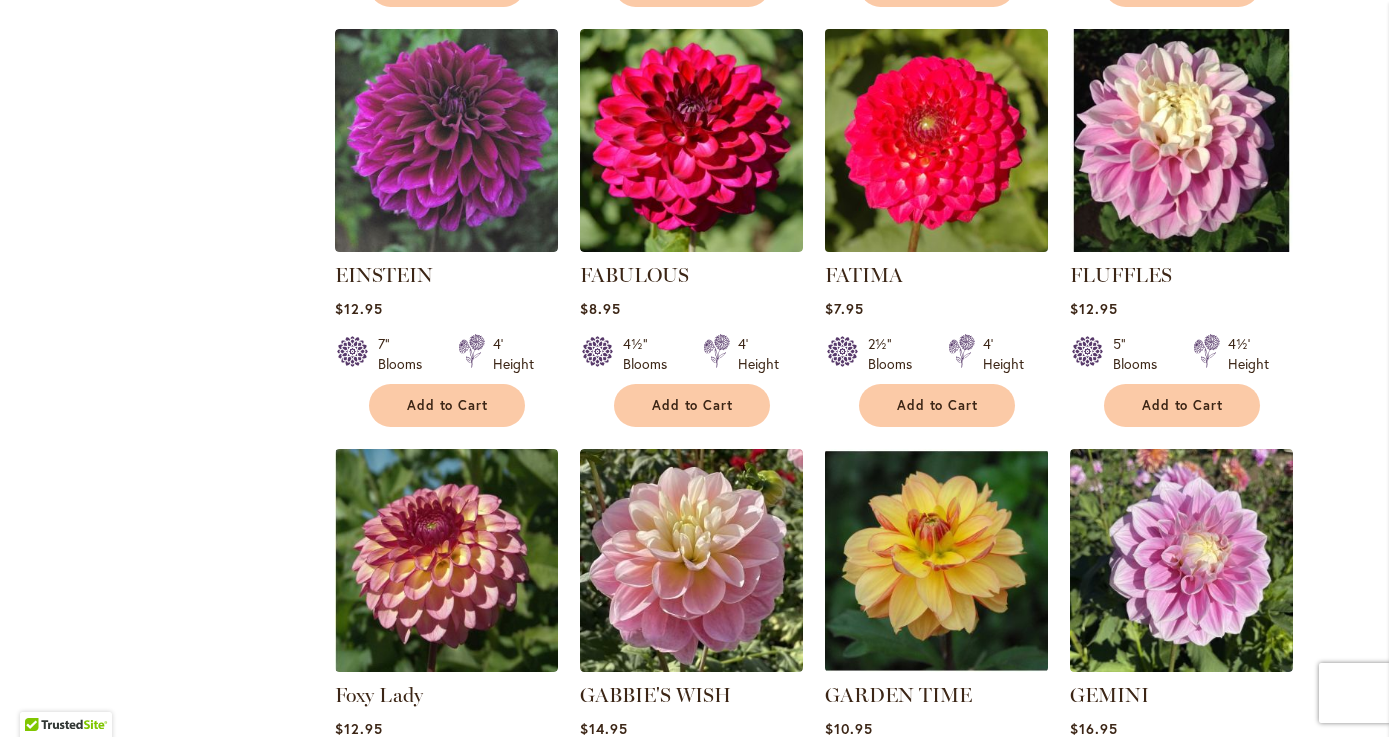 click at bounding box center (936, 140) 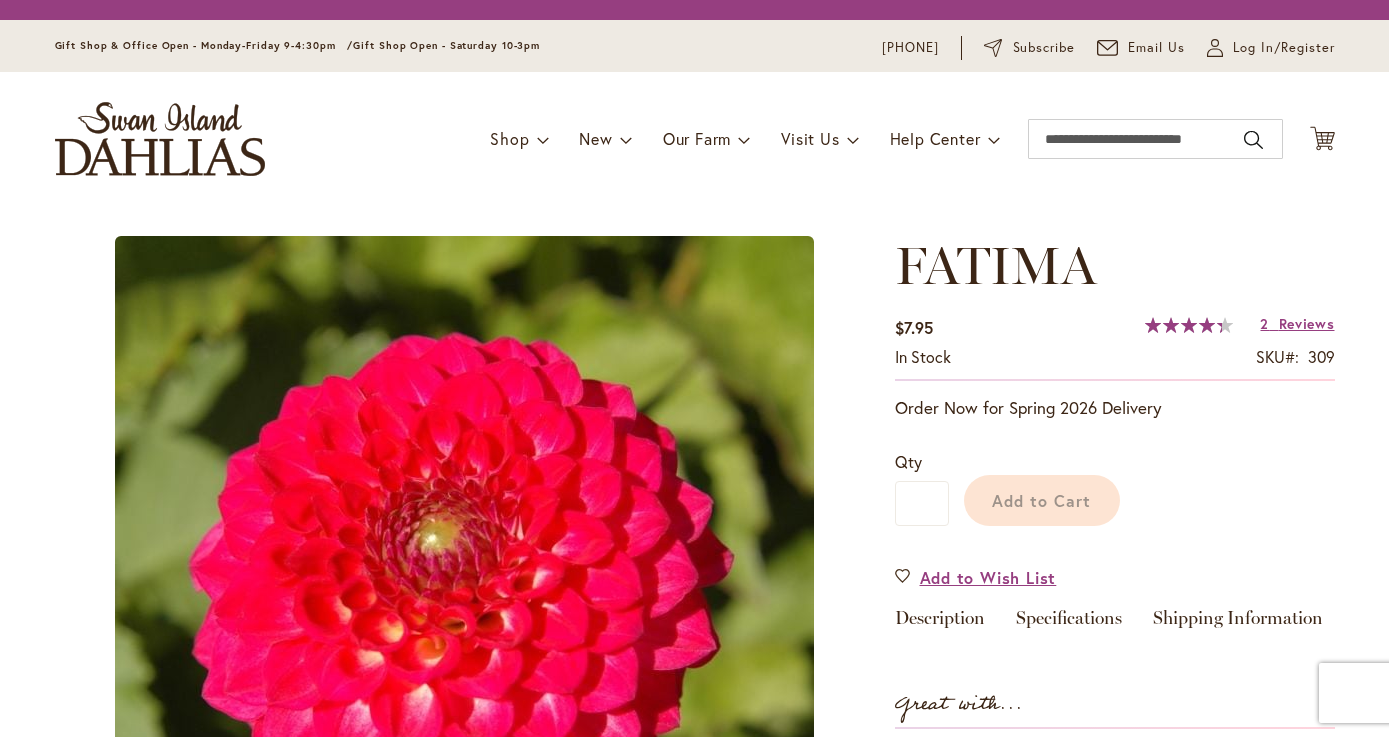 scroll, scrollTop: 0, scrollLeft: 0, axis: both 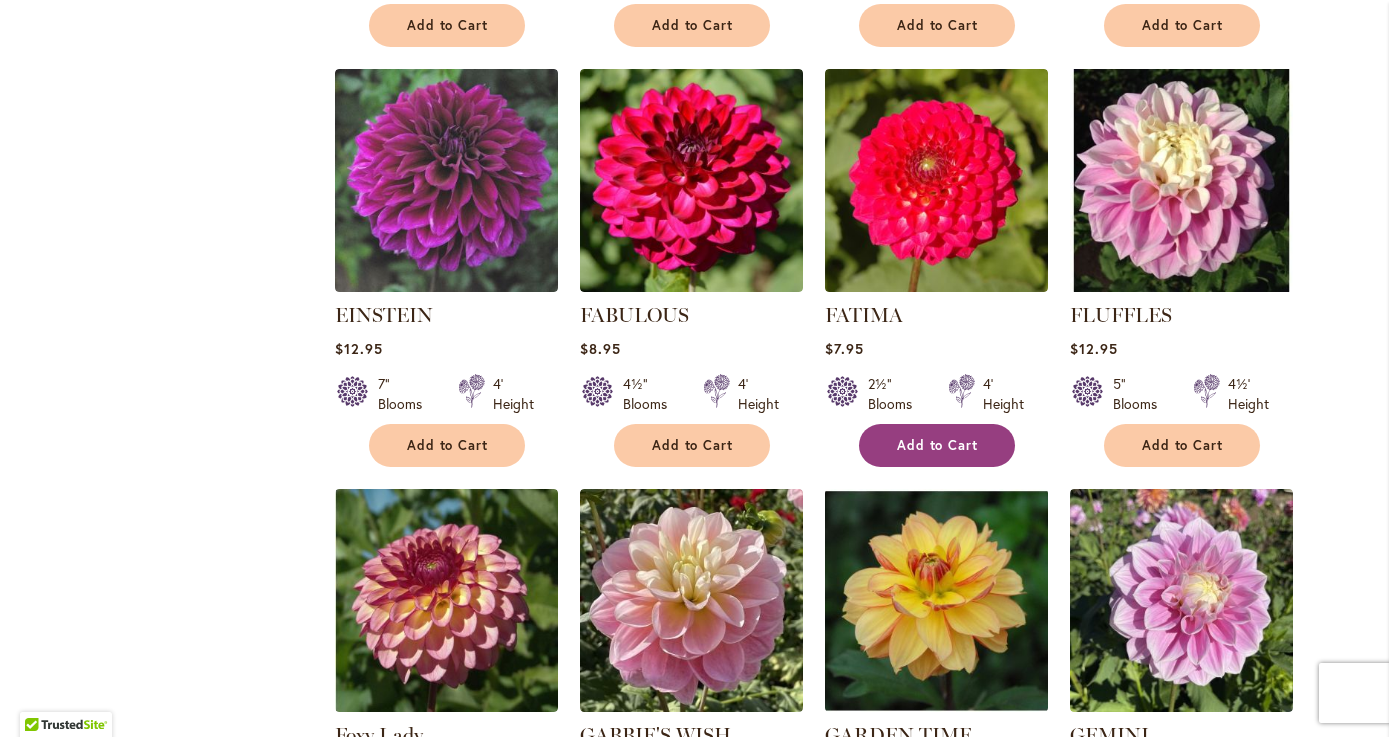 click on "Add to Cart" at bounding box center (938, 445) 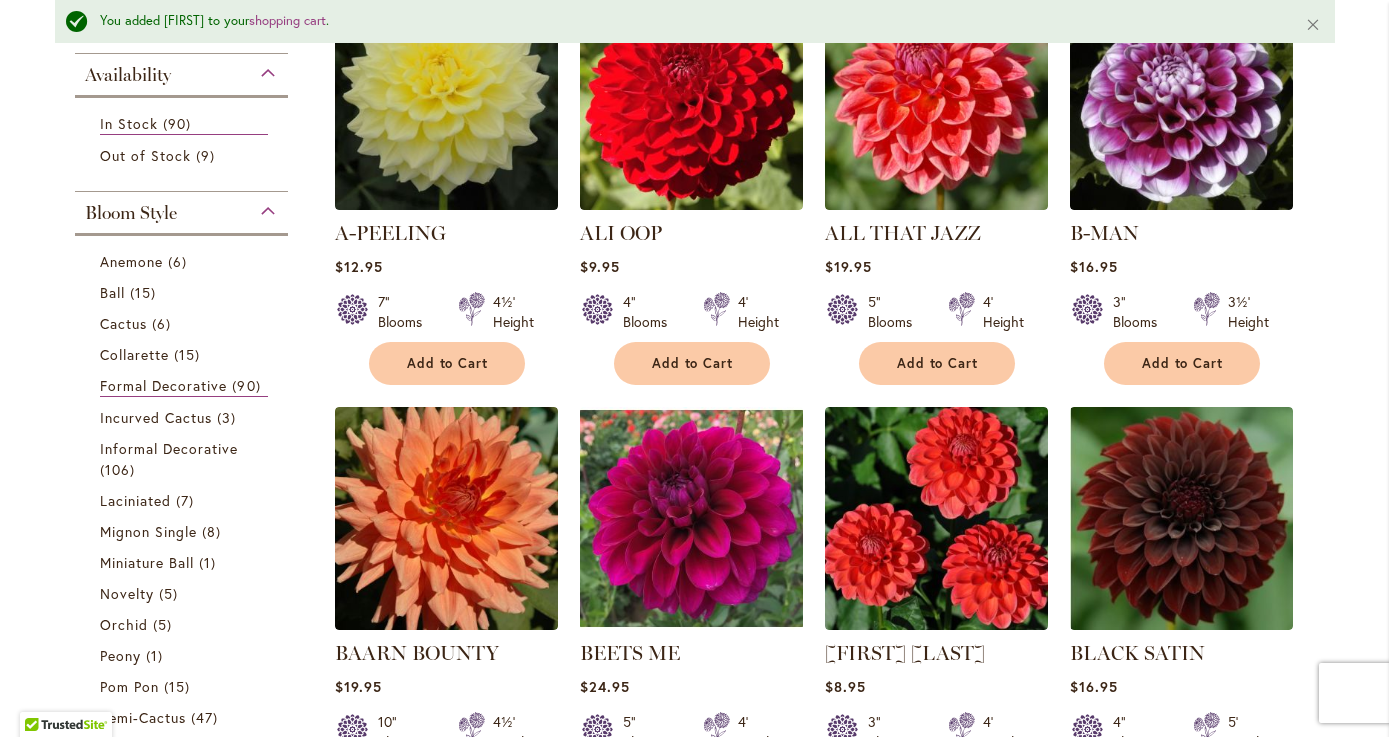 scroll, scrollTop: 526, scrollLeft: 0, axis: vertical 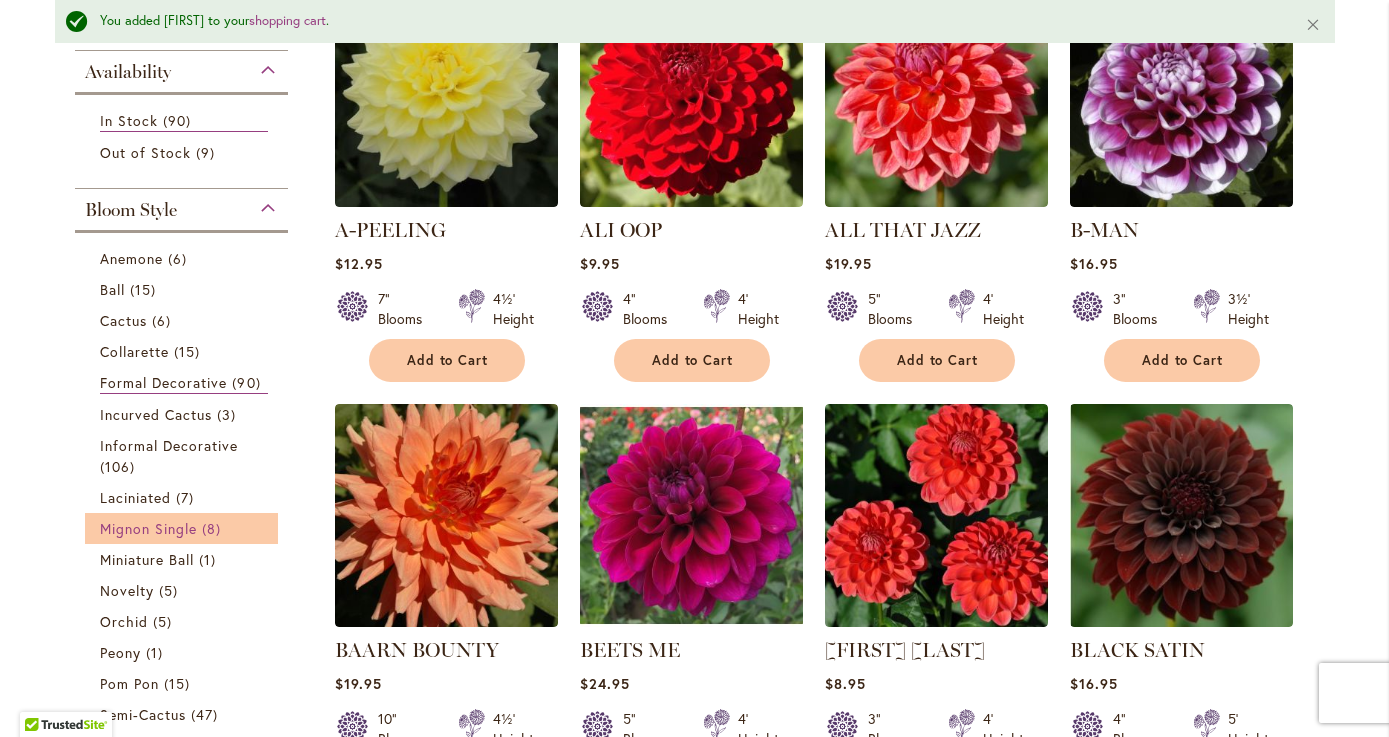 click on "Mignon Single" at bounding box center (149, 528) 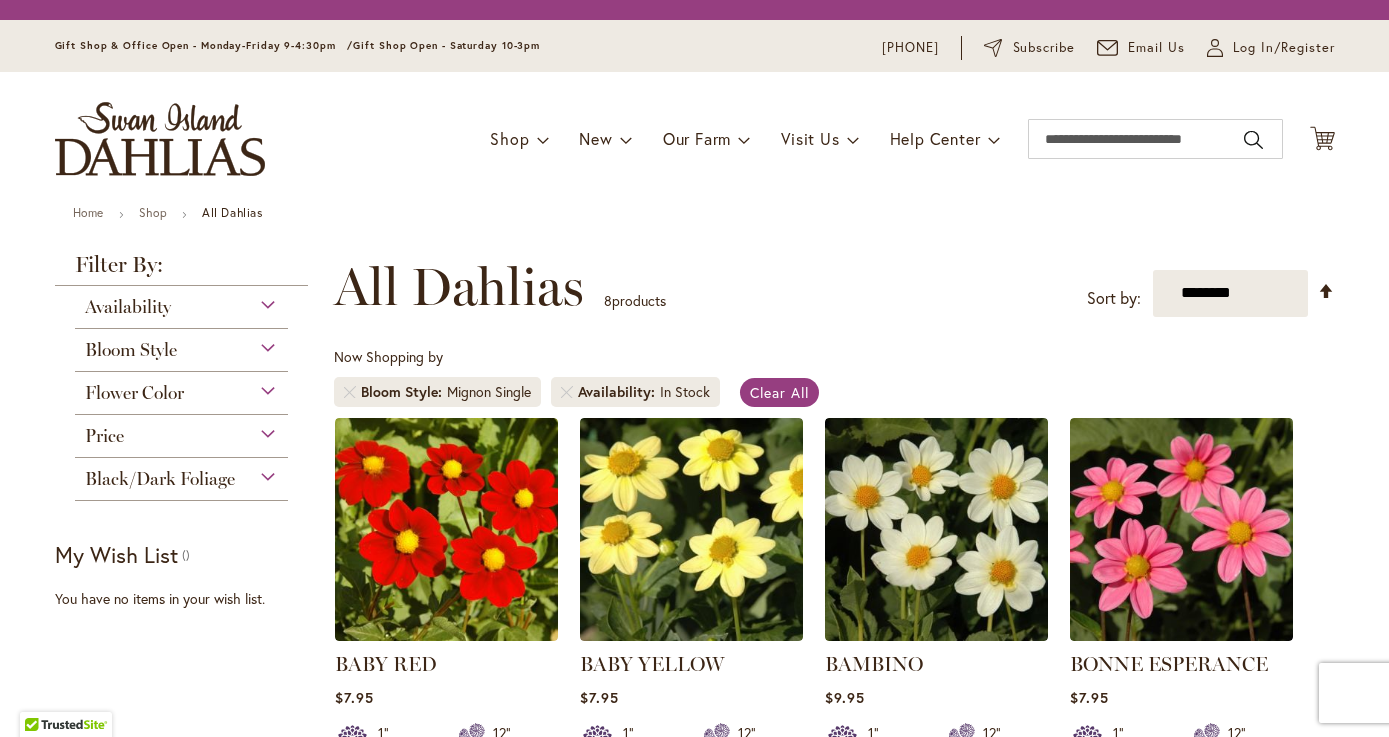 scroll, scrollTop: 0, scrollLeft: 0, axis: both 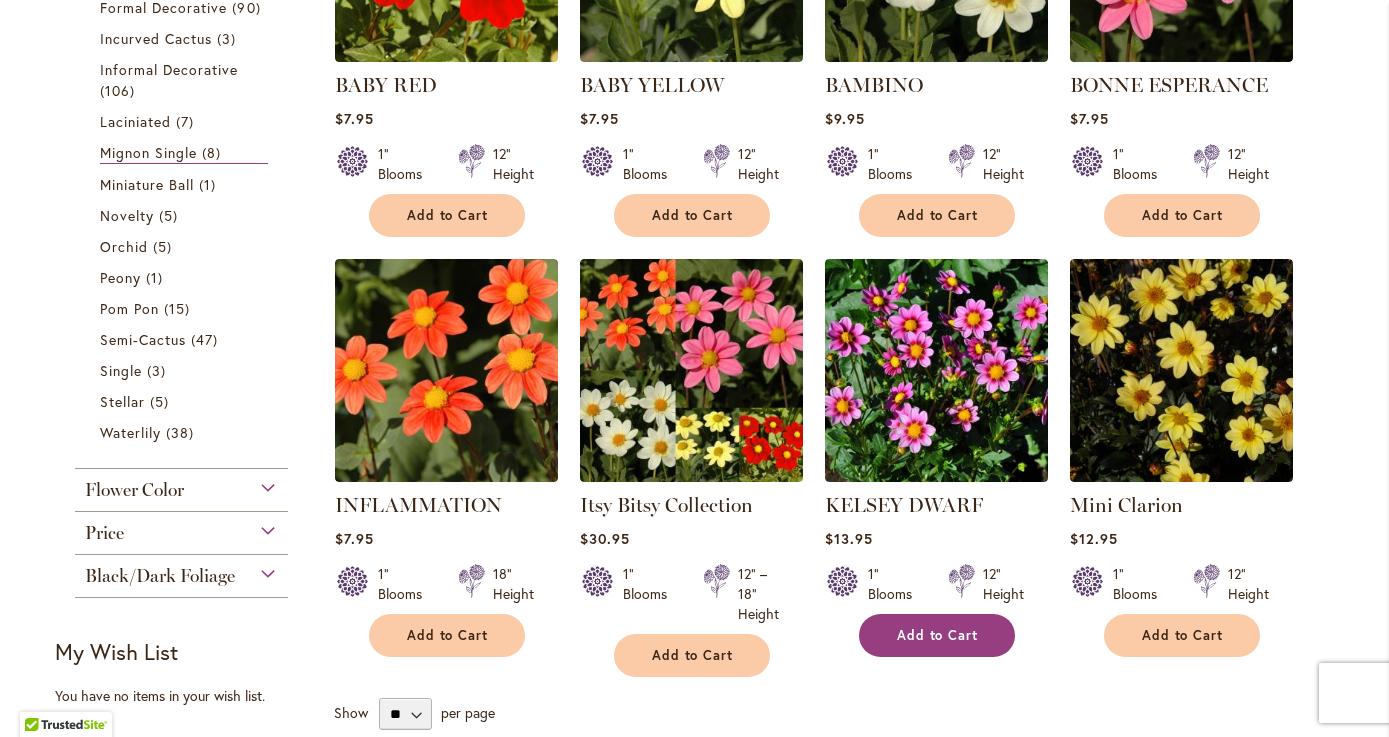 click on "Add to Cart" at bounding box center [938, 635] 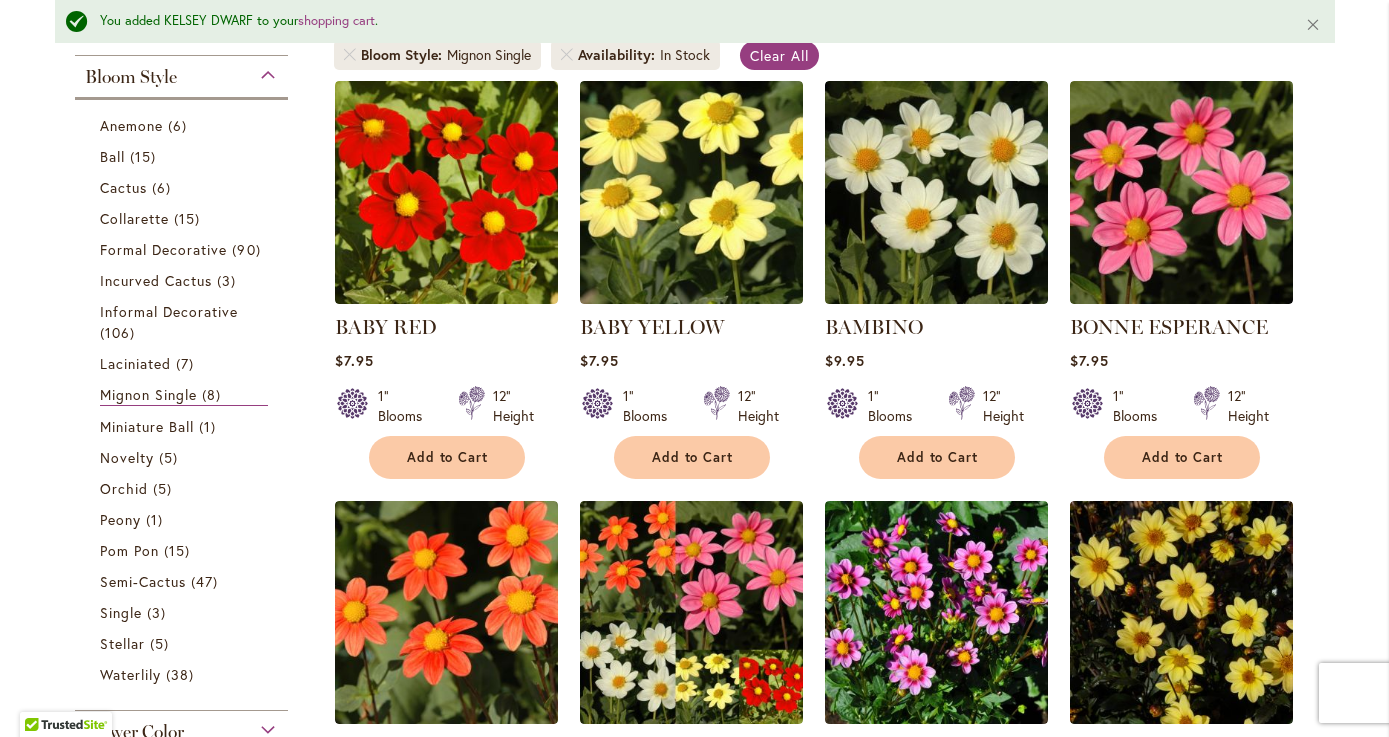 scroll, scrollTop: 450, scrollLeft: 0, axis: vertical 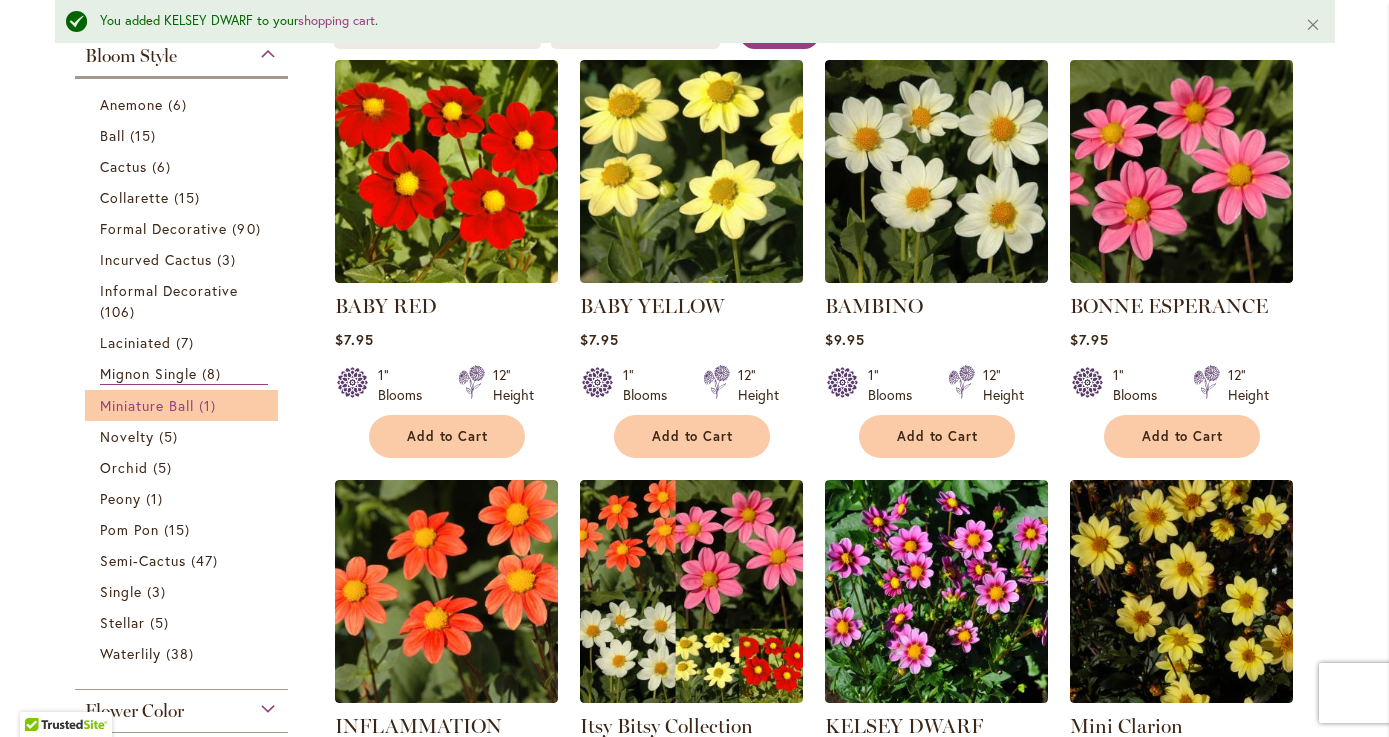 click on "1
item" at bounding box center (210, 405) 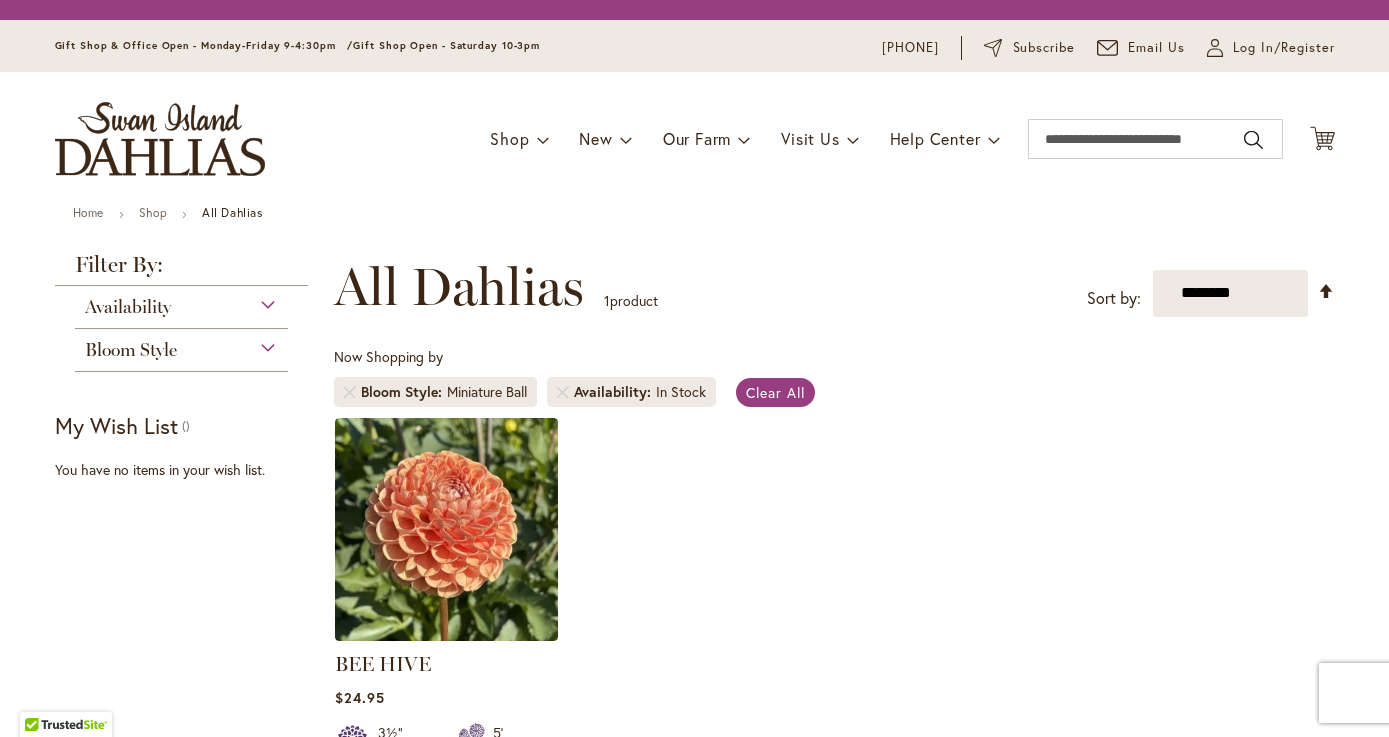 scroll, scrollTop: 0, scrollLeft: 0, axis: both 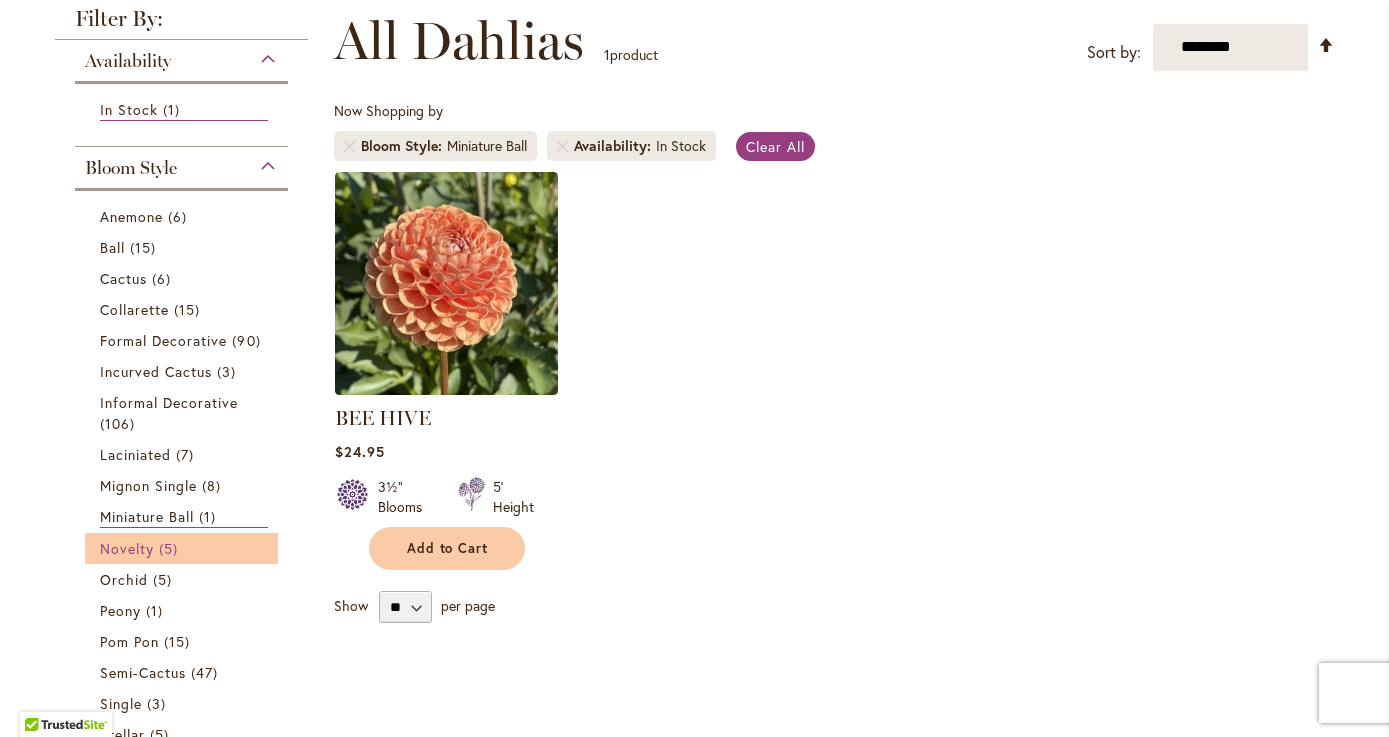 click on "5
items" at bounding box center [171, 548] 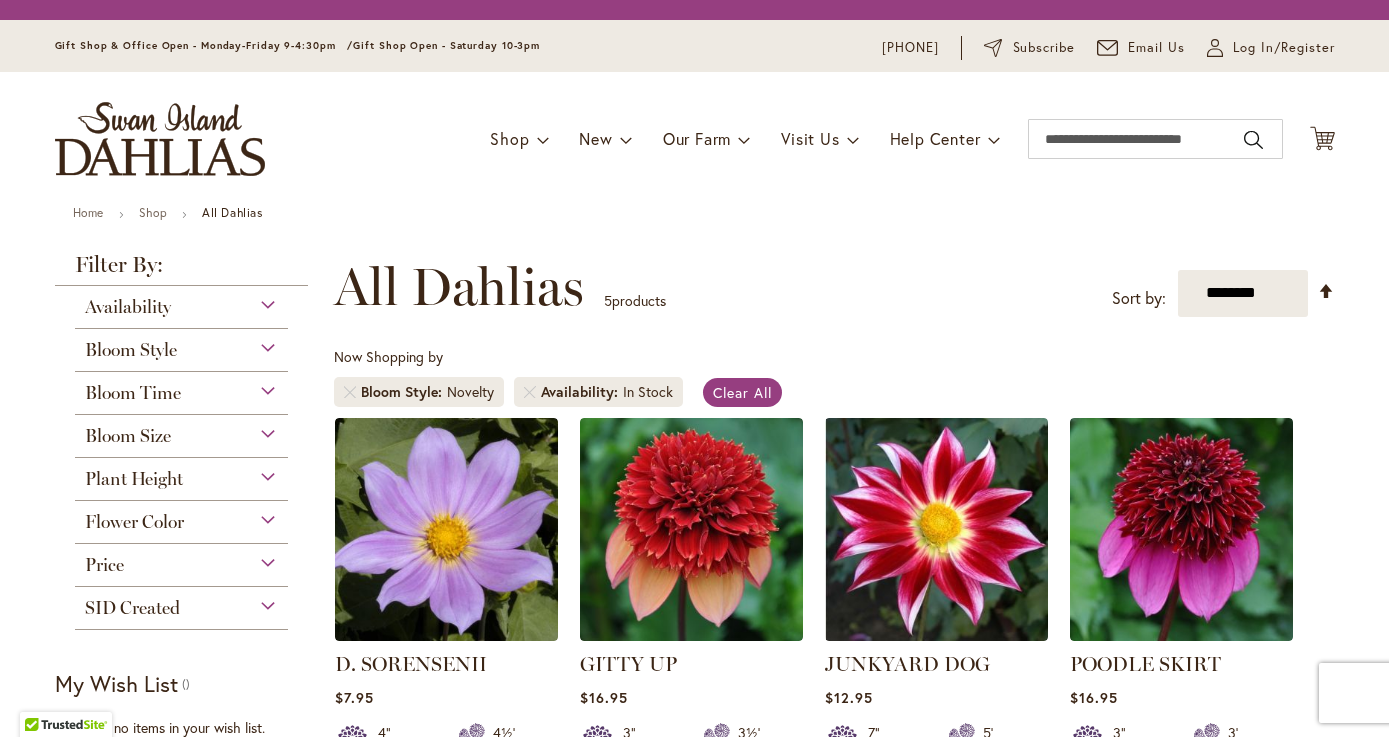 scroll, scrollTop: 0, scrollLeft: 0, axis: both 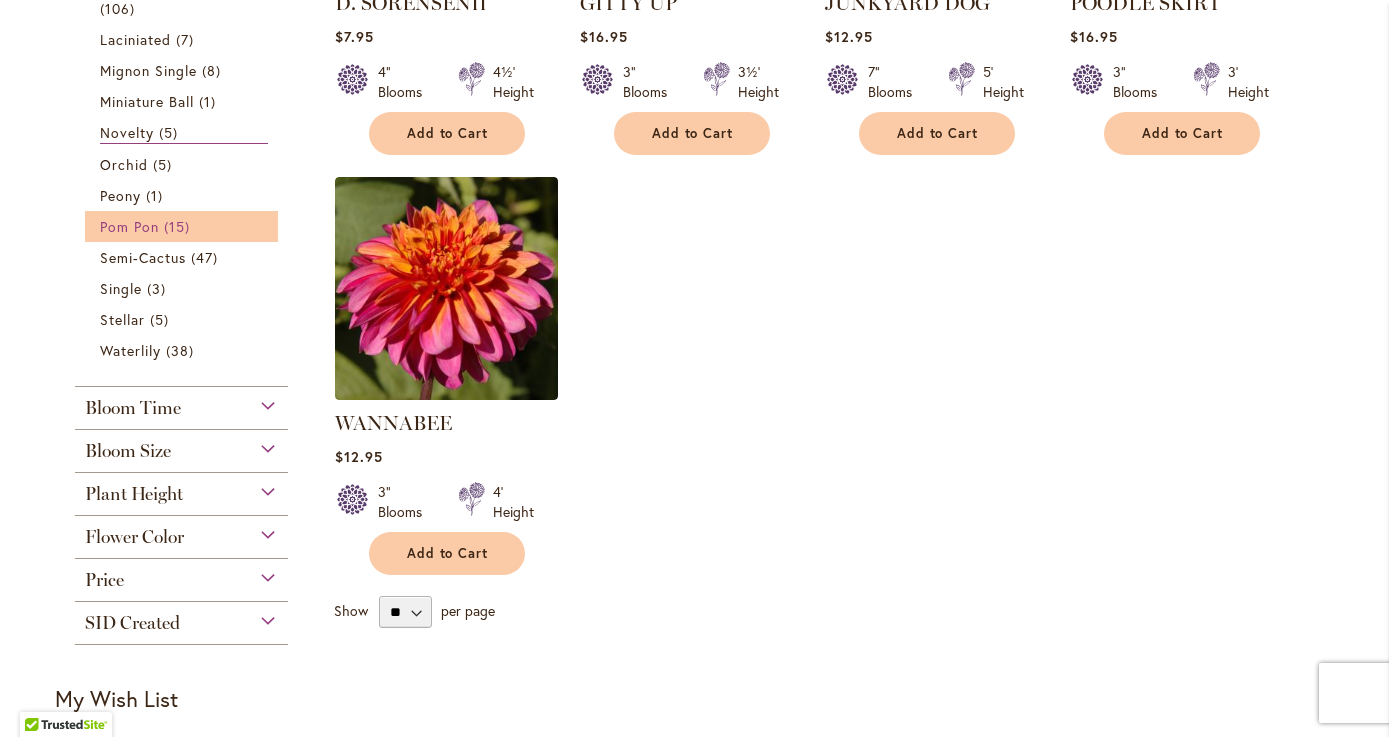 click on "Pom Pon
15
items" at bounding box center (184, 226) 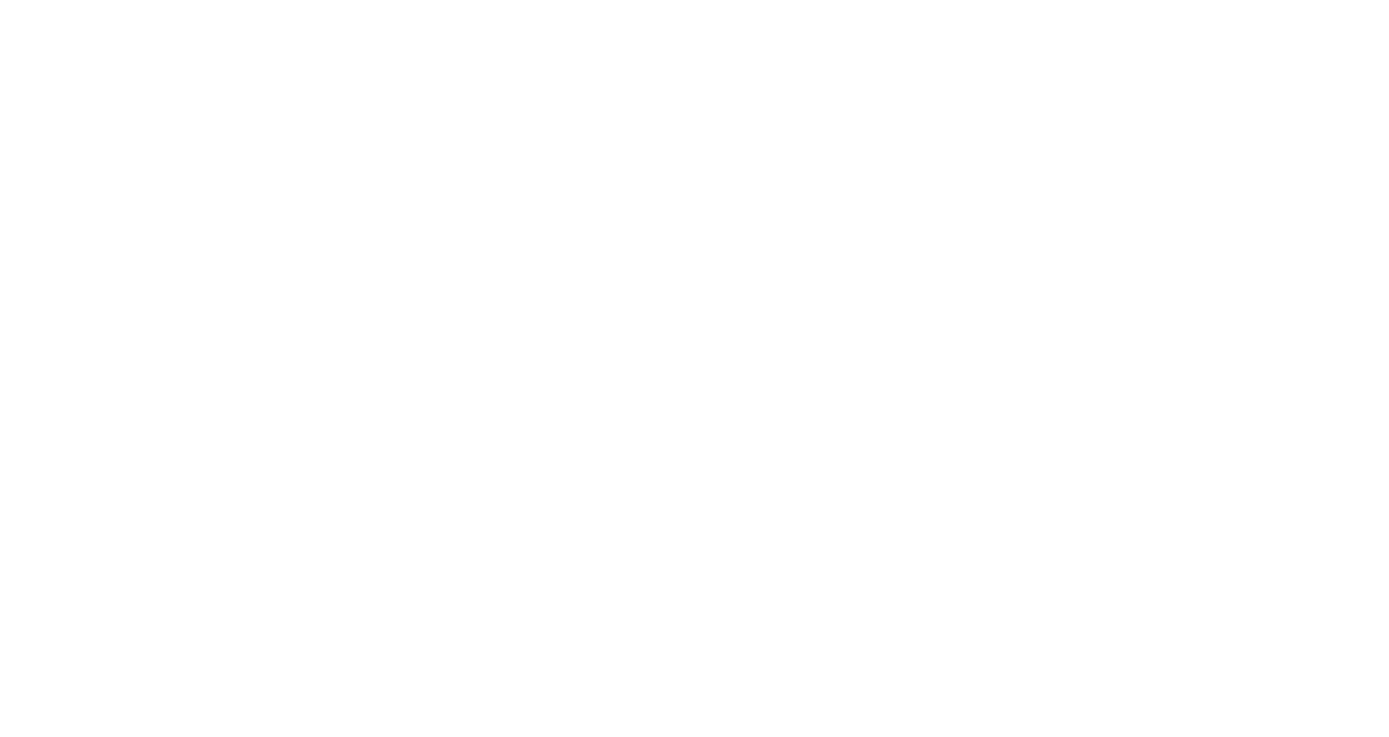 scroll, scrollTop: 0, scrollLeft: 0, axis: both 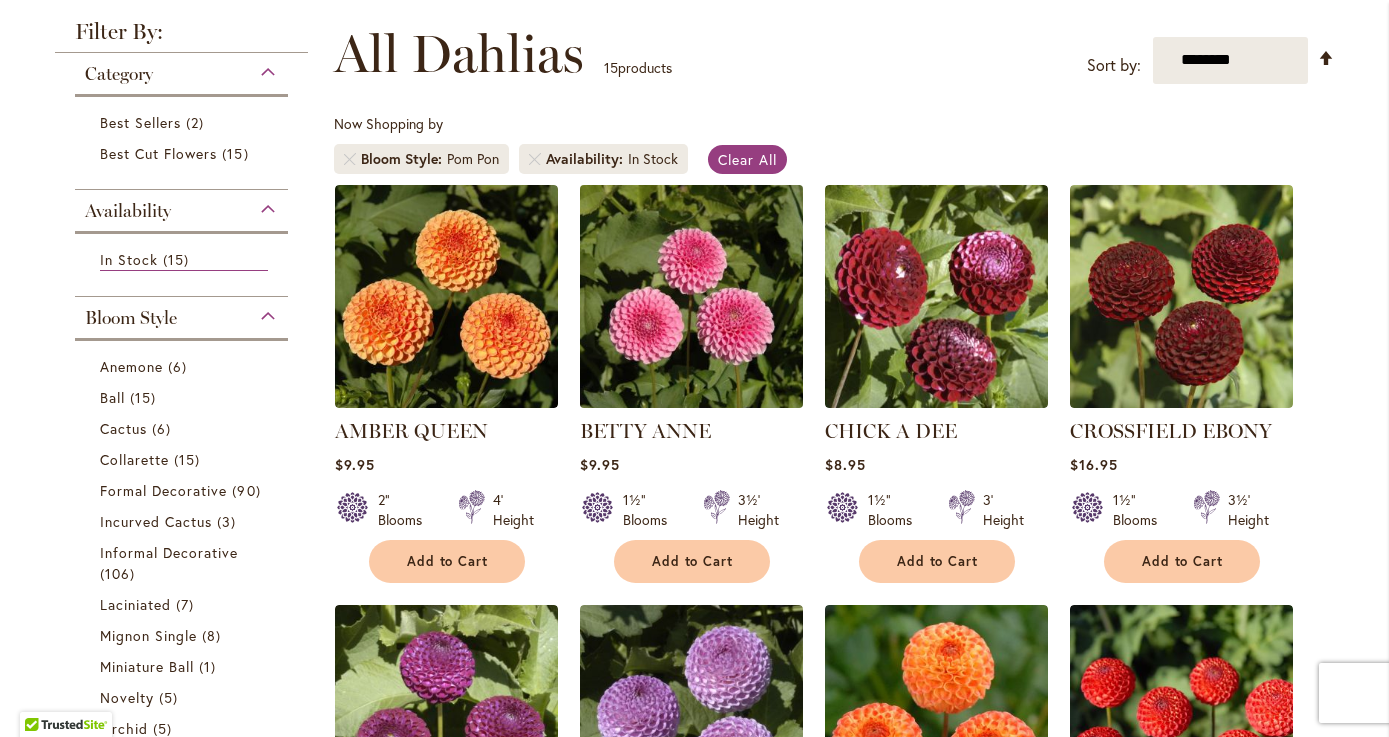 click at bounding box center [691, 296] 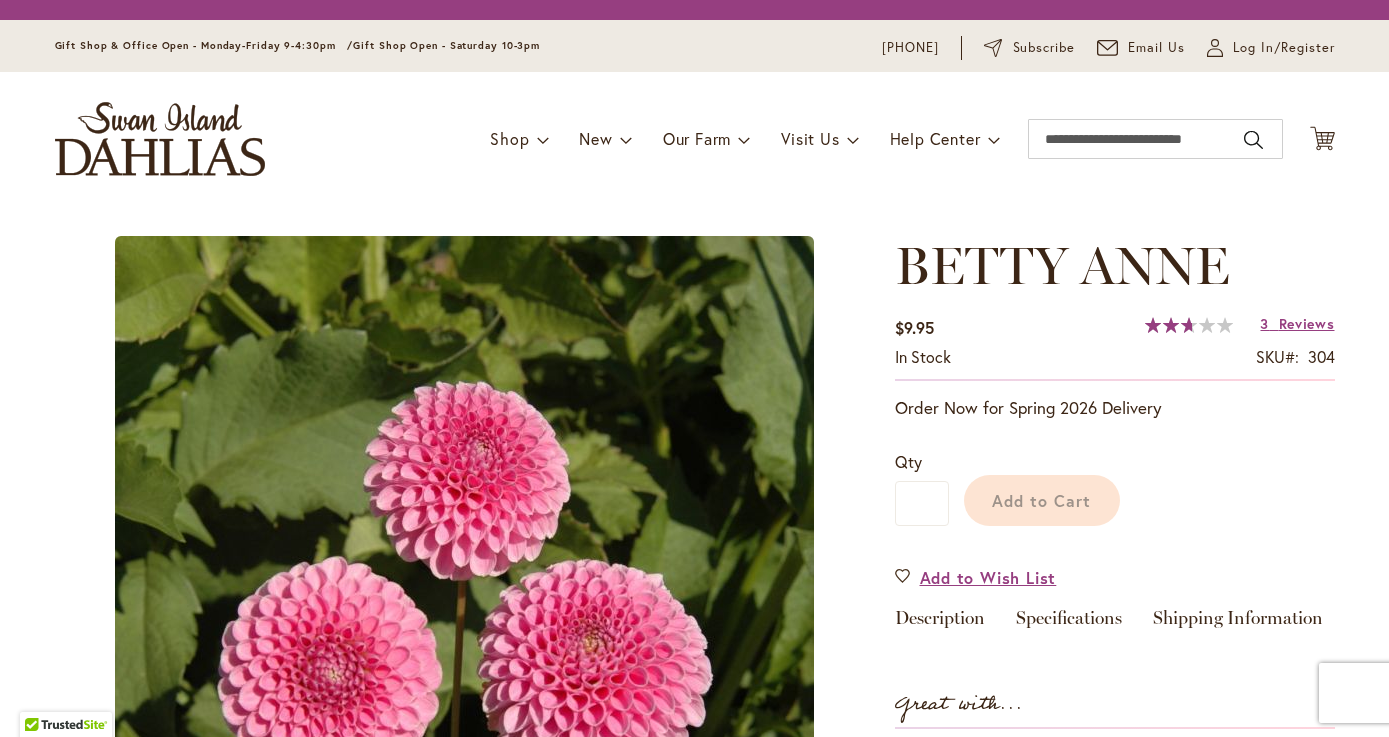 scroll, scrollTop: 0, scrollLeft: 0, axis: both 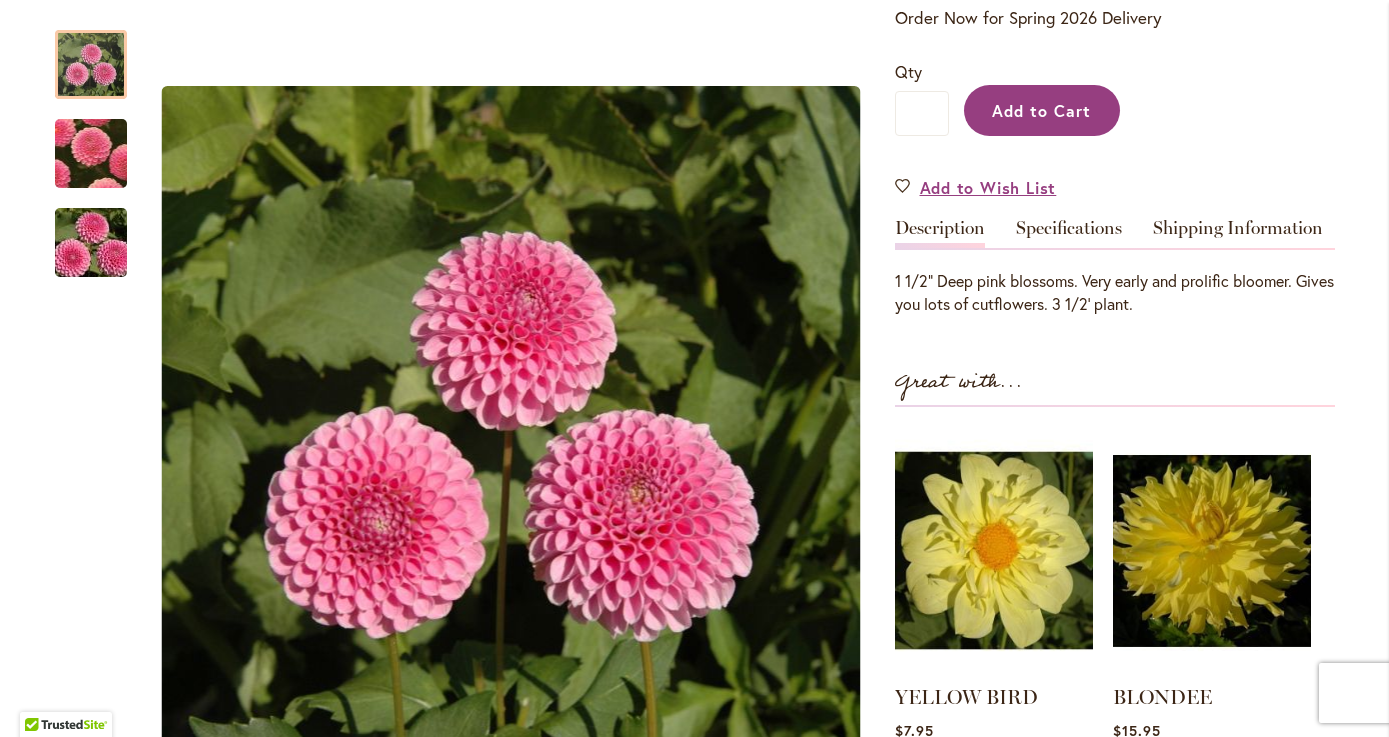 click on "Add to Cart" at bounding box center (1041, 110) 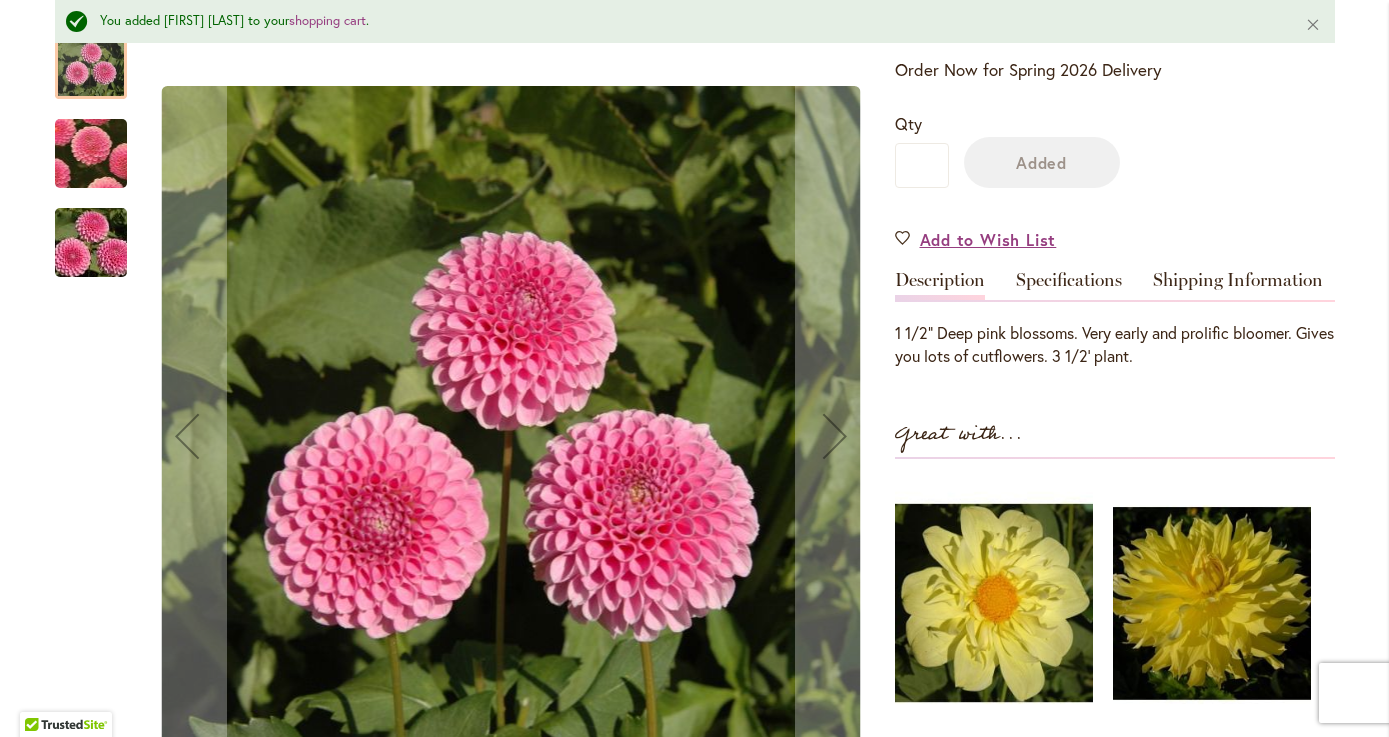 scroll, scrollTop: 499, scrollLeft: 0, axis: vertical 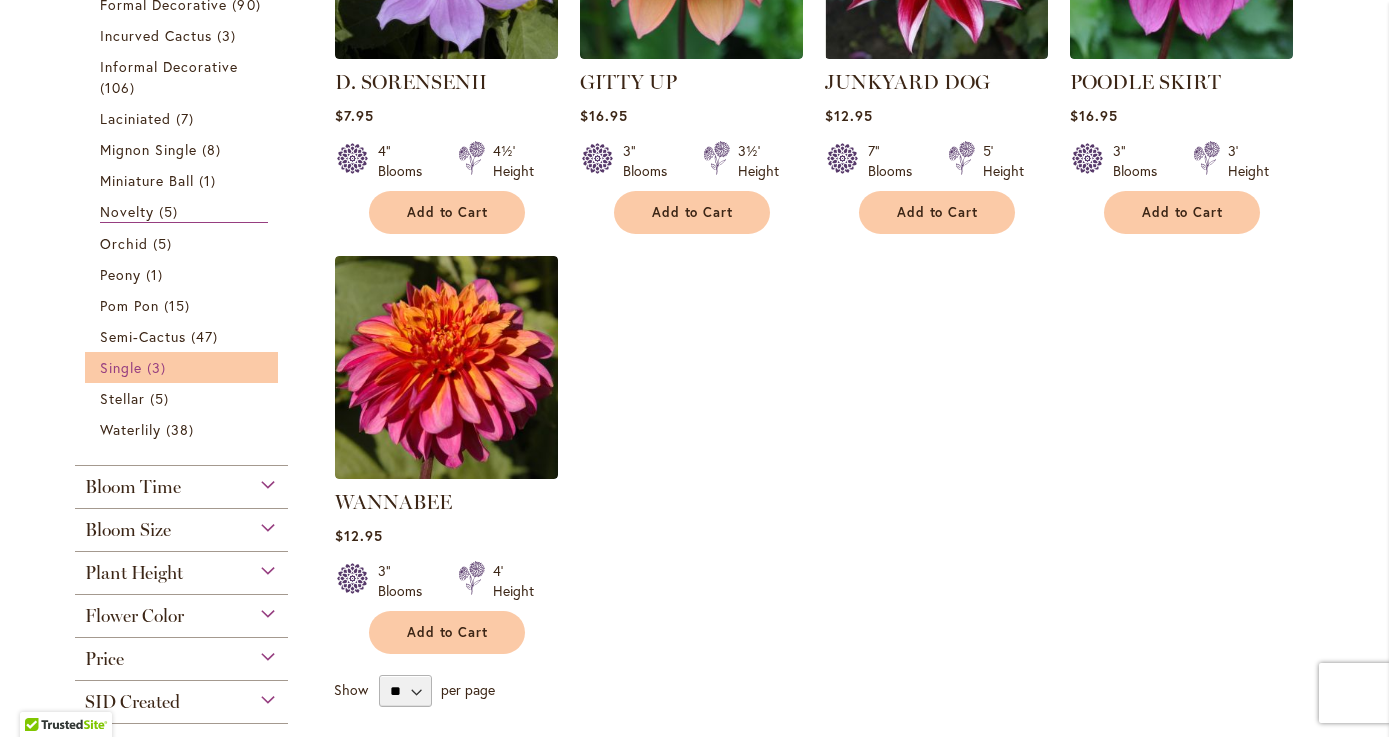 click on "3
items" at bounding box center [159, 367] 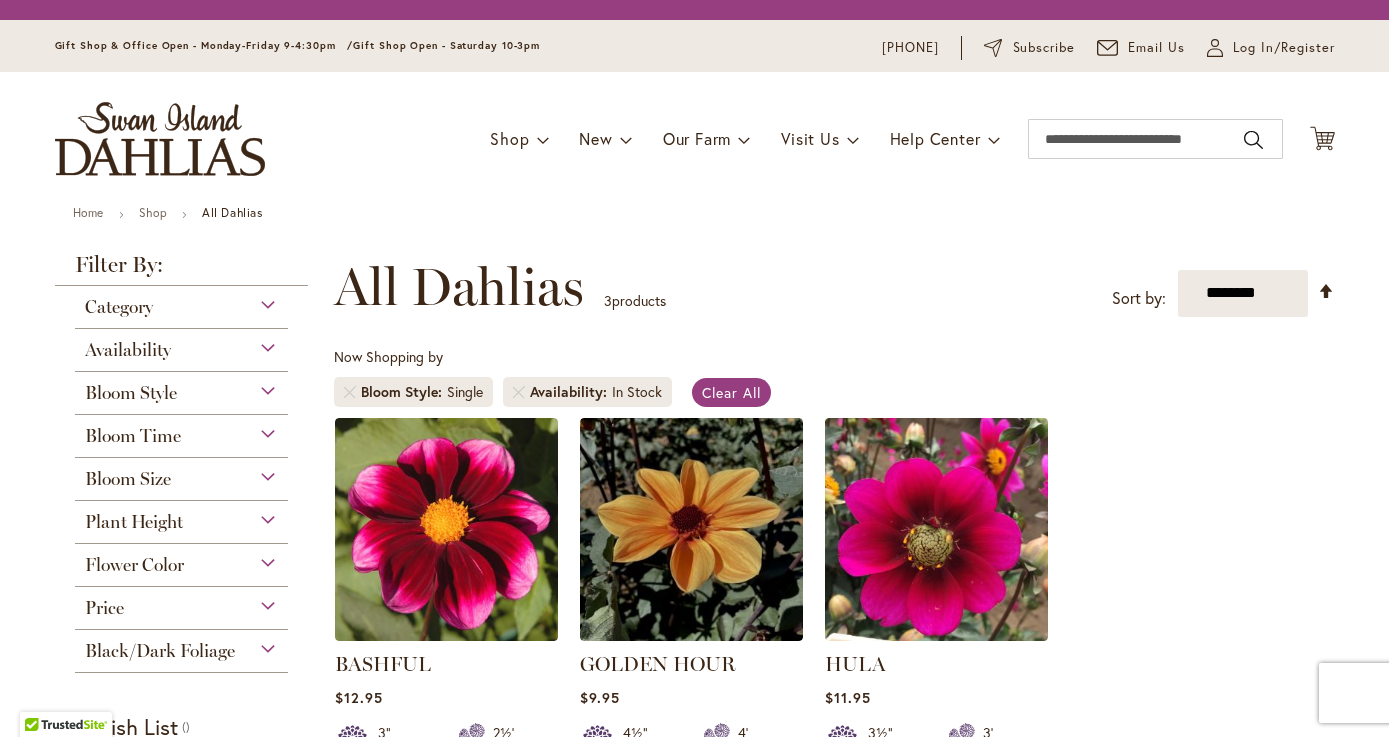 scroll, scrollTop: 0, scrollLeft: 0, axis: both 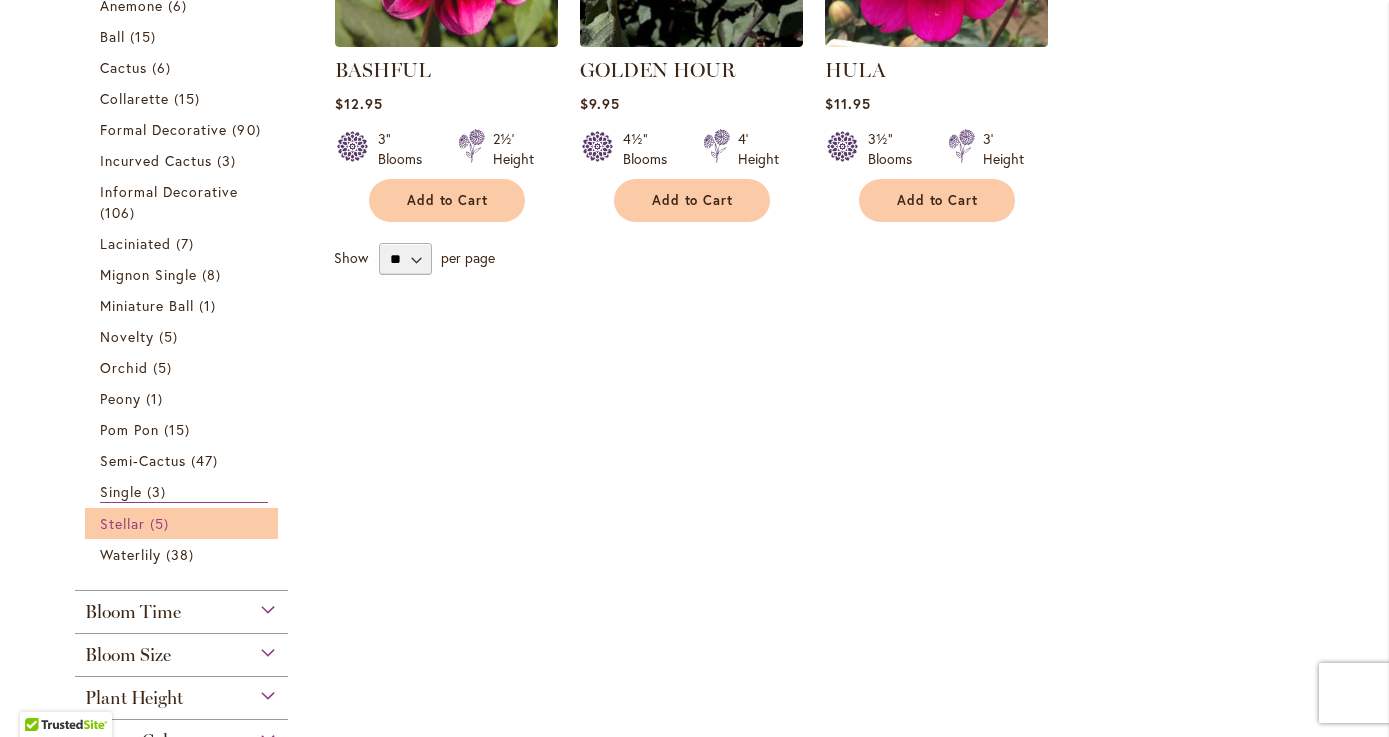 click on "Stellar" at bounding box center [122, 523] 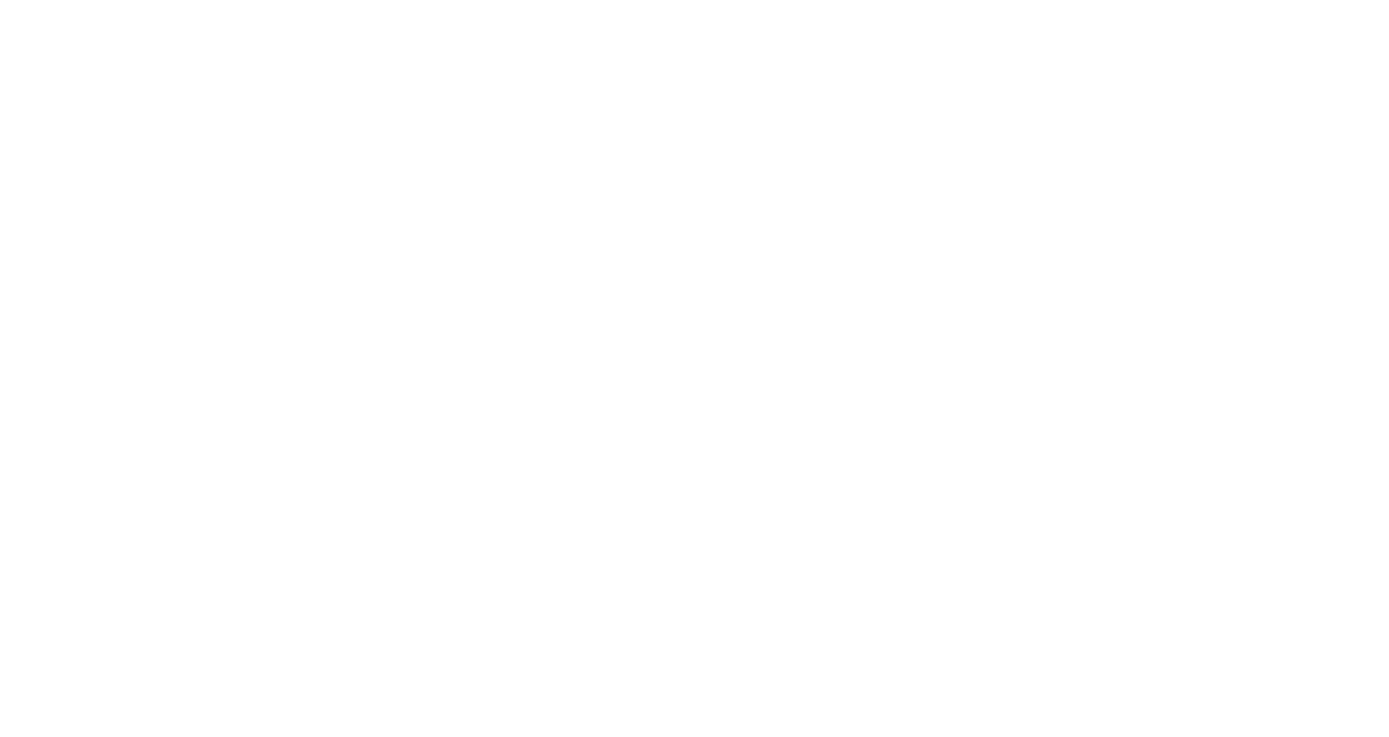 scroll, scrollTop: 0, scrollLeft: 0, axis: both 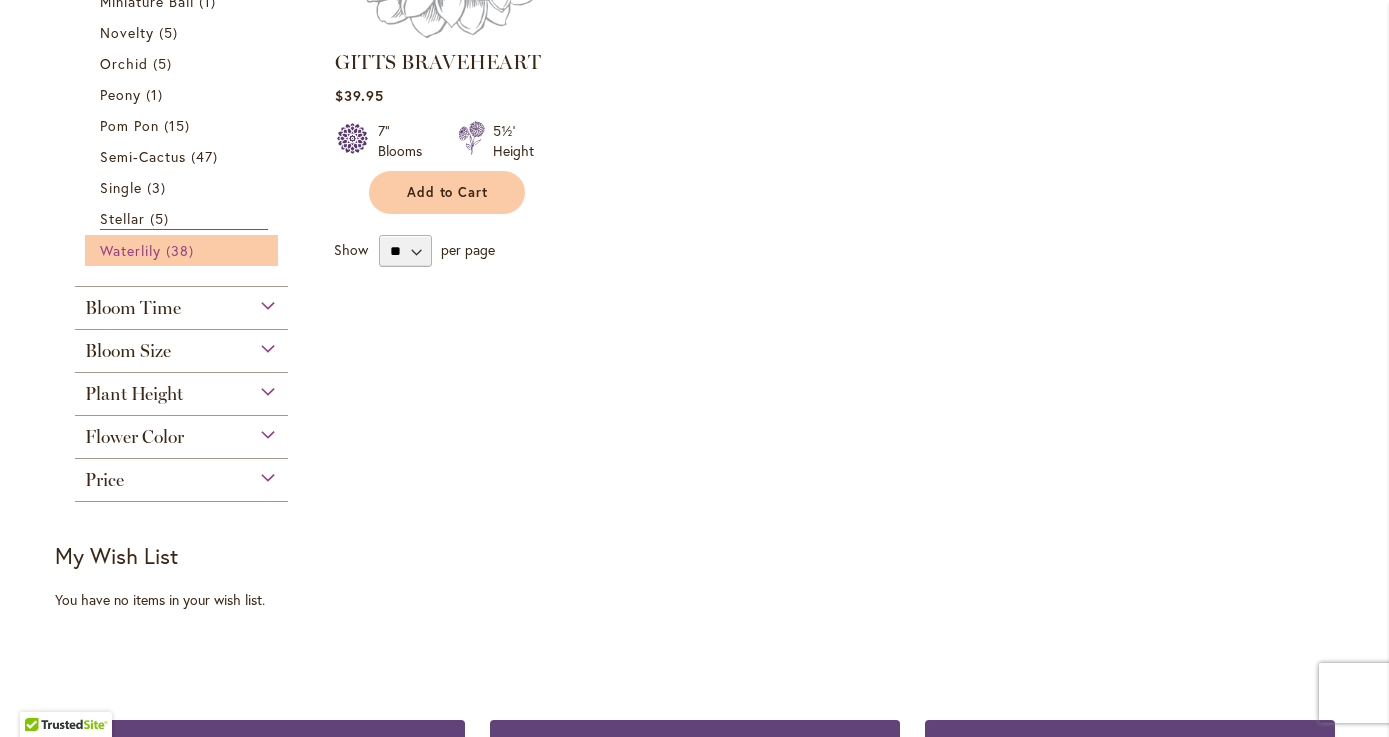 click on "38
items" at bounding box center (182, 250) 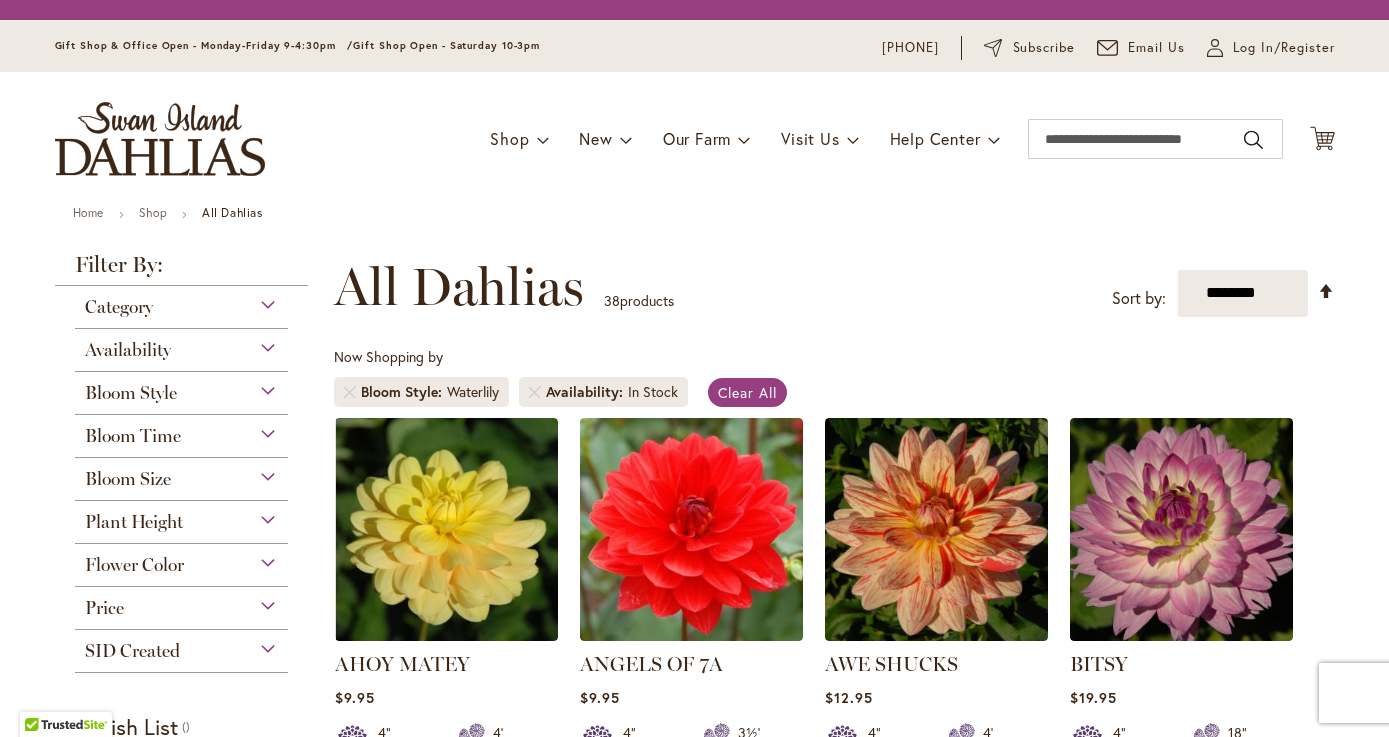 scroll, scrollTop: 0, scrollLeft: 0, axis: both 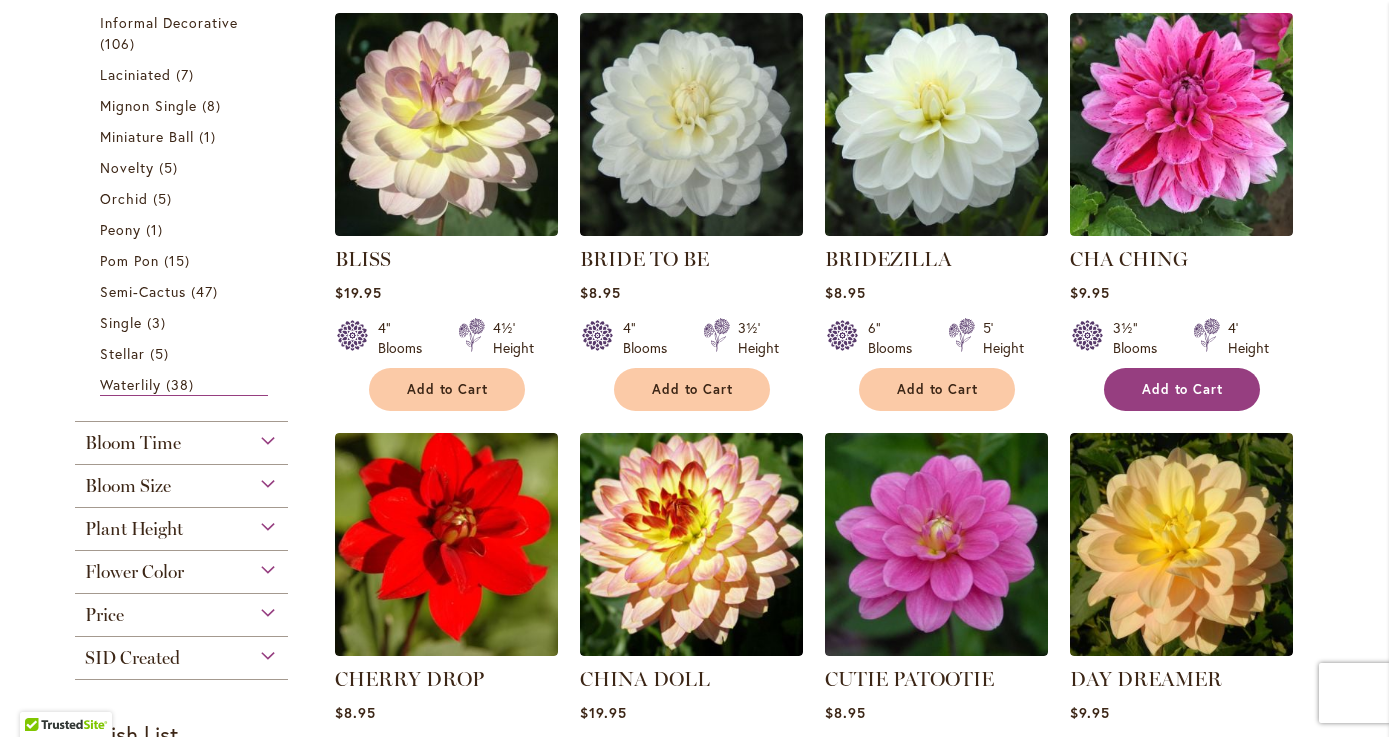 click on "Add to Cart" at bounding box center (1183, 389) 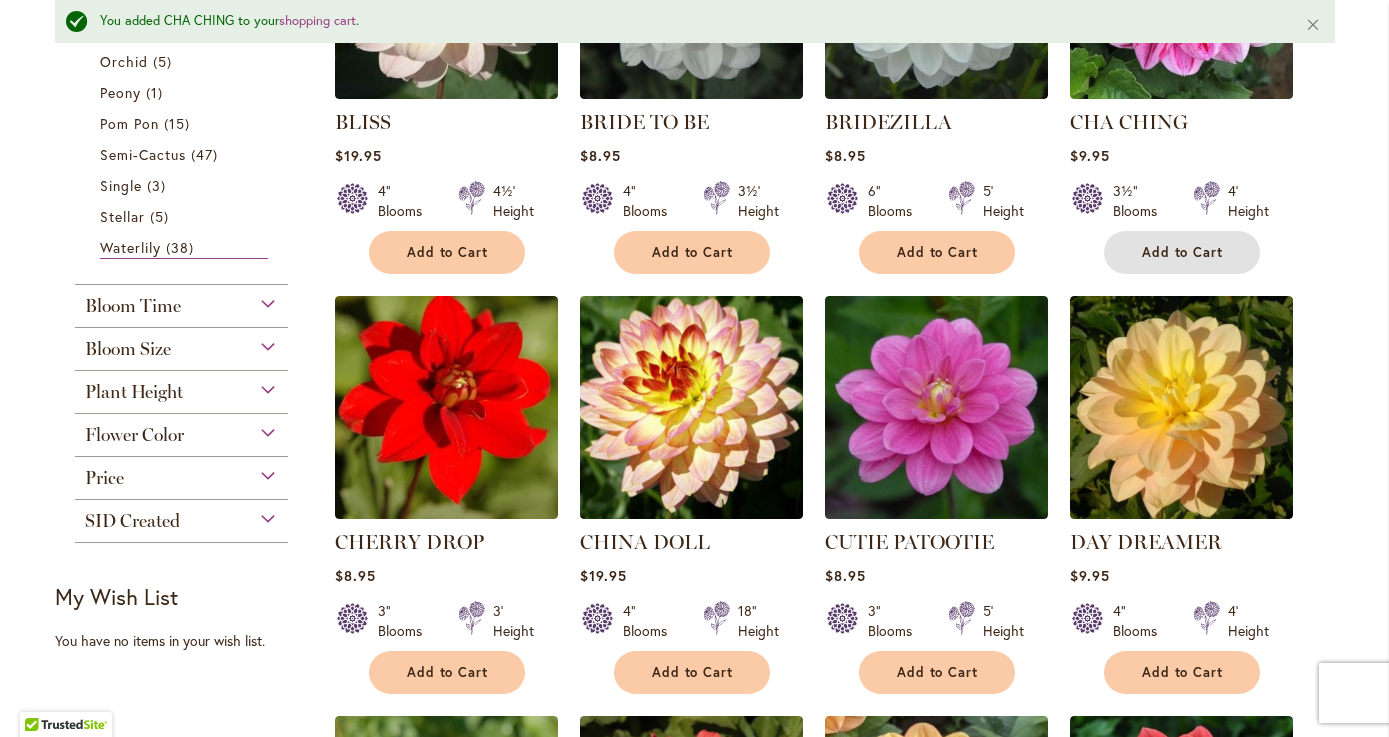 scroll, scrollTop: 1056, scrollLeft: 0, axis: vertical 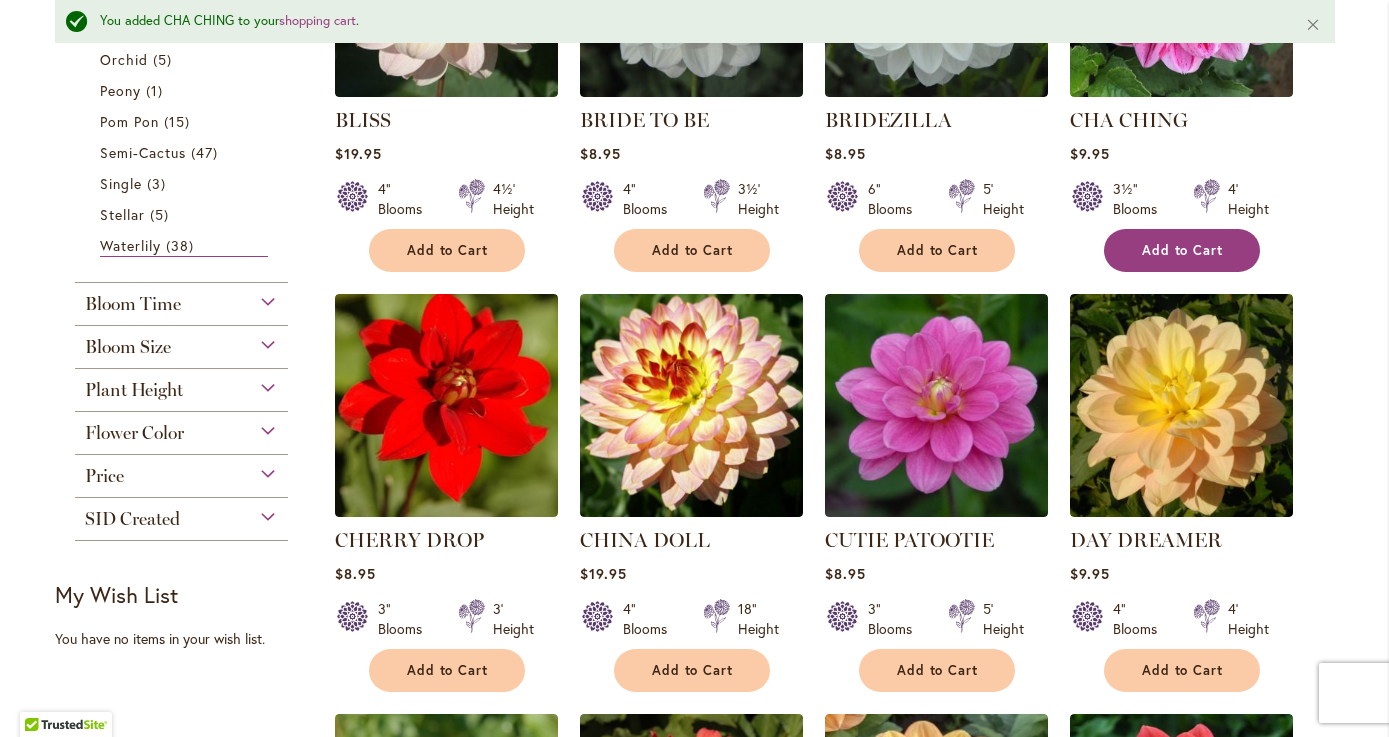 click on "Add to Cart" at bounding box center (1183, 250) 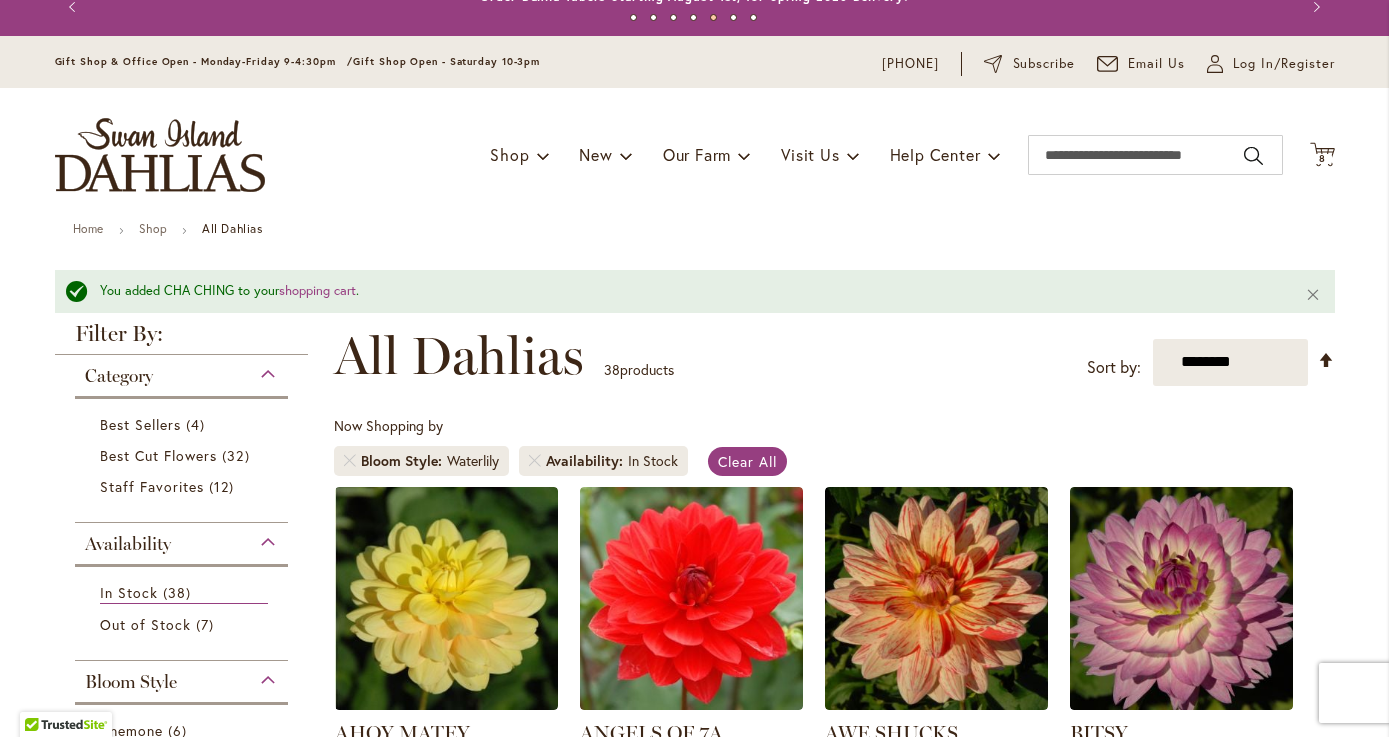 scroll, scrollTop: 0, scrollLeft: 0, axis: both 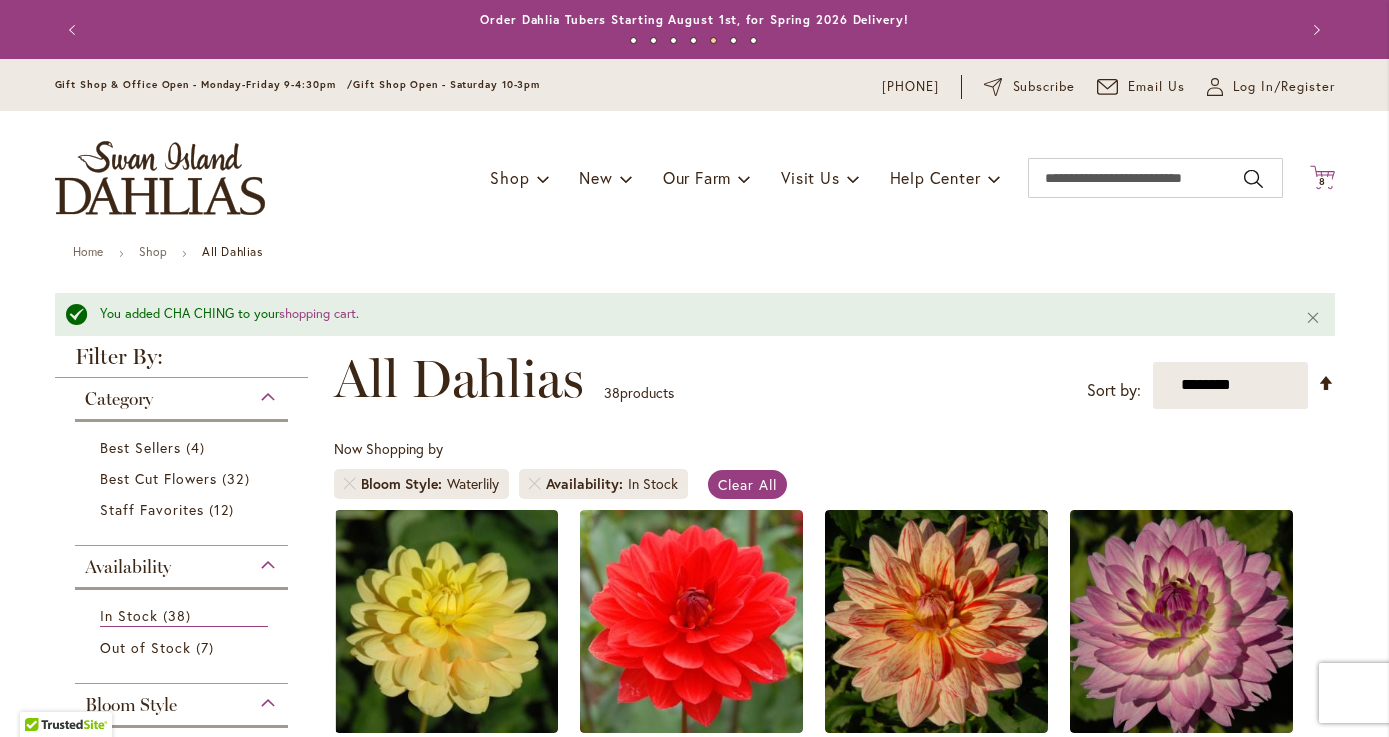click on "Cart
.cls-1 {
fill: #231f20;
}" 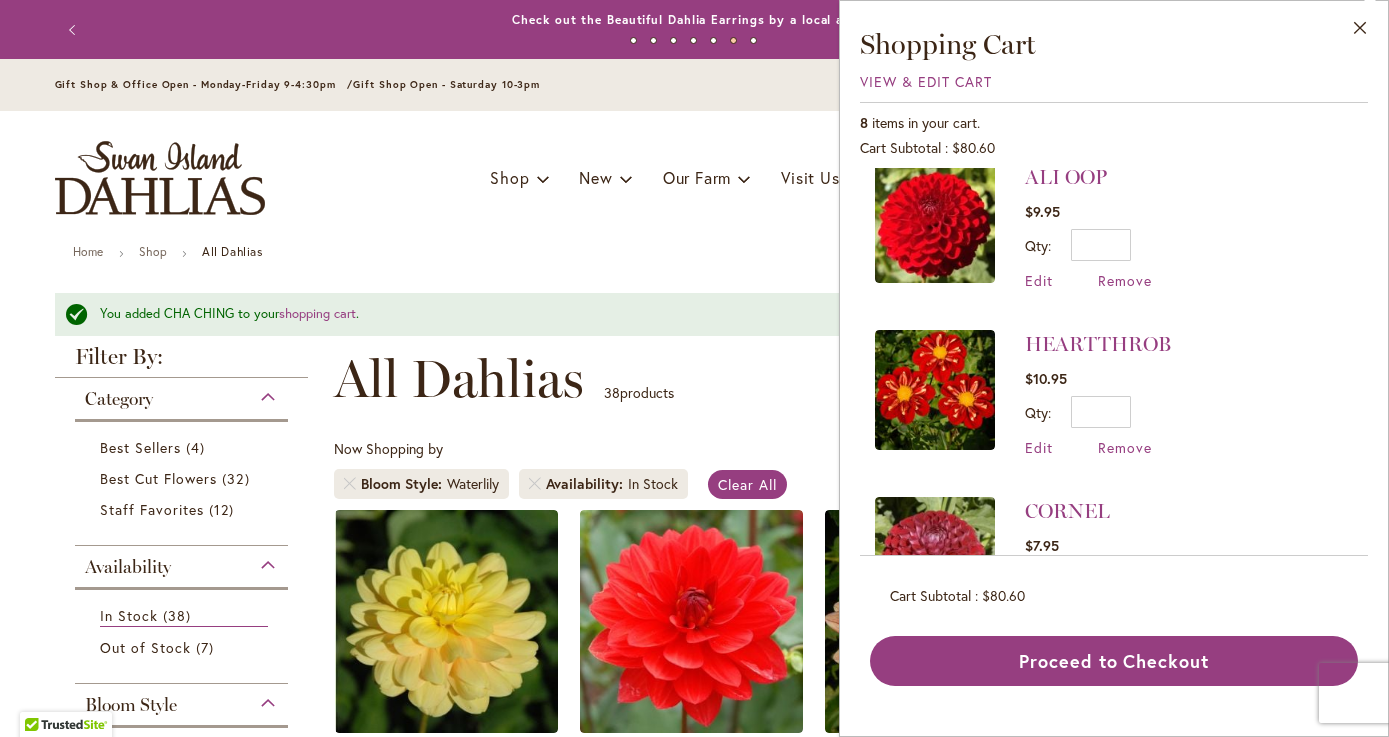 scroll, scrollTop: 788, scrollLeft: 0, axis: vertical 